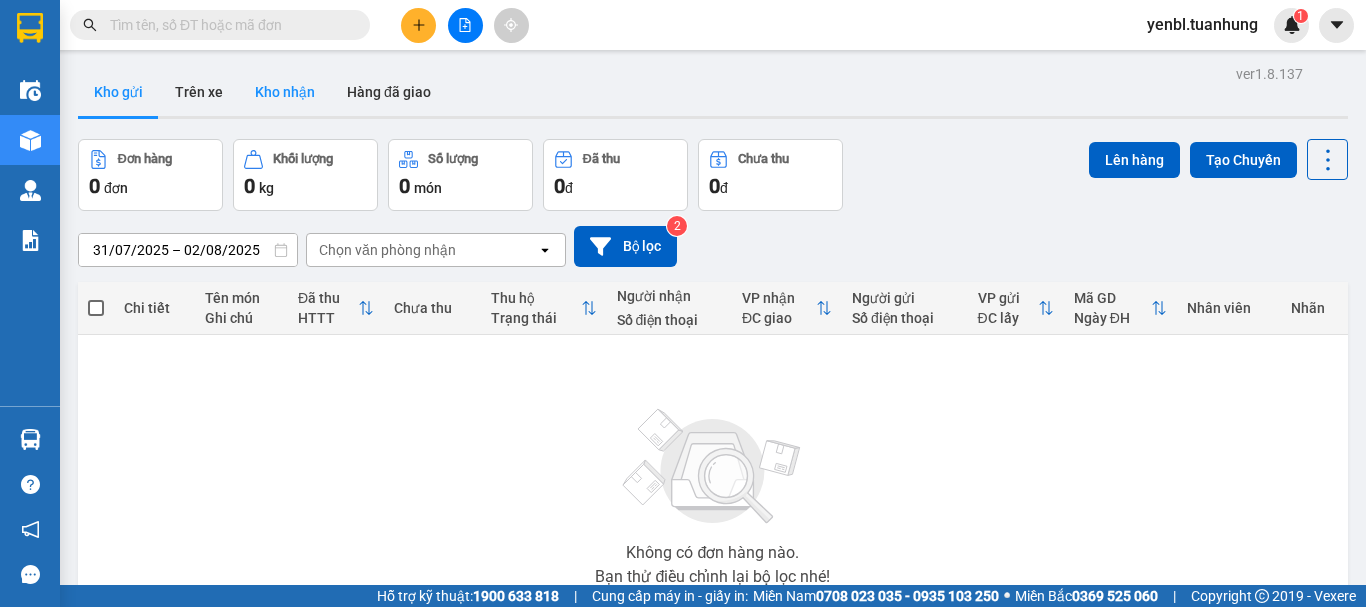 scroll, scrollTop: 0, scrollLeft: 0, axis: both 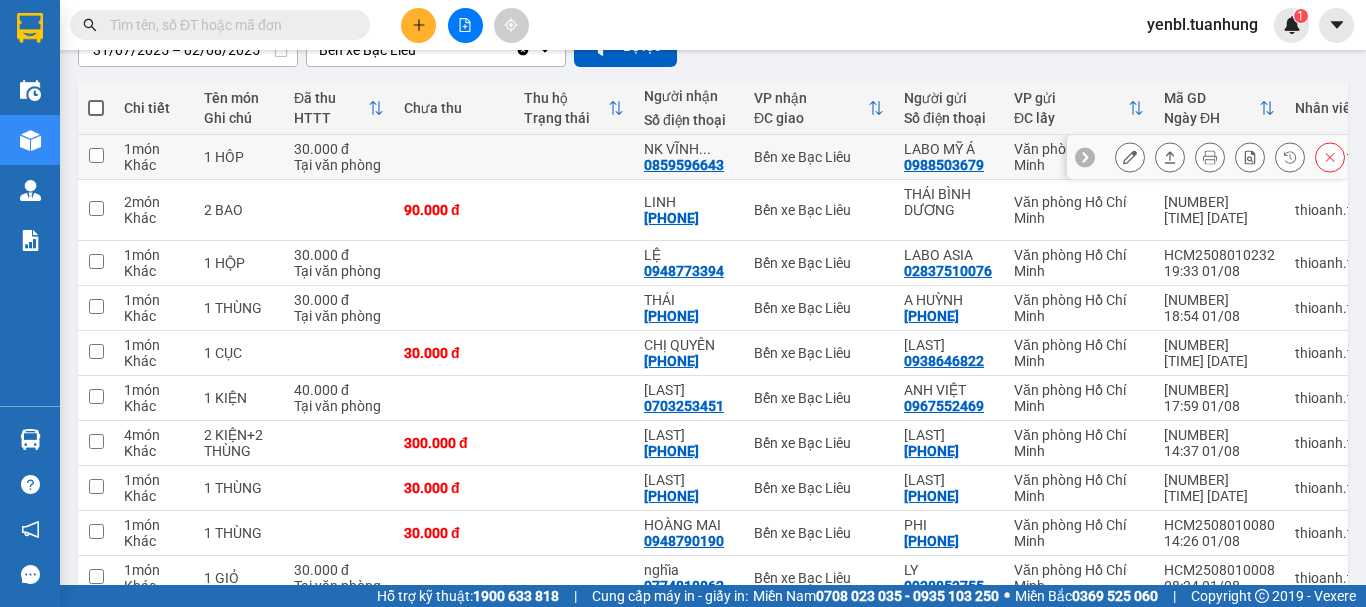 click 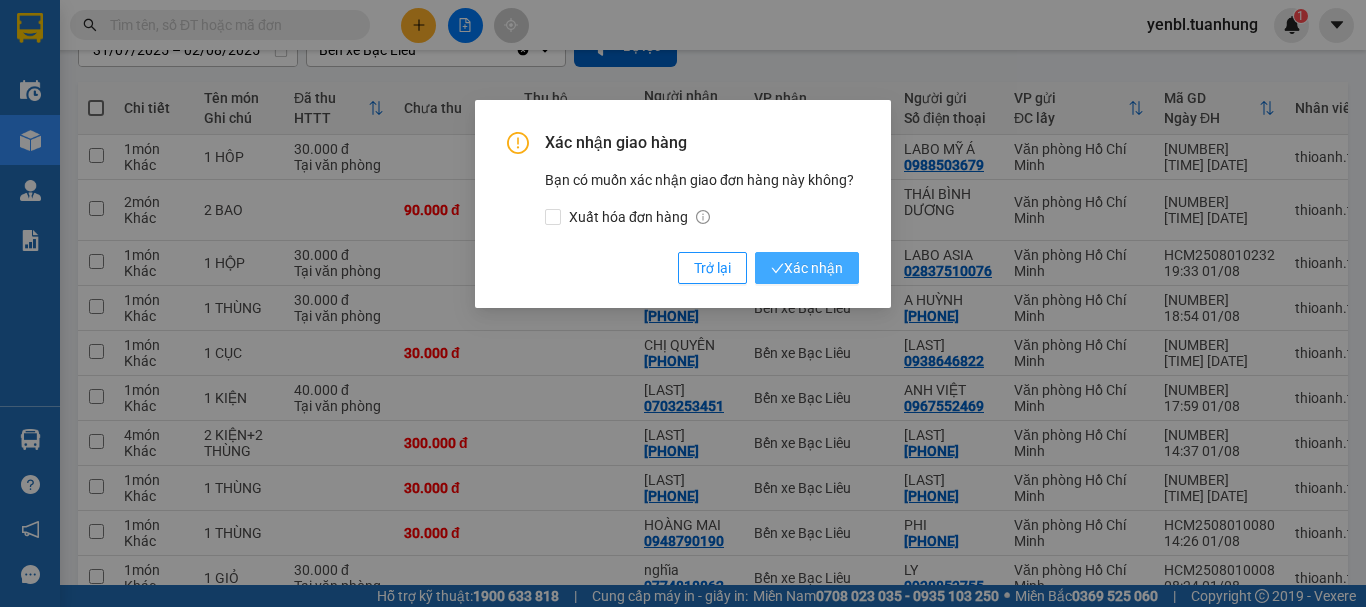 click on "Xác nhận" at bounding box center [807, 268] 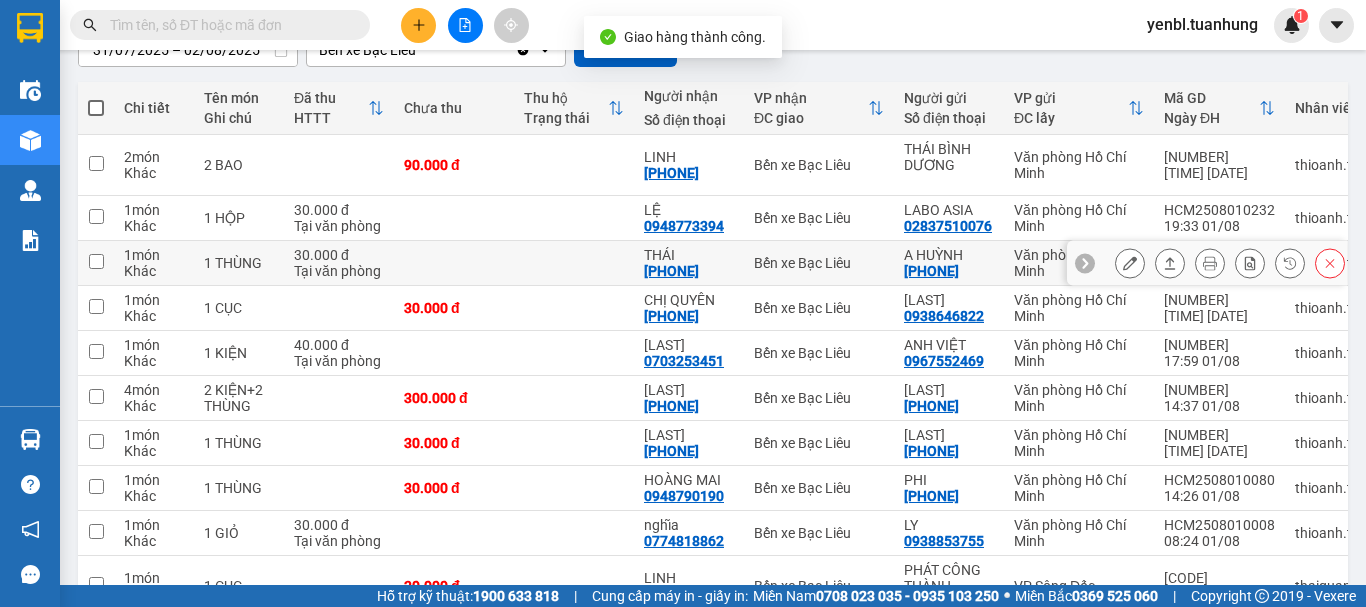 scroll, scrollTop: 300, scrollLeft: 0, axis: vertical 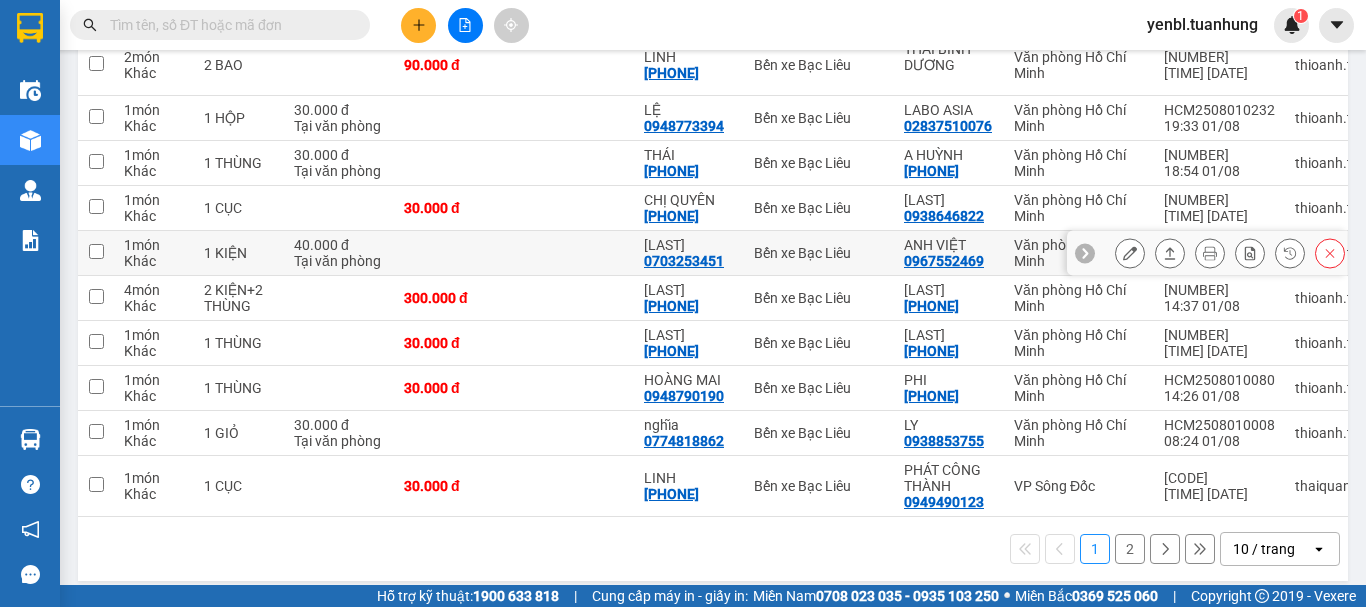click 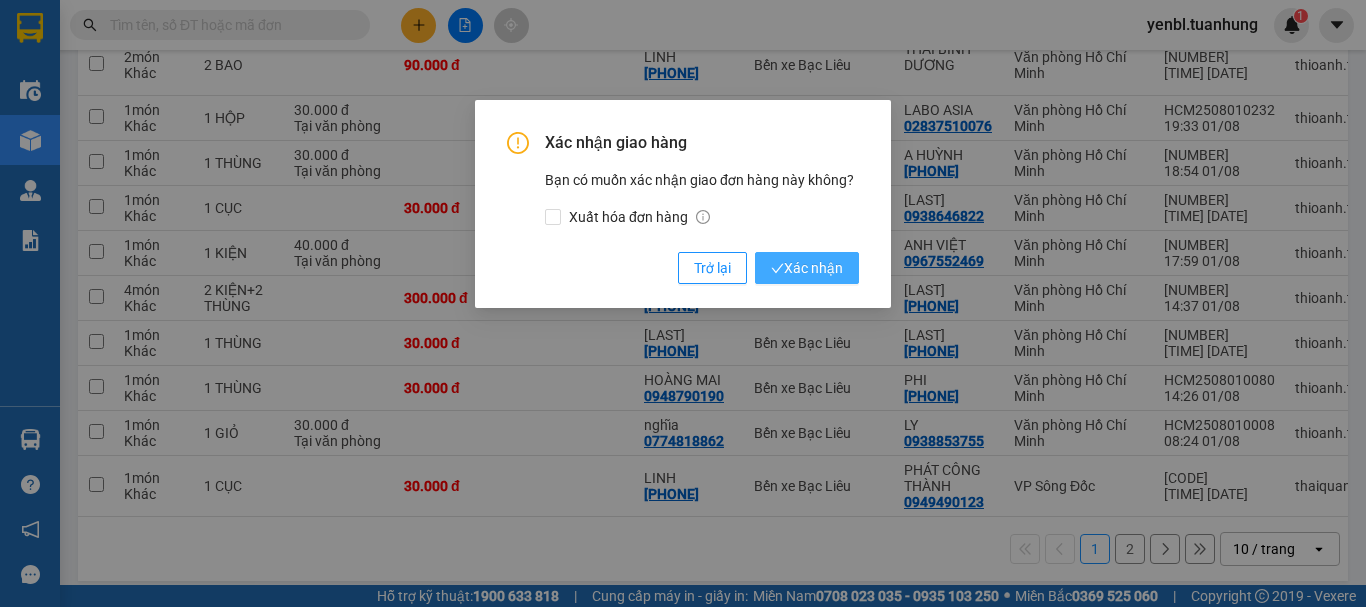 drag, startPoint x: 811, startPoint y: 258, endPoint x: 835, endPoint y: 259, distance: 24.020824 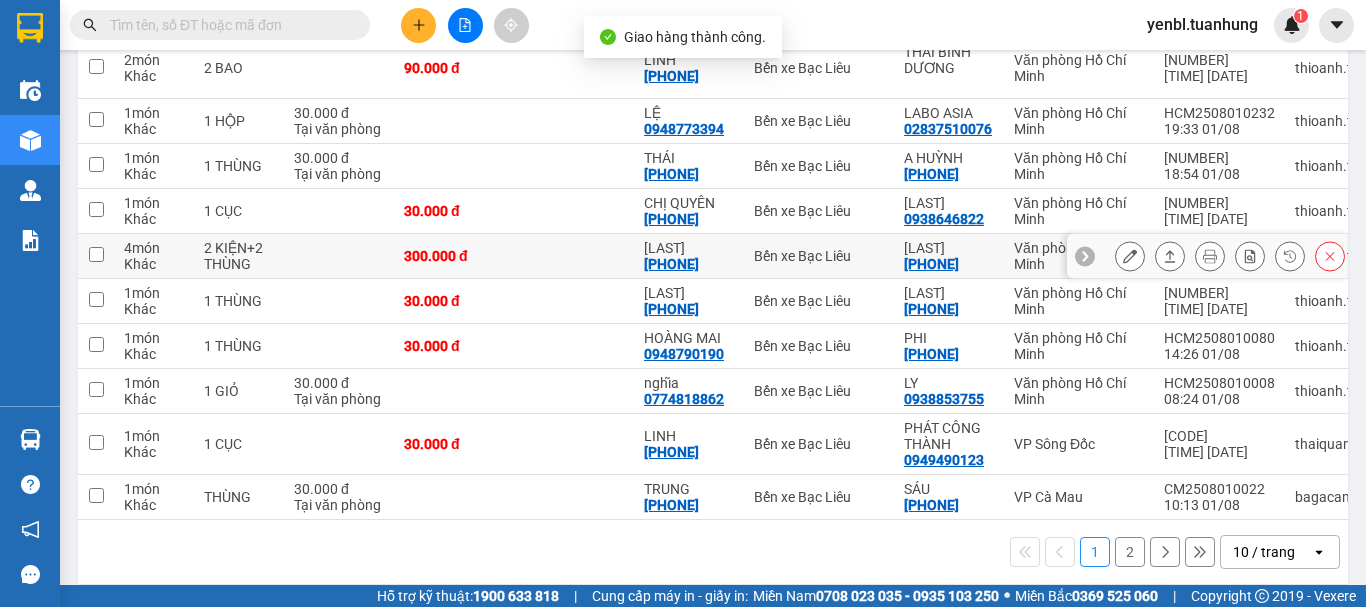 scroll, scrollTop: 300, scrollLeft: 0, axis: vertical 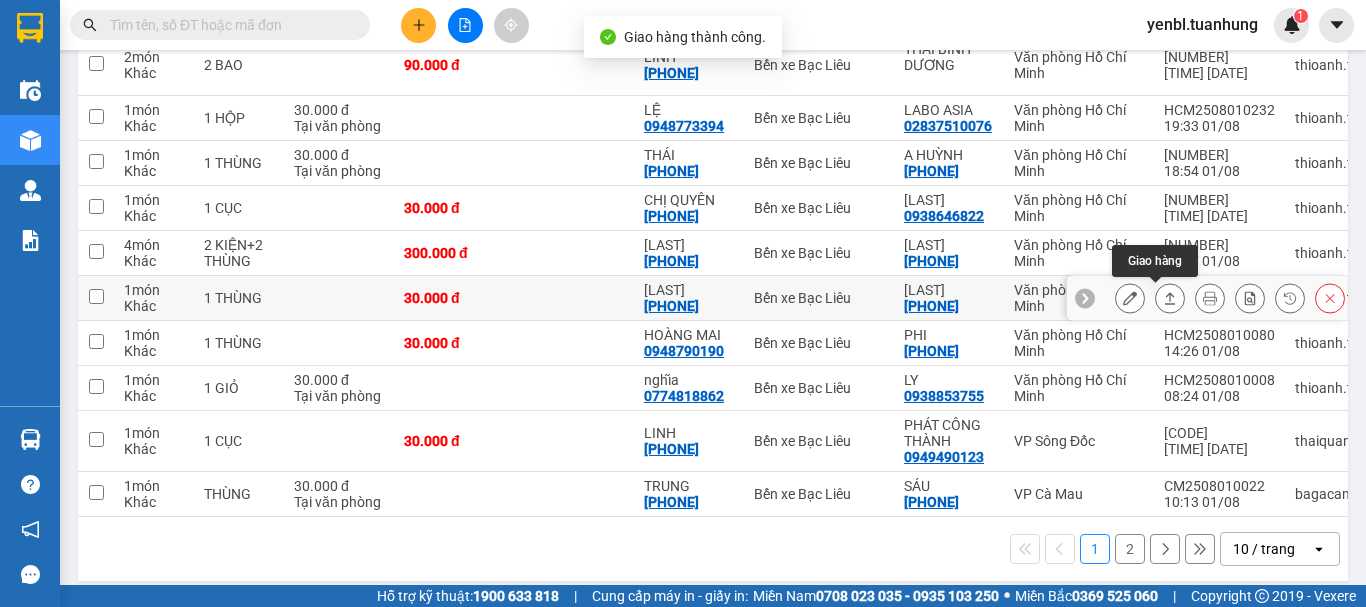 click 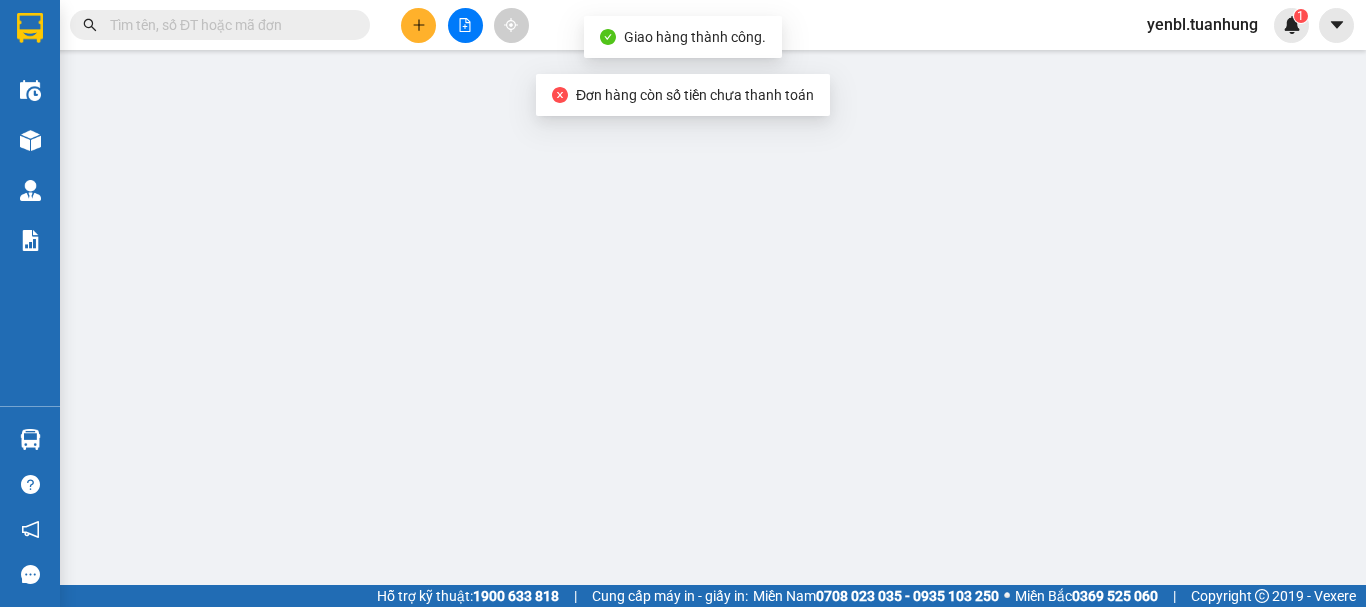 scroll, scrollTop: 0, scrollLeft: 0, axis: both 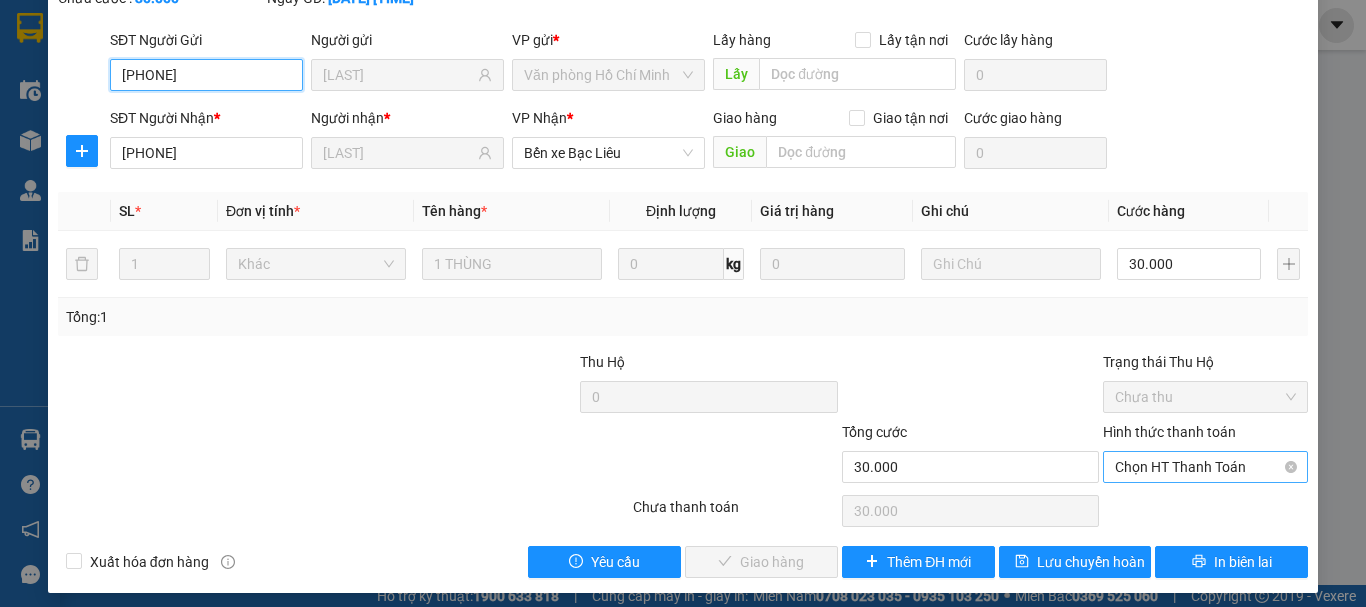 click on "Chọn HT Thanh Toán" at bounding box center (1205, 467) 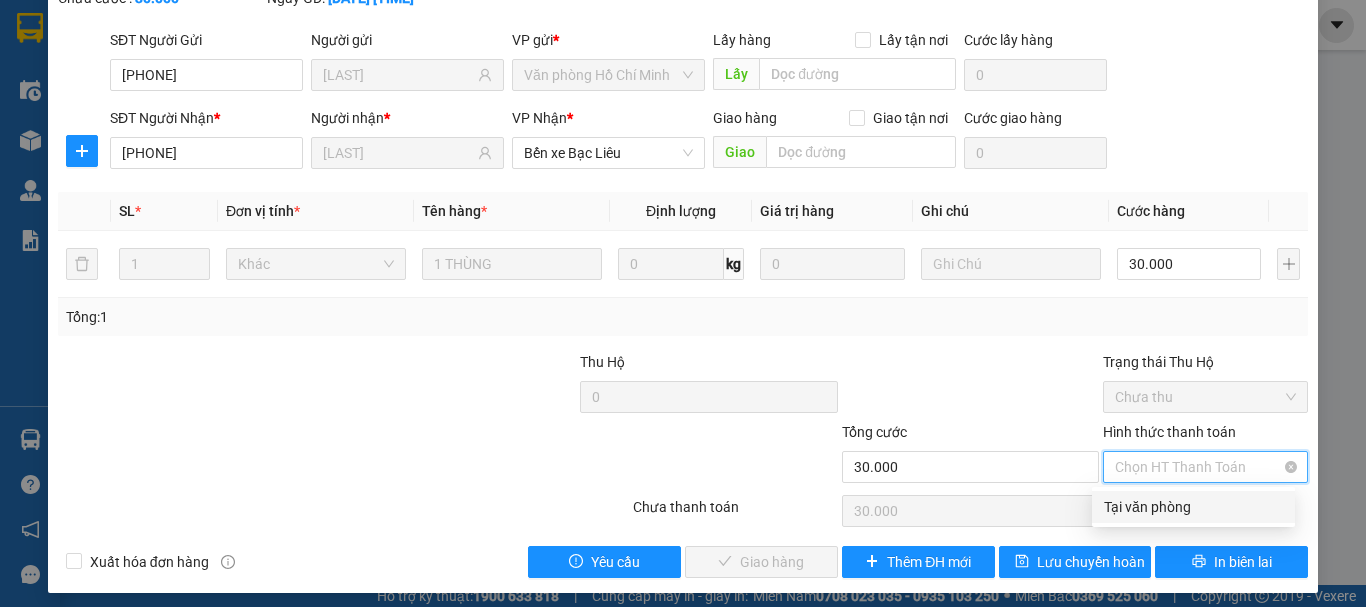 click on "Chọn HT Thanh Toán" at bounding box center [1205, 467] 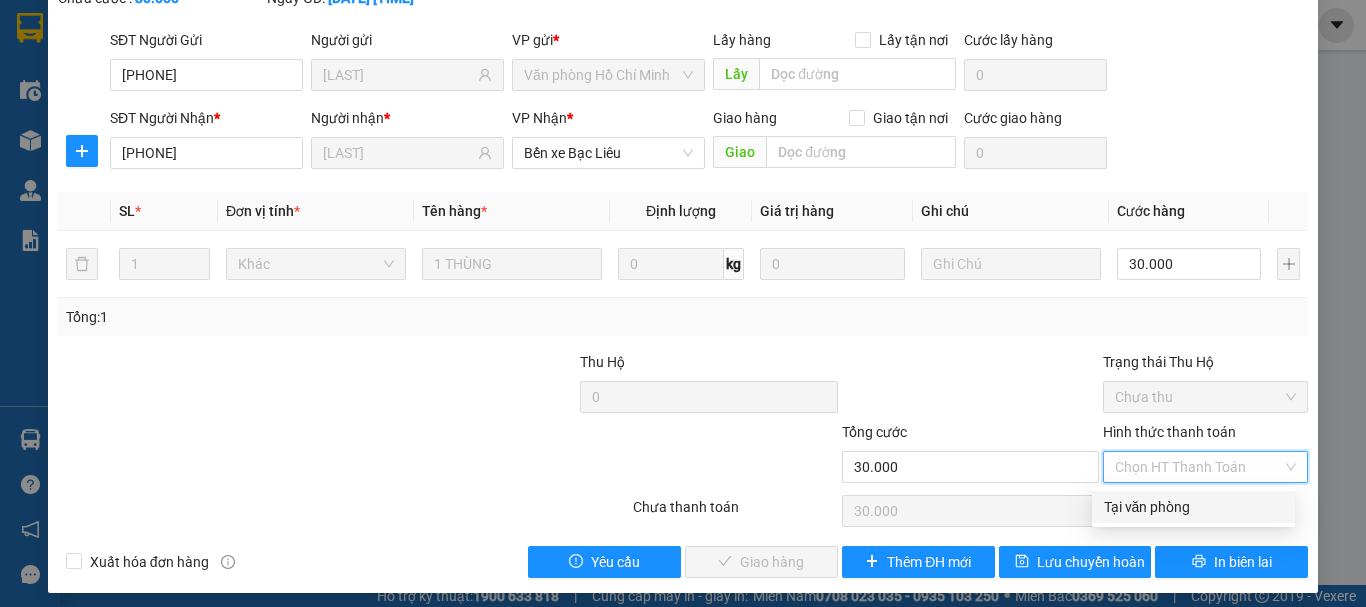 click on "Tại văn phòng" at bounding box center [1193, 507] 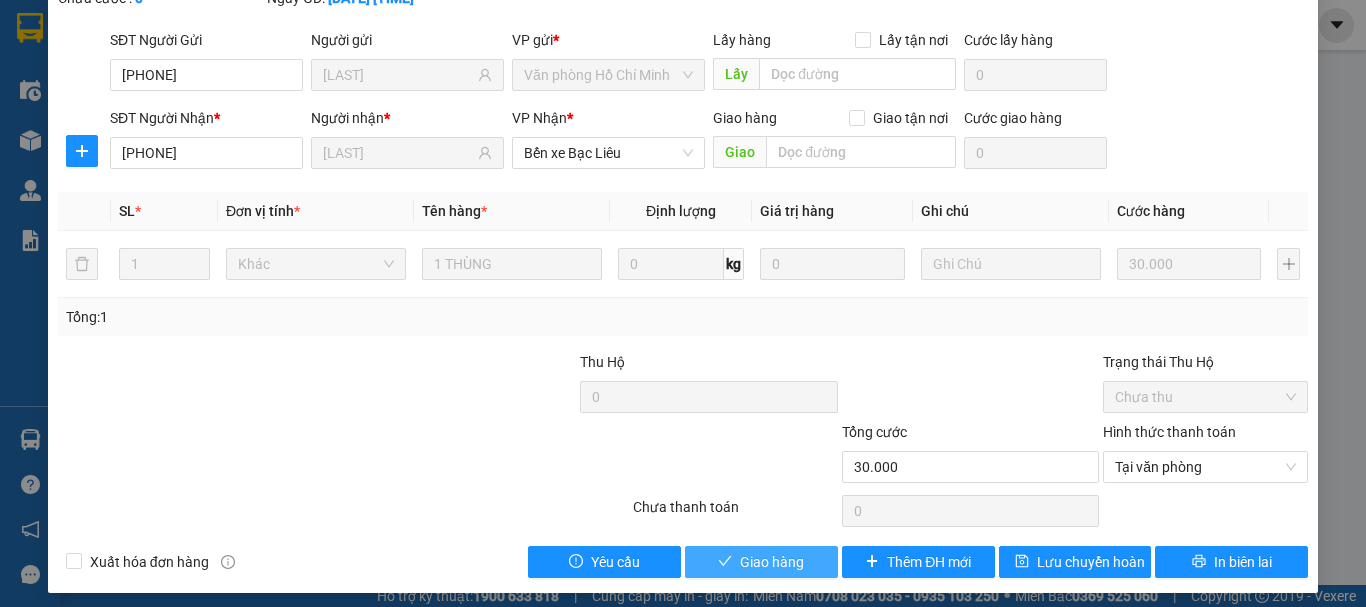 click on "Giao hàng" at bounding box center (772, 562) 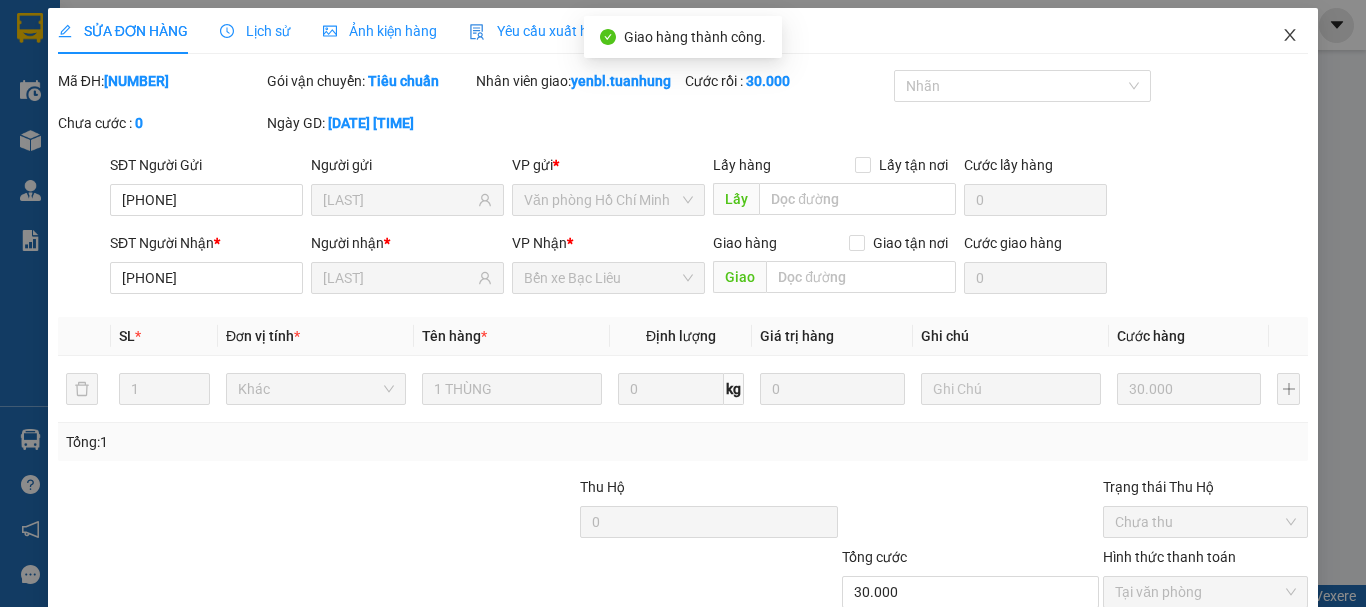 scroll, scrollTop: 0, scrollLeft: 0, axis: both 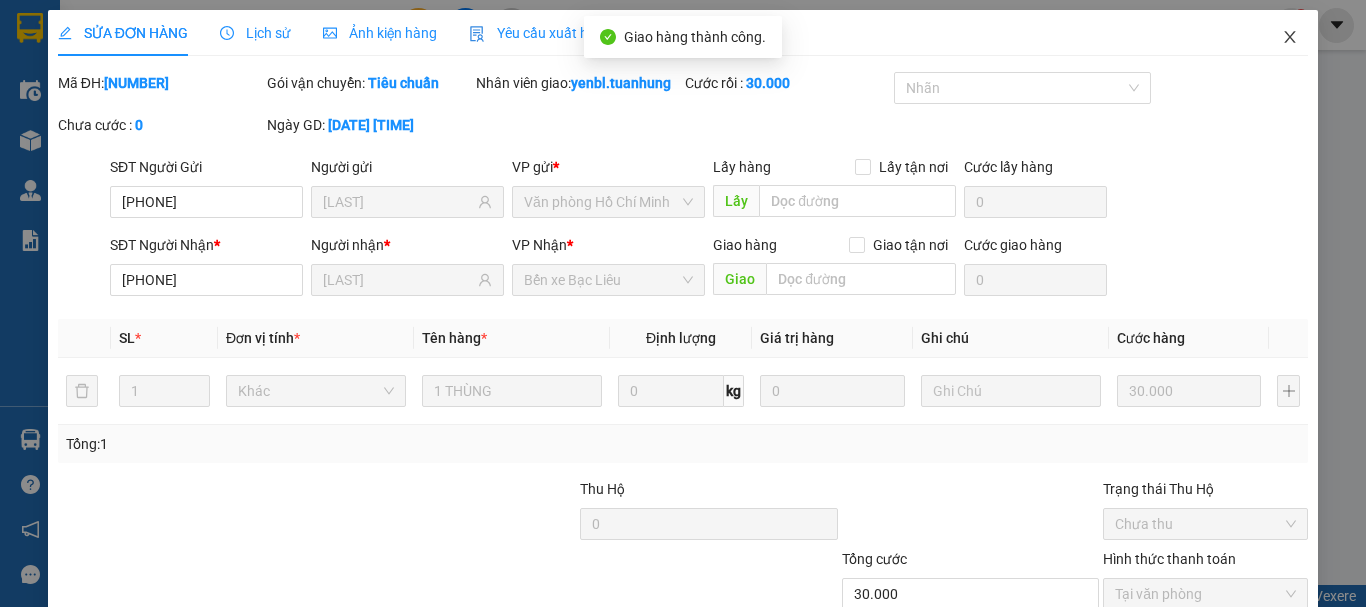 click 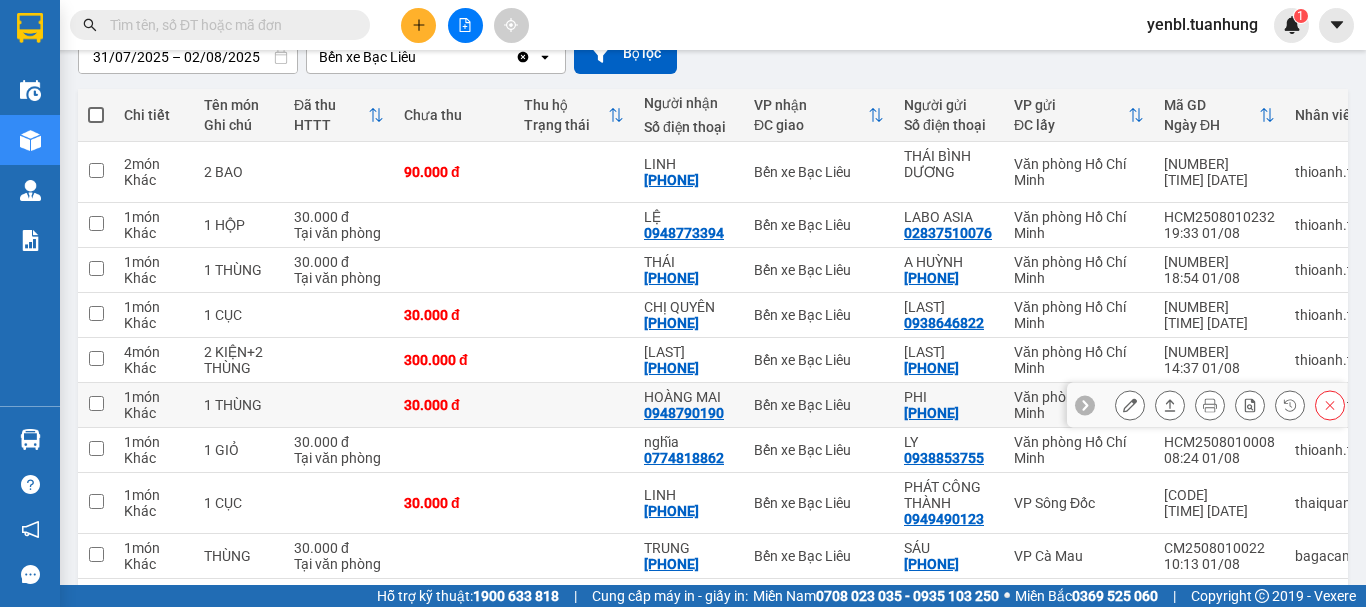 scroll, scrollTop: 200, scrollLeft: 0, axis: vertical 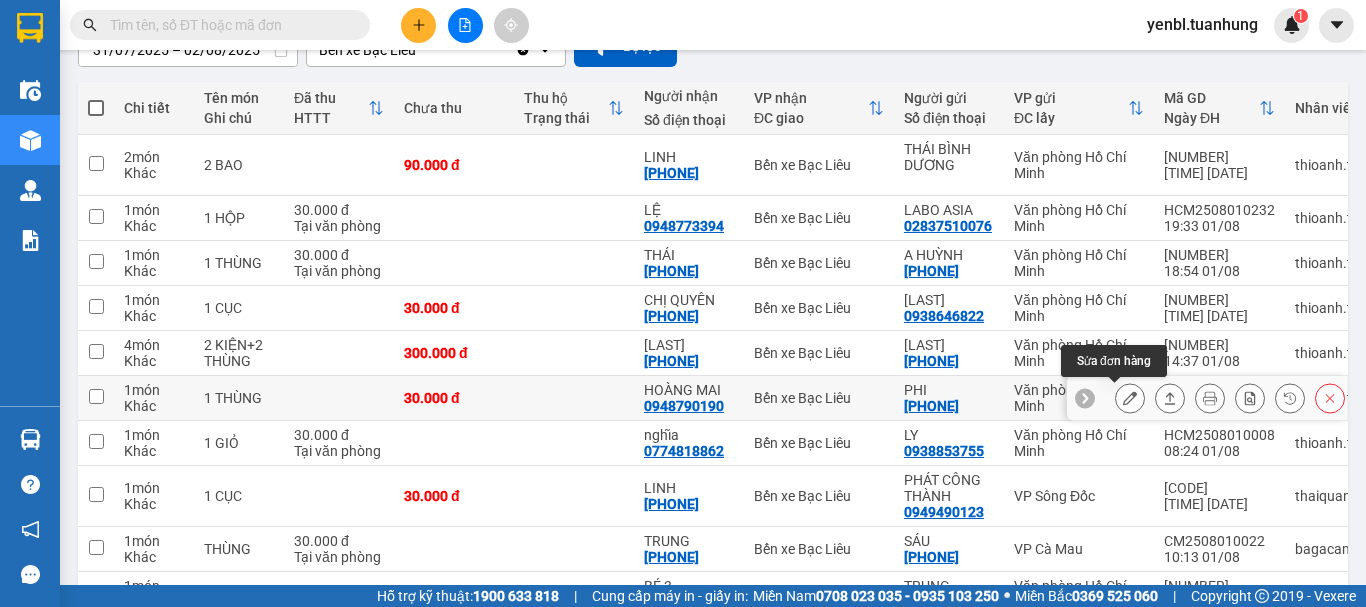click 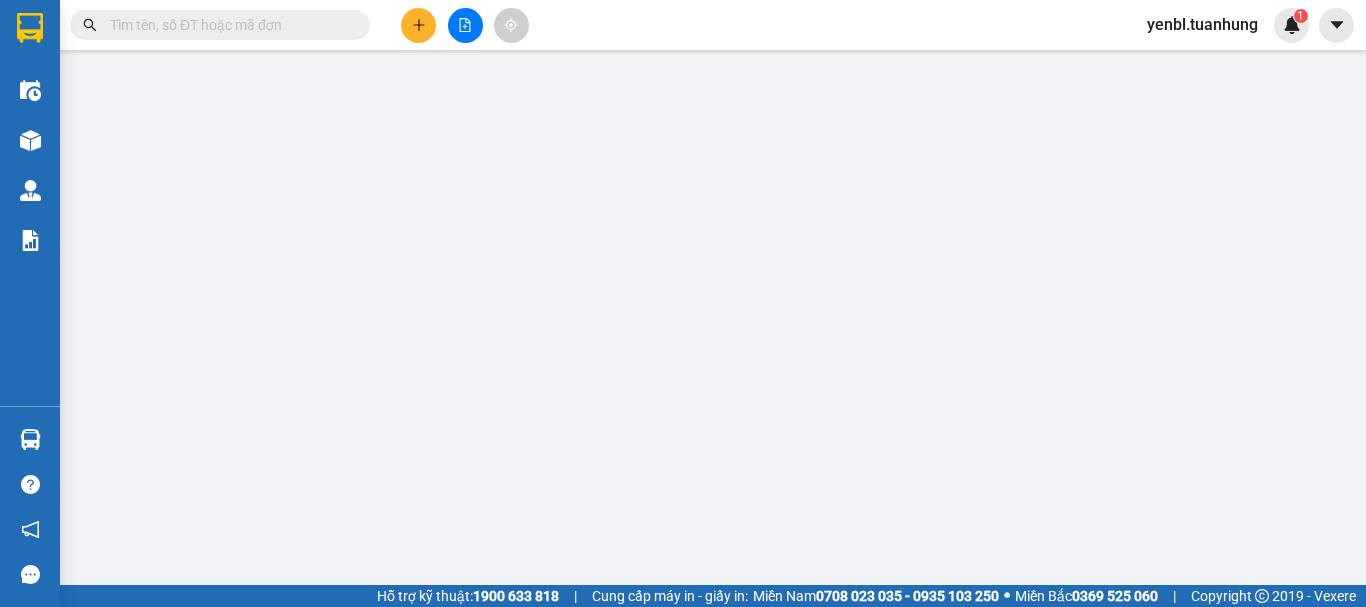 type on "[PHONE]" 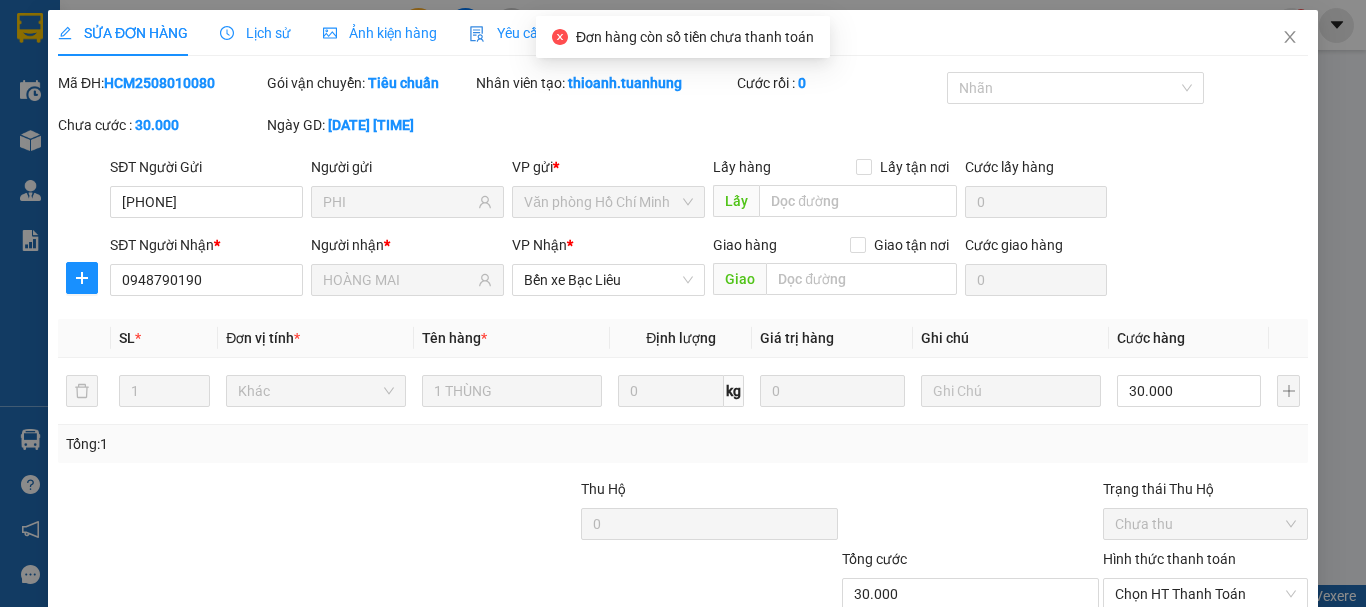 scroll, scrollTop: 0, scrollLeft: 0, axis: both 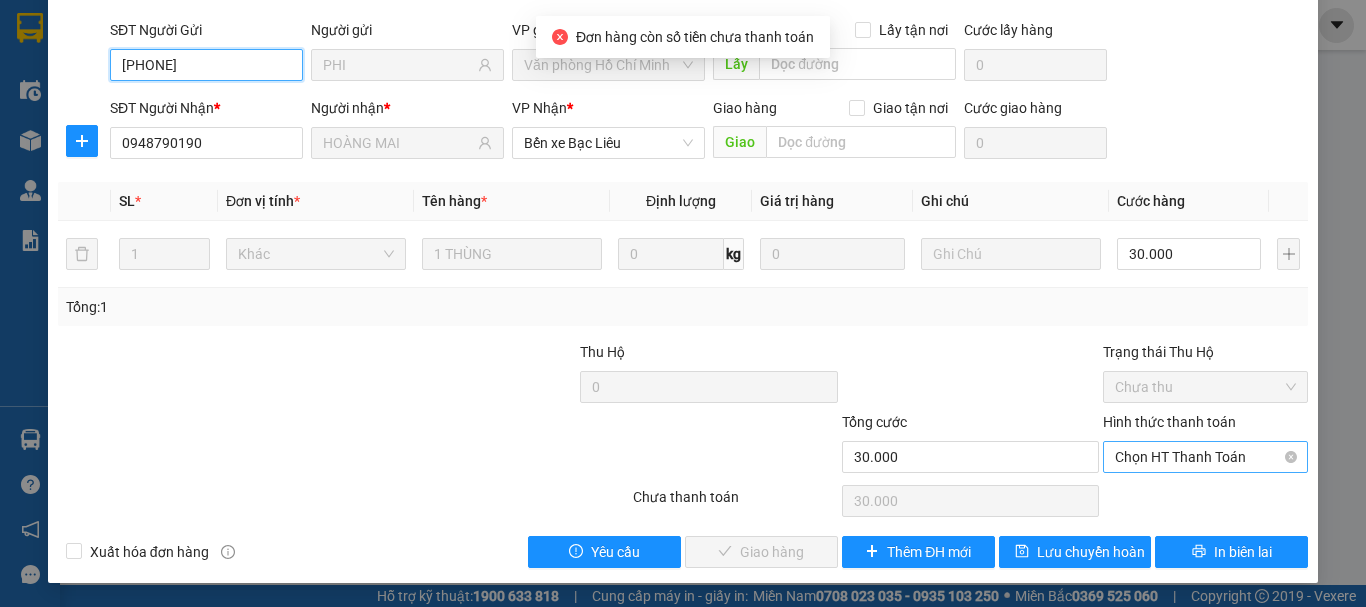 click on "Chọn HT Thanh Toán" at bounding box center [1205, 457] 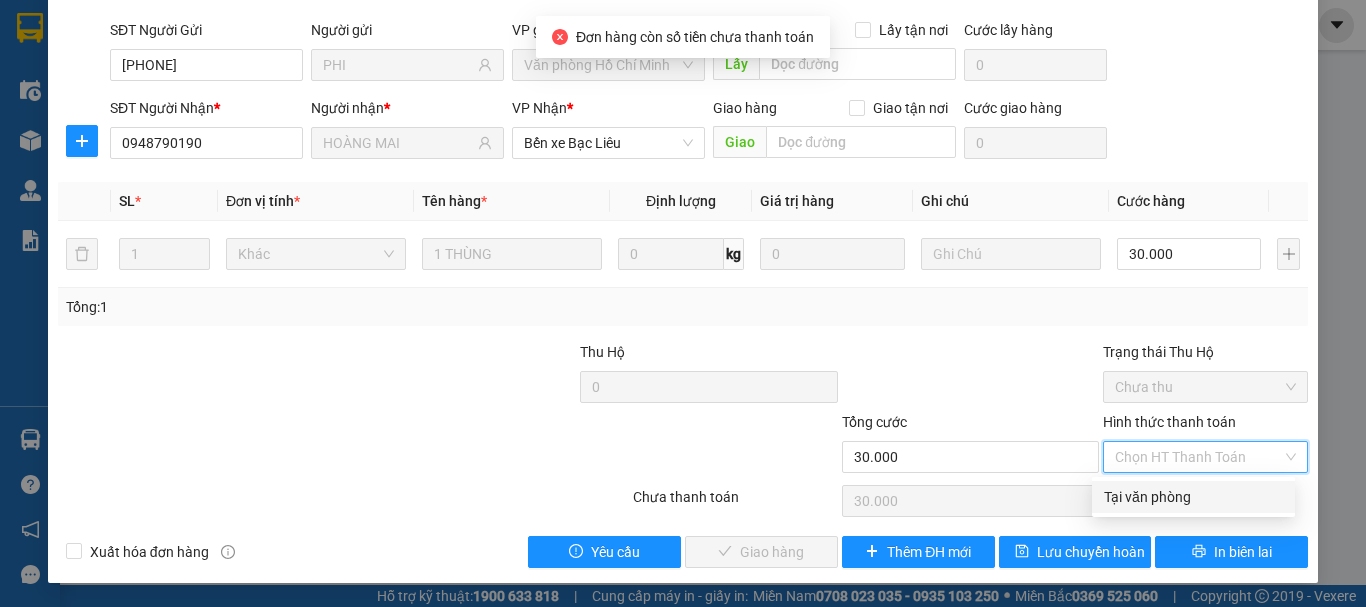 click on "Tại văn phòng" at bounding box center (1193, 497) 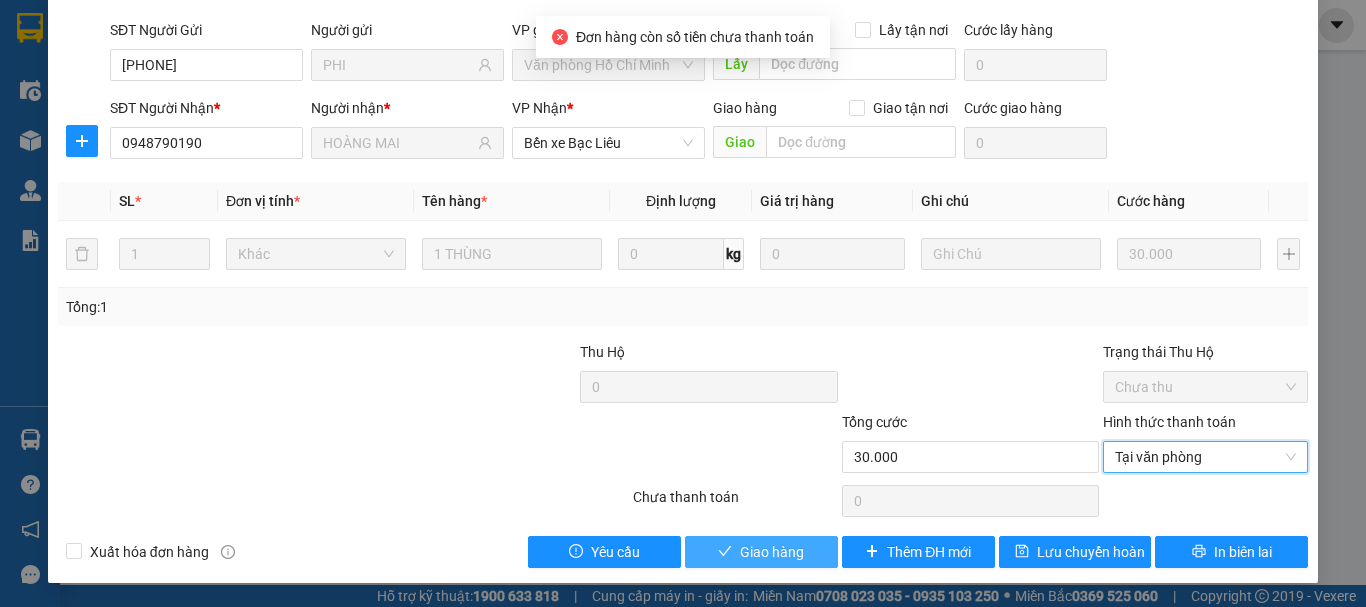 click on "Giao hàng" at bounding box center [772, 552] 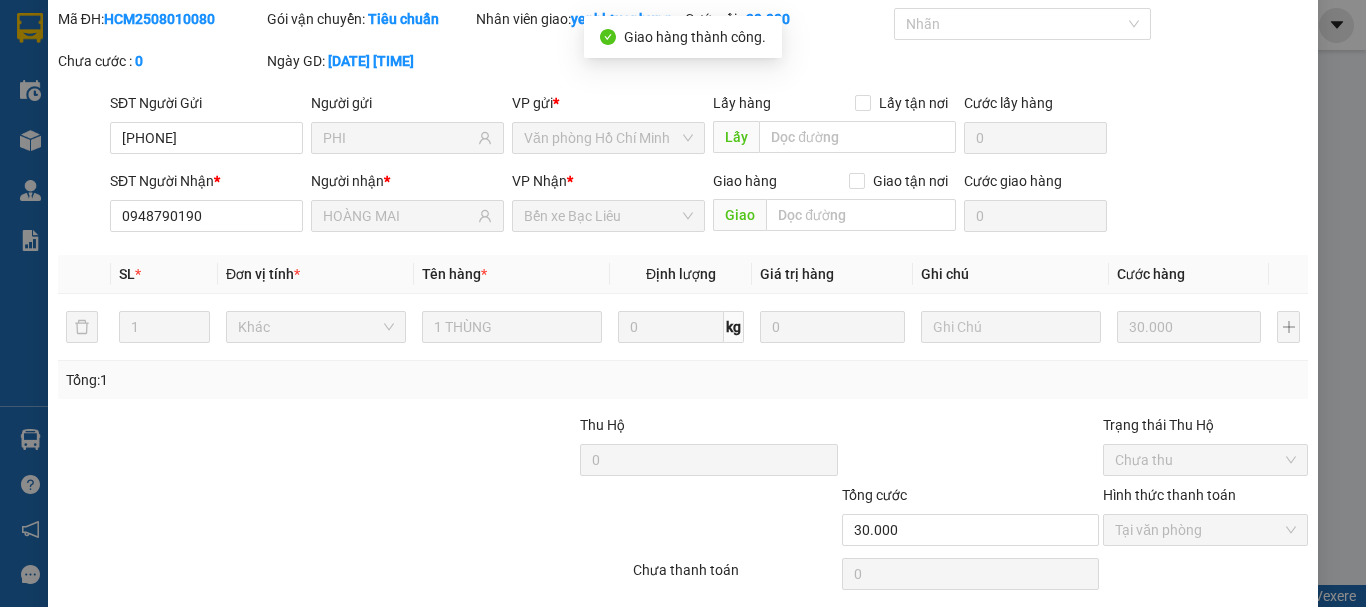 scroll, scrollTop: 0, scrollLeft: 0, axis: both 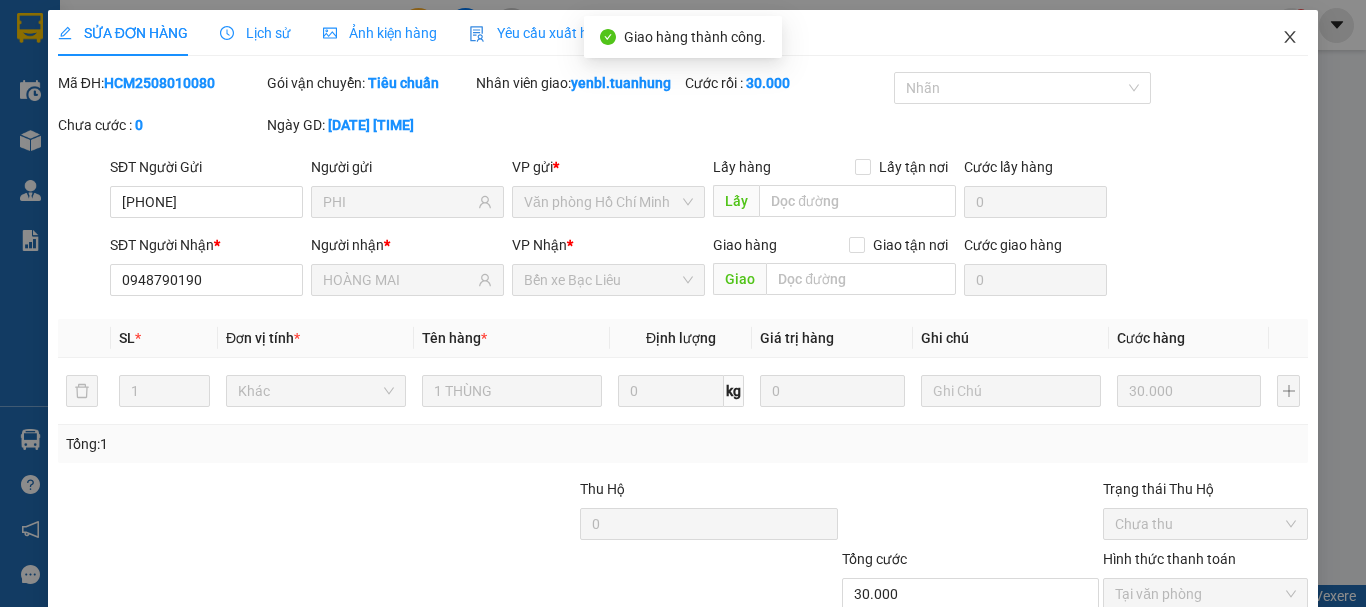 click at bounding box center [1290, 38] 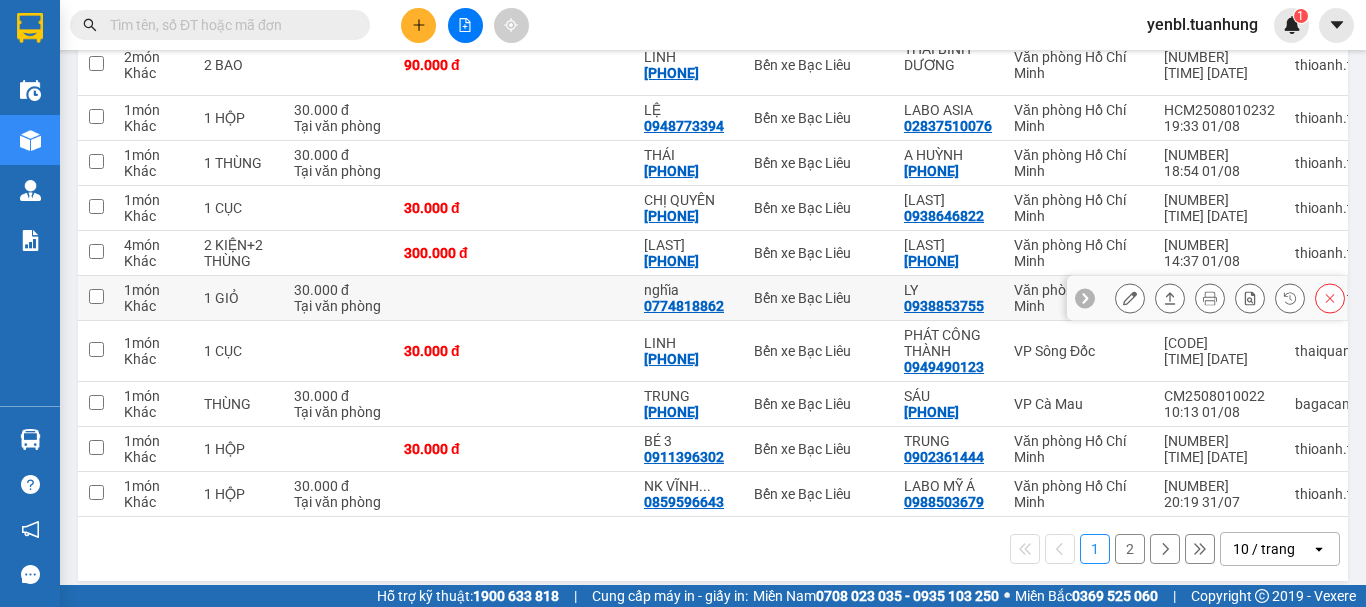 scroll, scrollTop: 322, scrollLeft: 0, axis: vertical 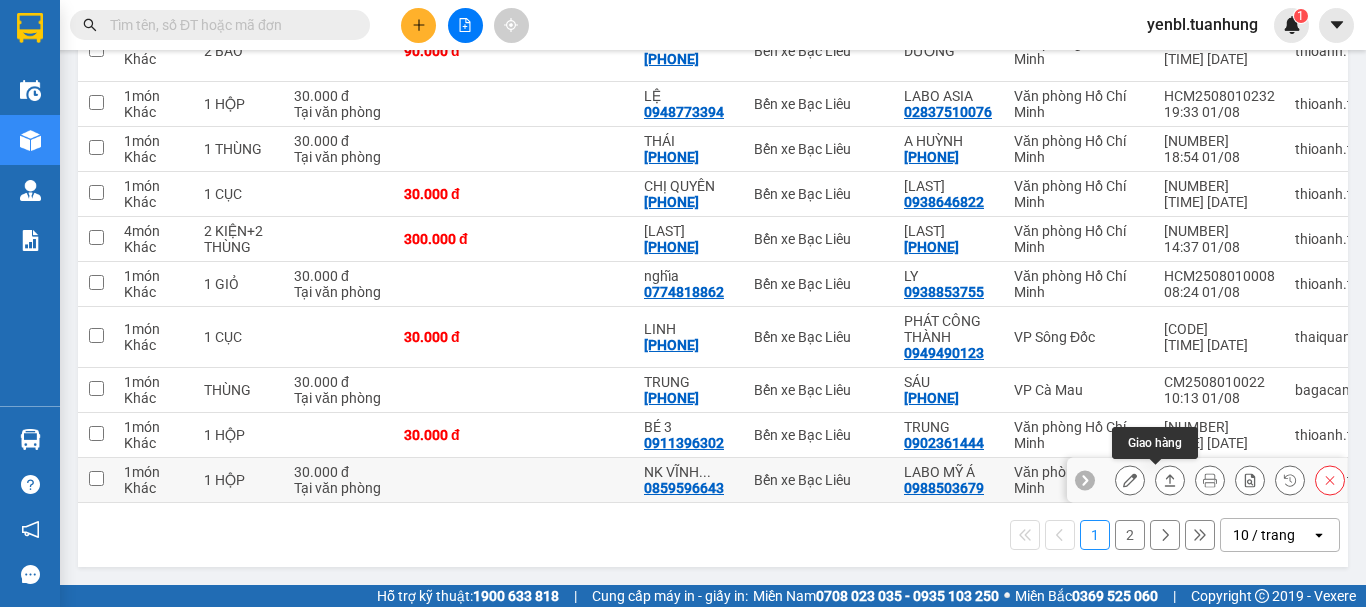 click 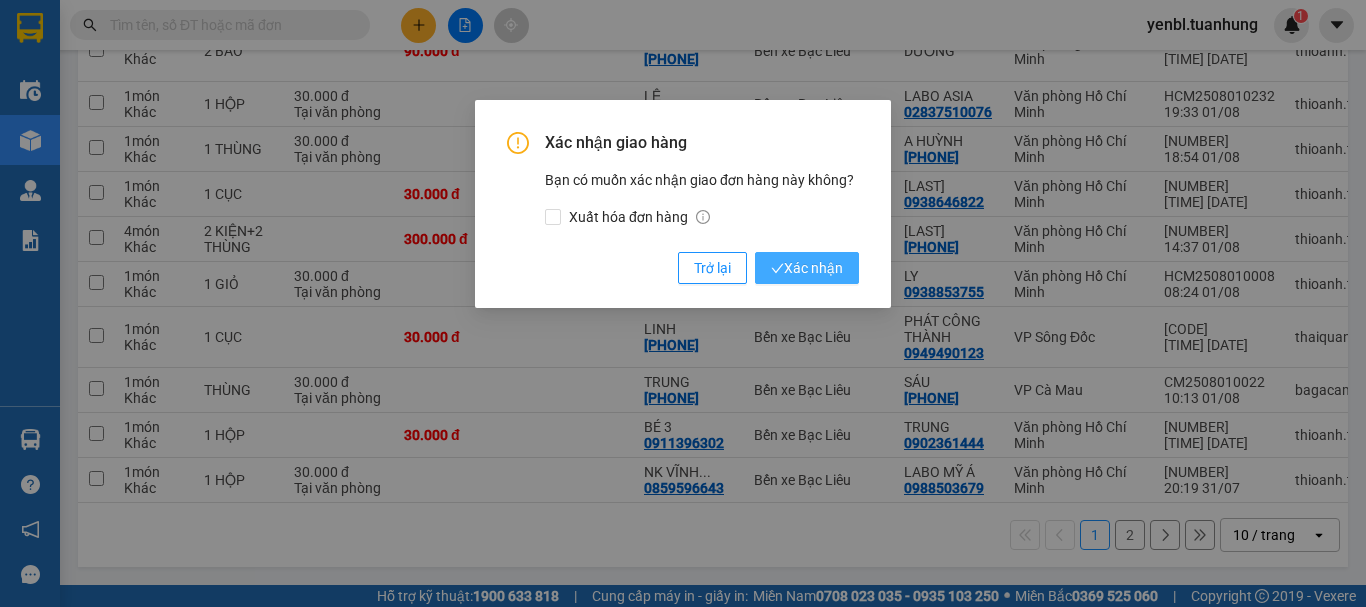 click on "Xác nhận" at bounding box center [807, 268] 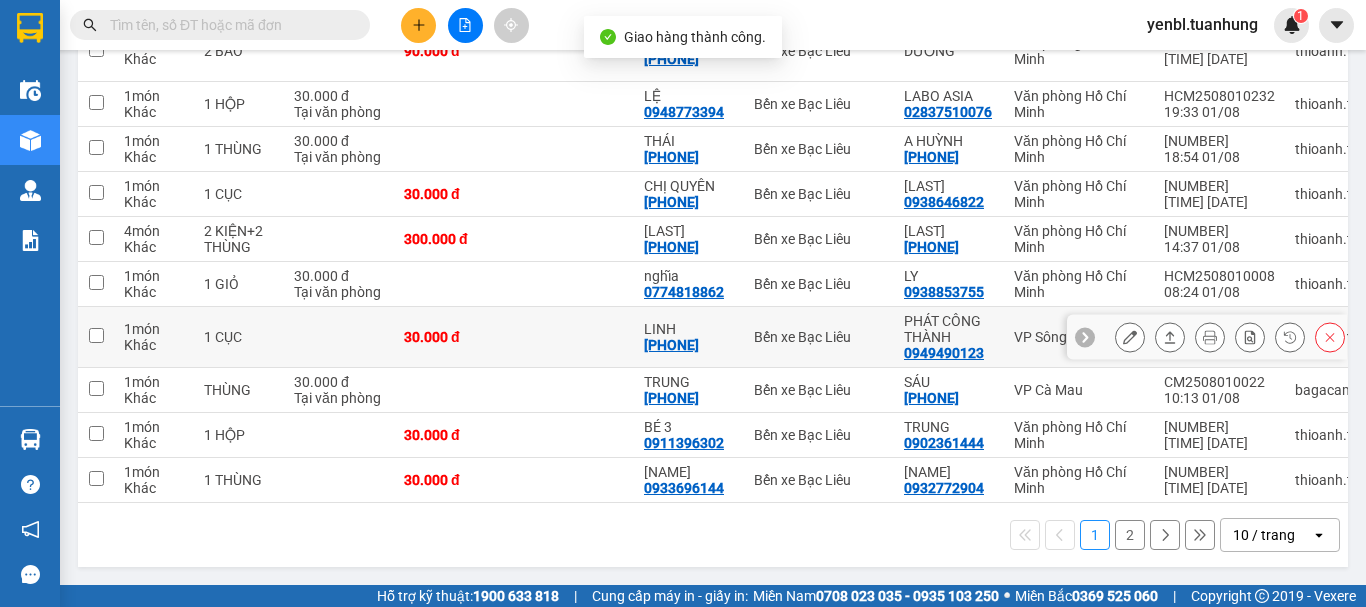 scroll, scrollTop: 322, scrollLeft: 0, axis: vertical 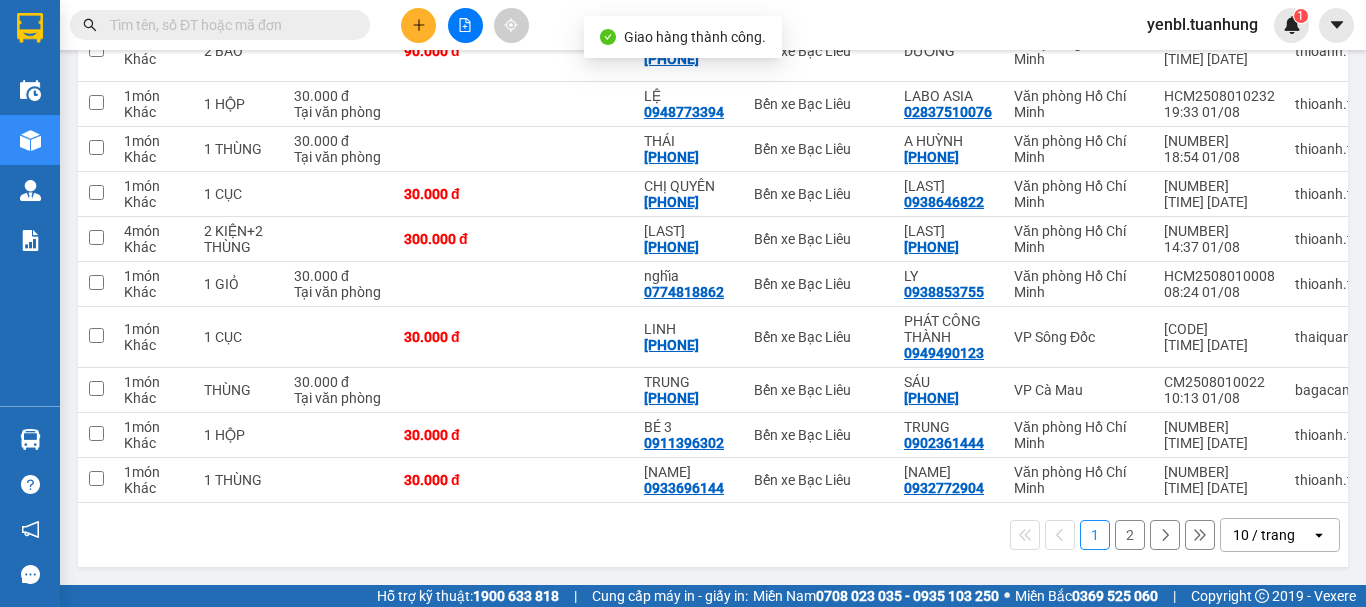 click on "2" at bounding box center (1130, 535) 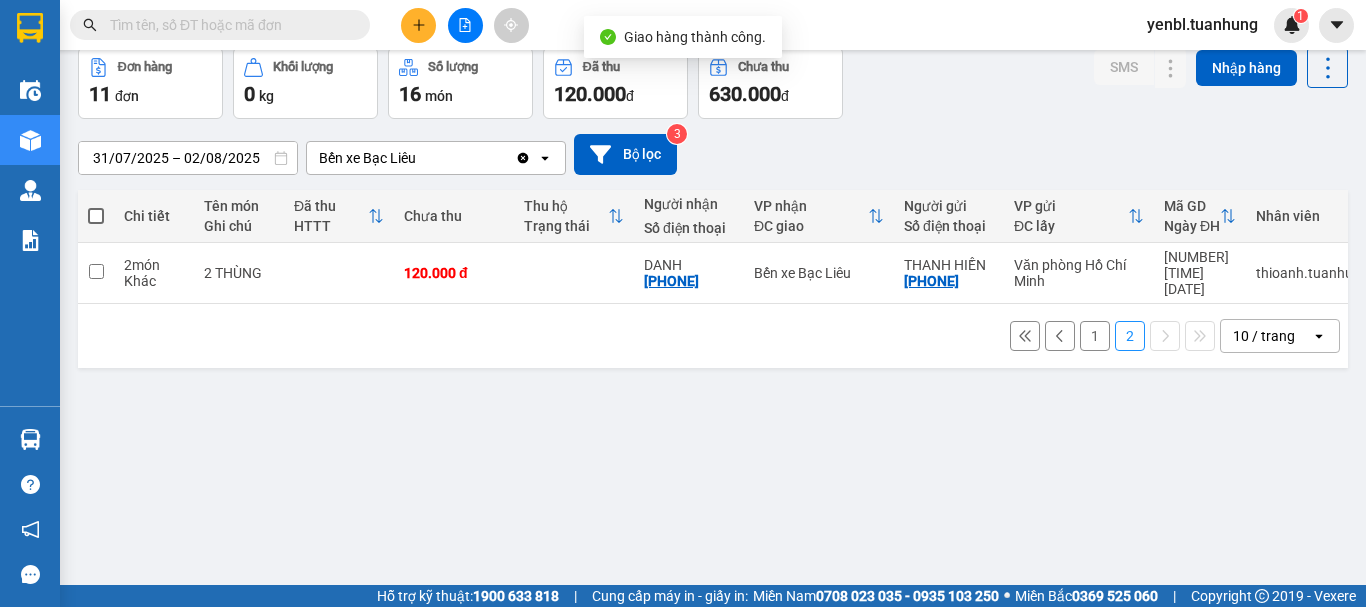 scroll, scrollTop: 92, scrollLeft: 0, axis: vertical 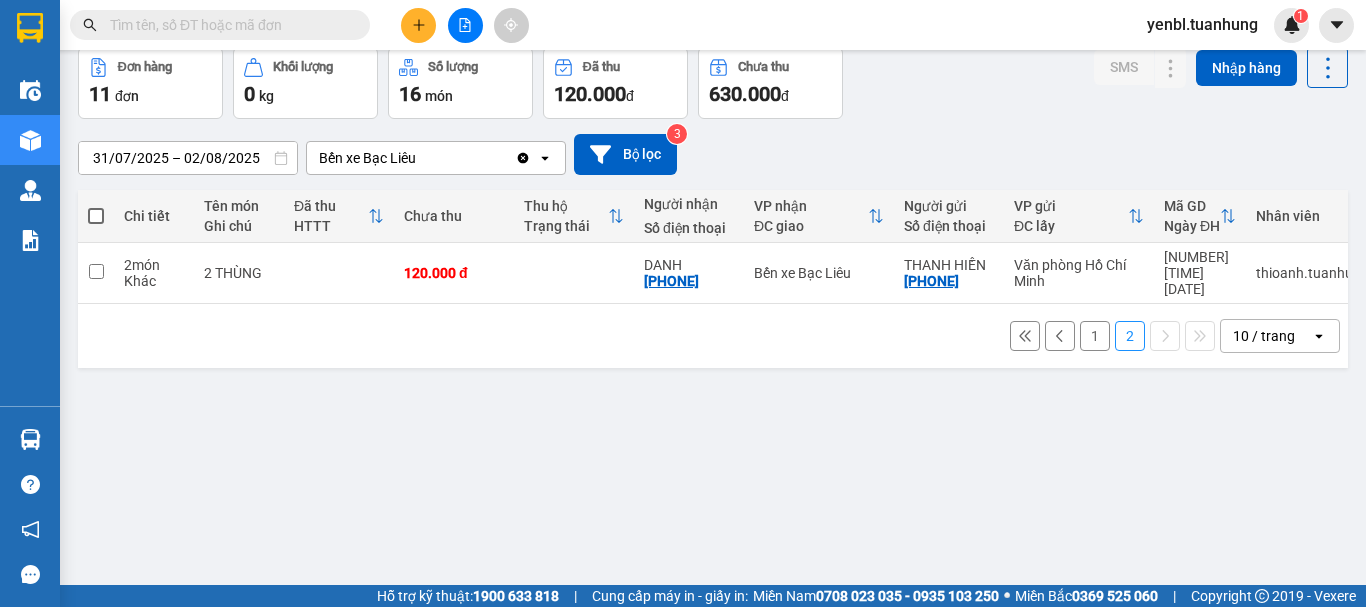 click on "1" at bounding box center [1095, 336] 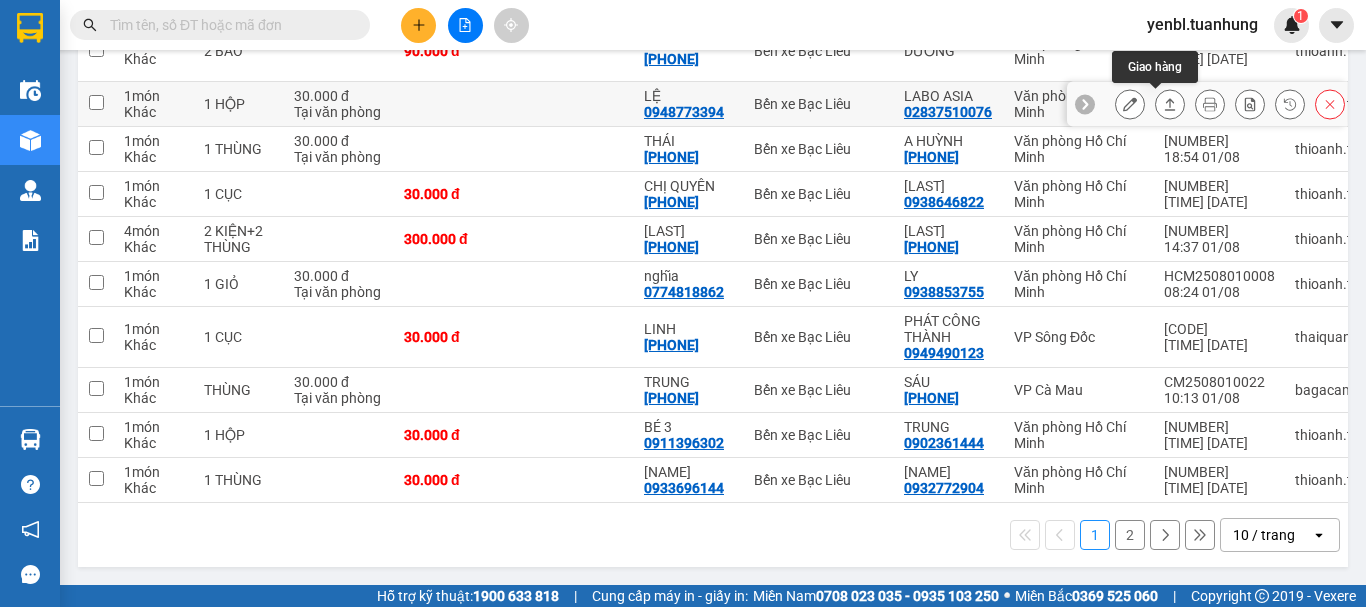 scroll, scrollTop: 322, scrollLeft: 0, axis: vertical 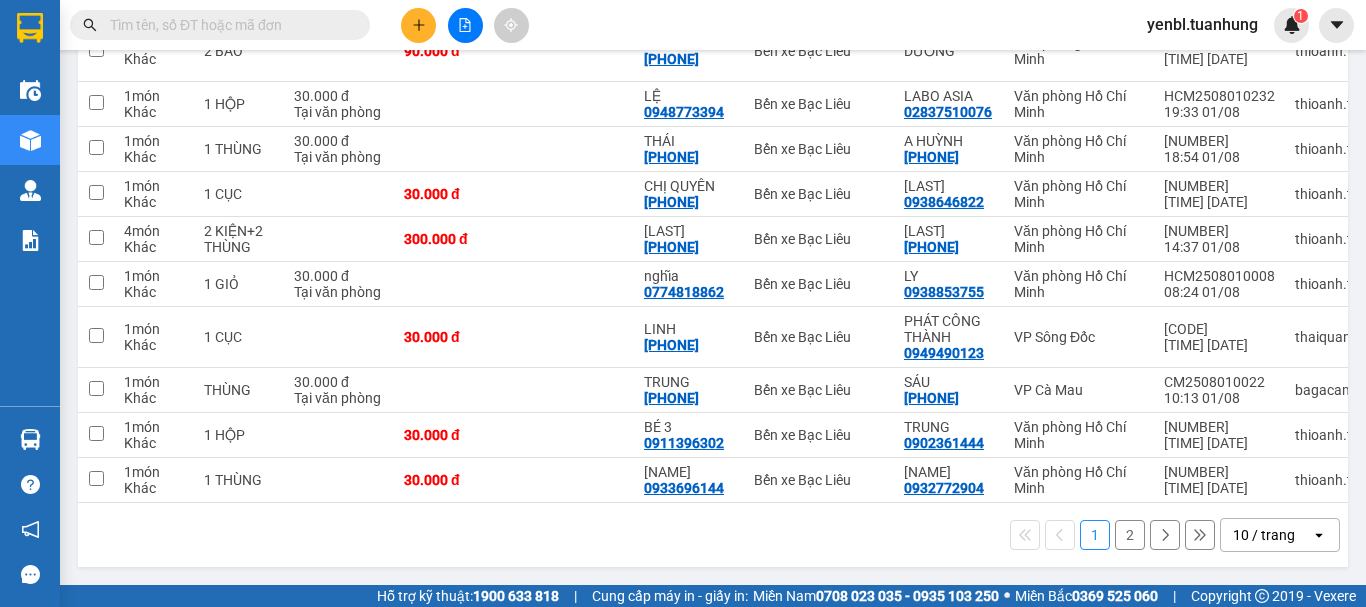 click on "2" at bounding box center [1130, 535] 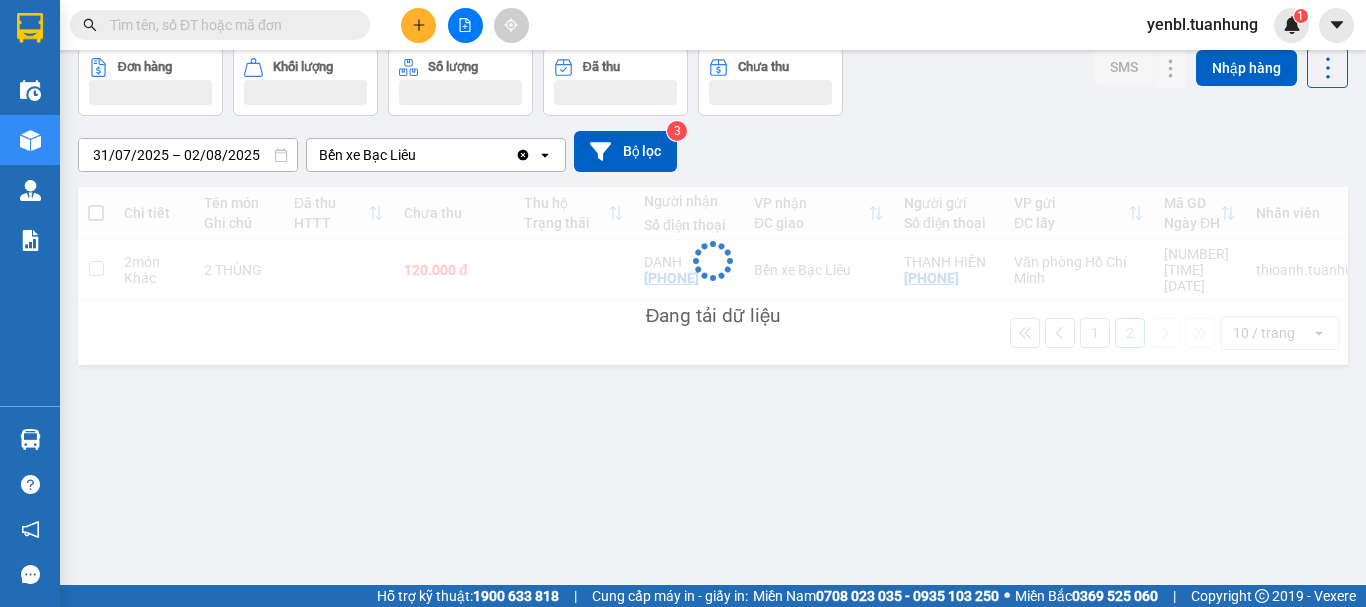 scroll, scrollTop: 92, scrollLeft: 0, axis: vertical 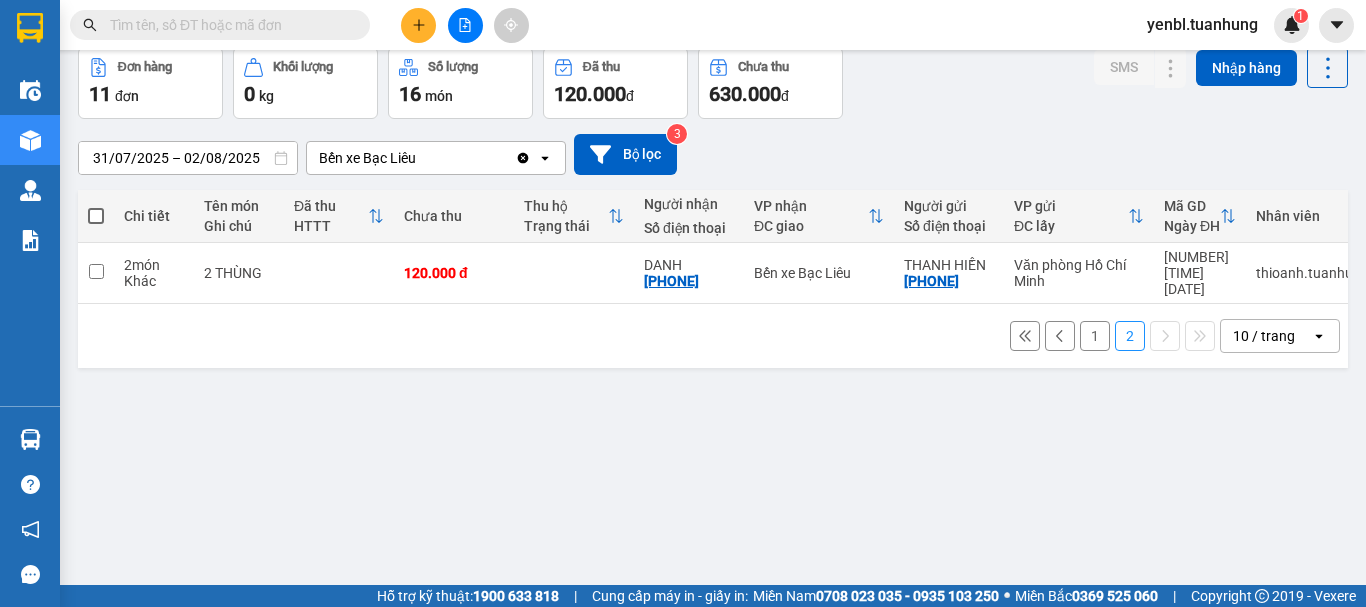 click on "1" at bounding box center (1095, 336) 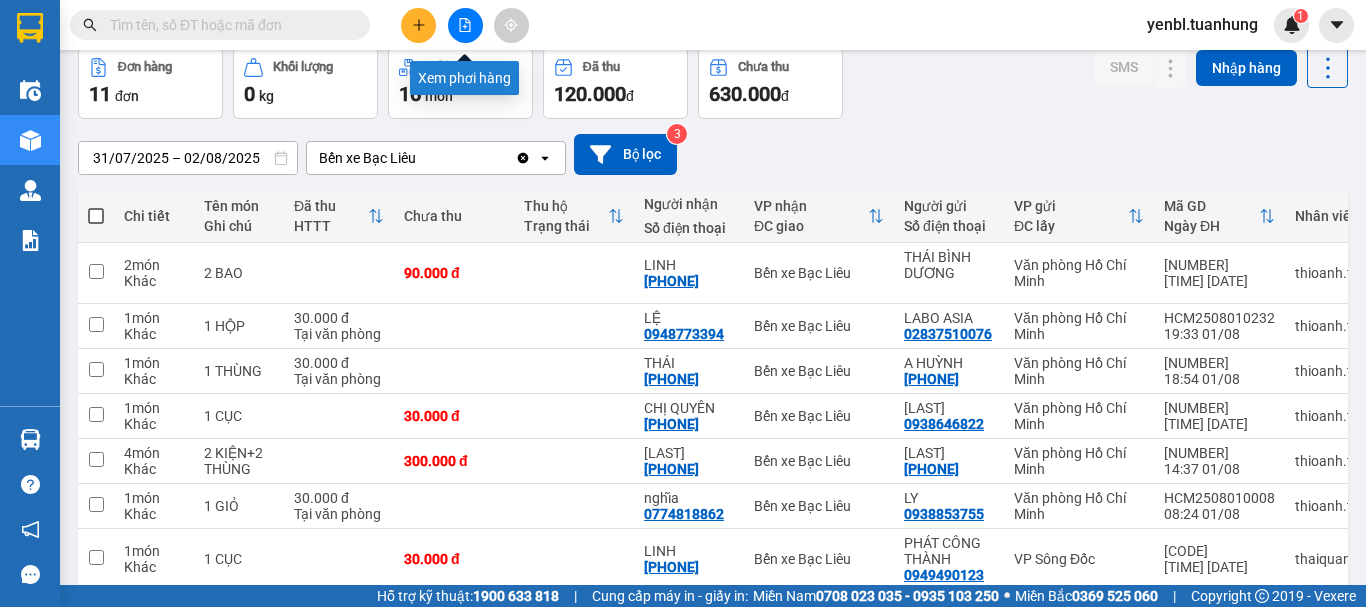 click 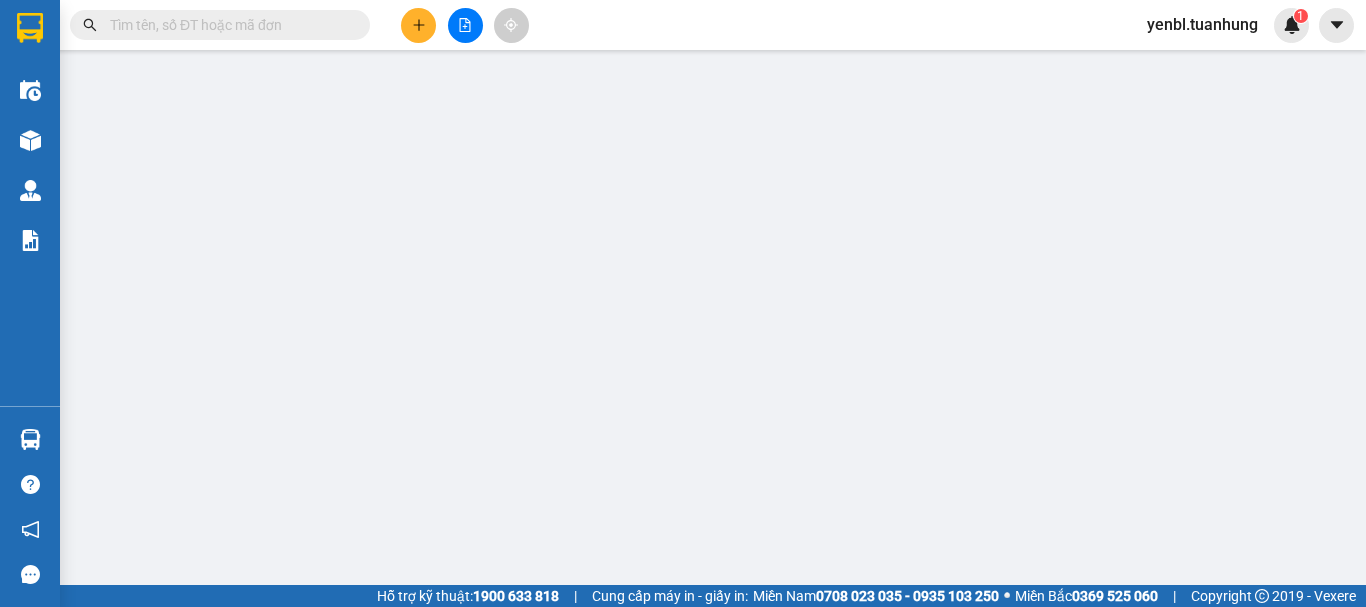 scroll, scrollTop: 0, scrollLeft: 0, axis: both 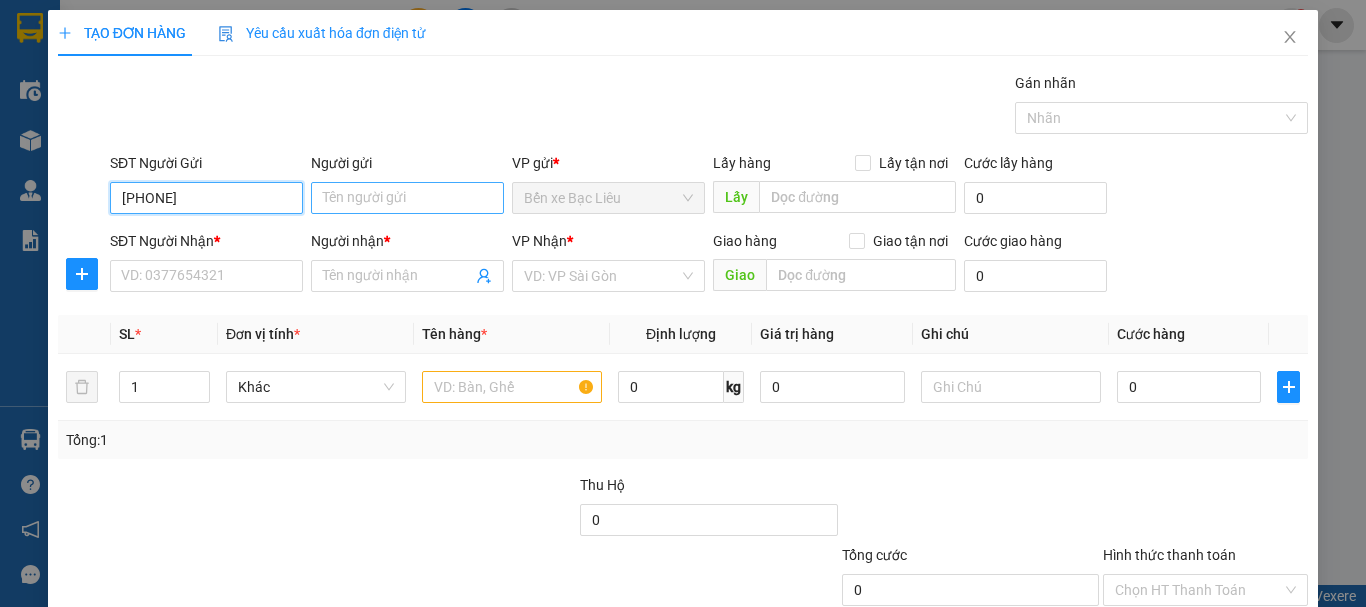 type on "[PHONE]" 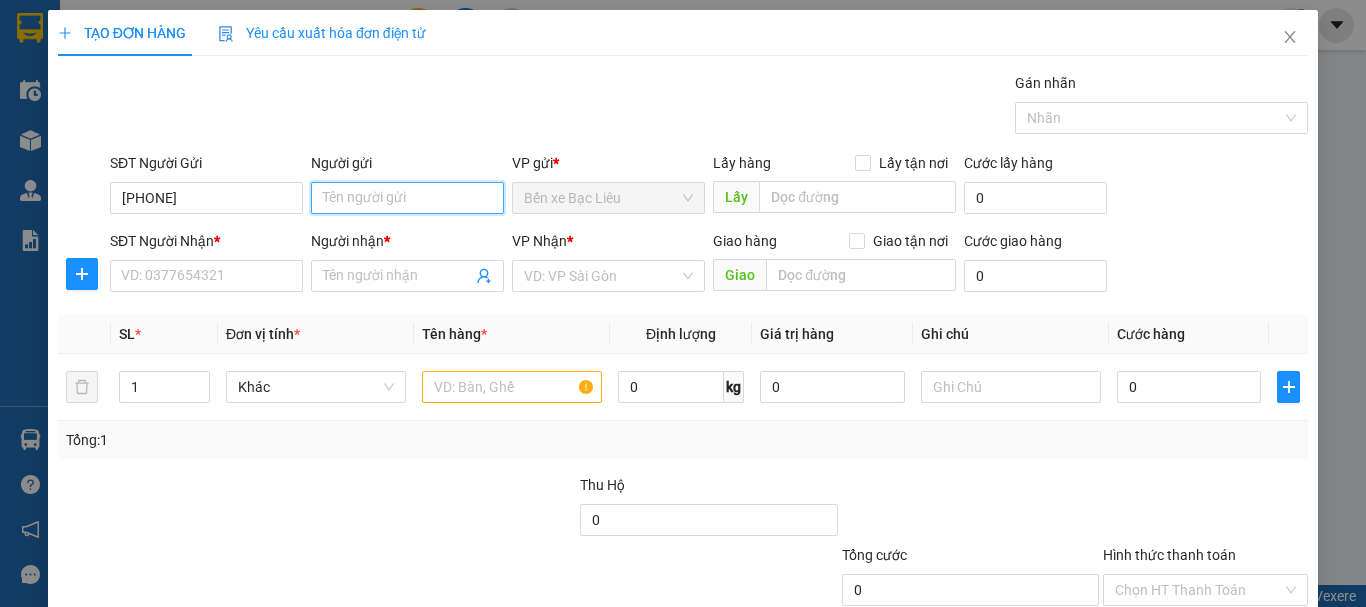 click on "Người gửi" at bounding box center [407, 198] 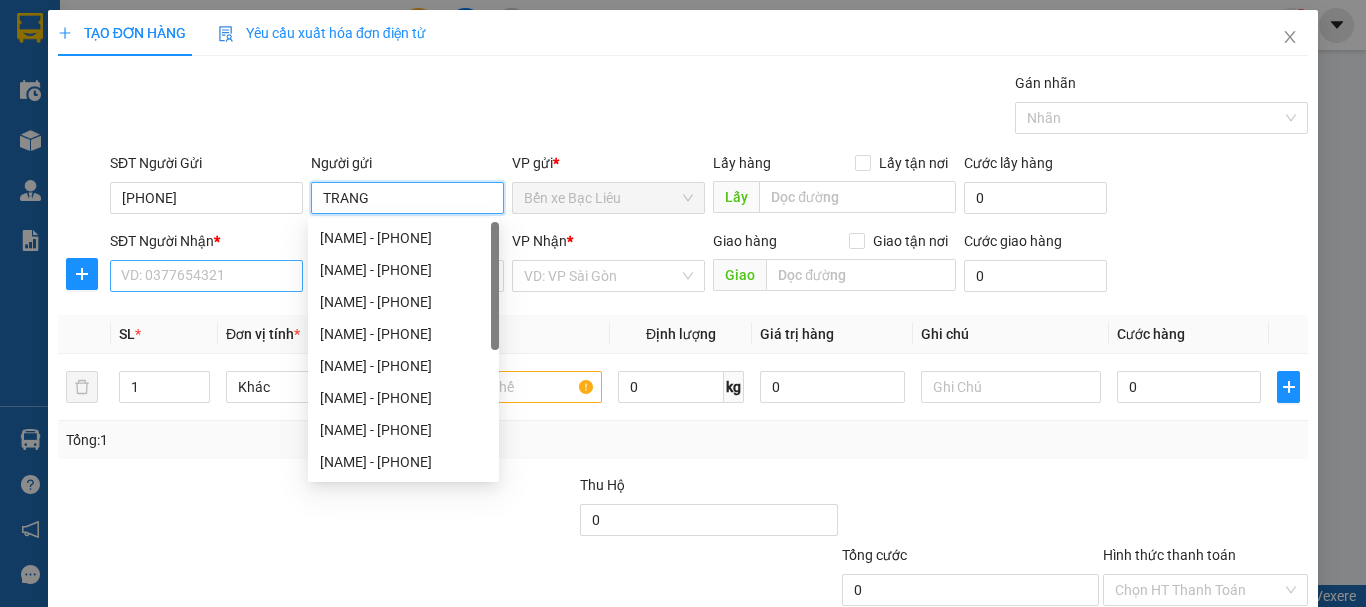 type on "TRANG" 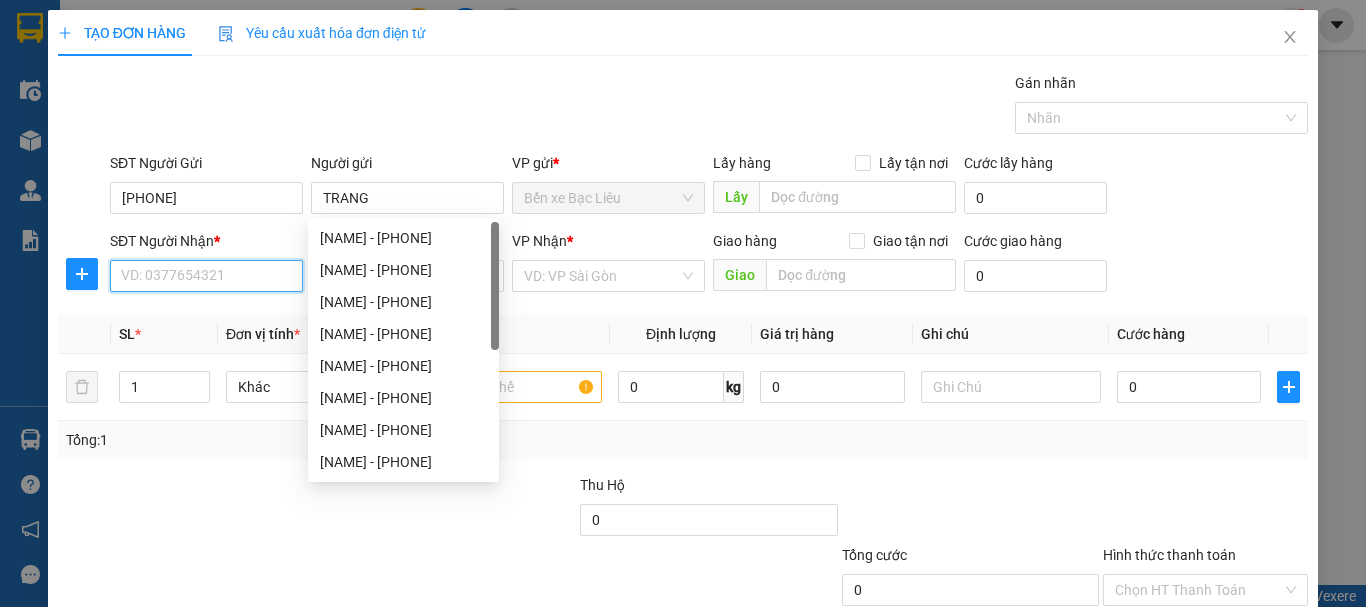 click on "SĐT Người Nhận  *" at bounding box center [206, 276] 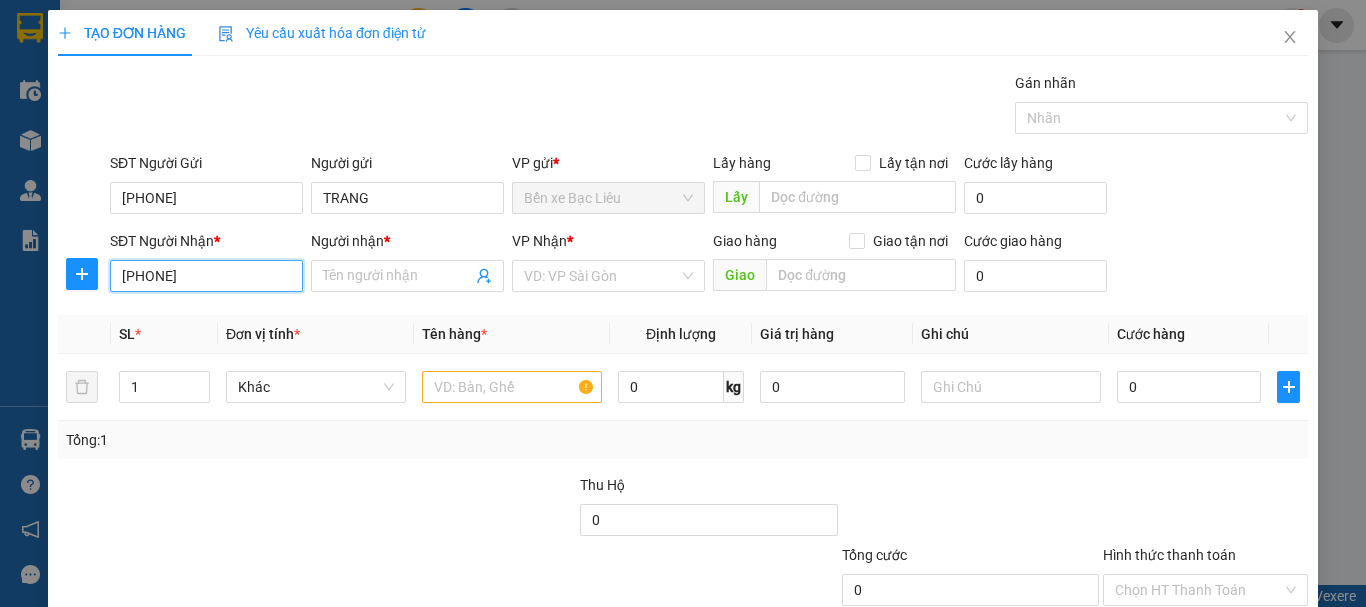 type on "[PHONE]" 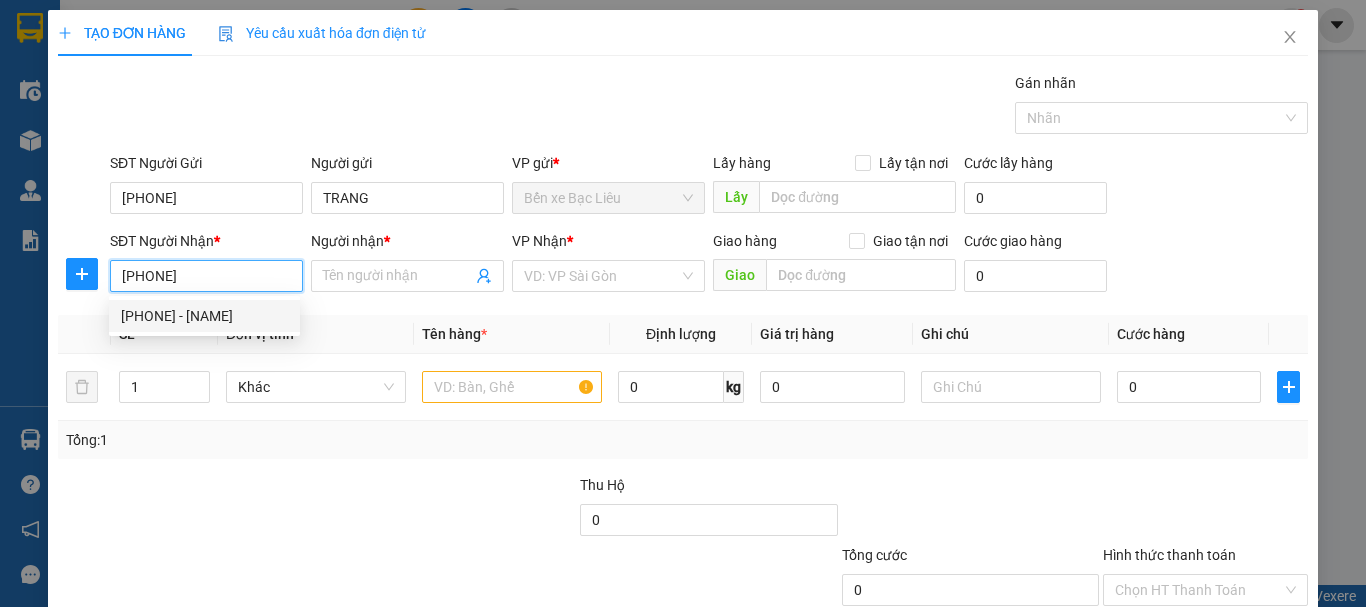 click on "[PHONE] - [NAME]" at bounding box center (204, 316) 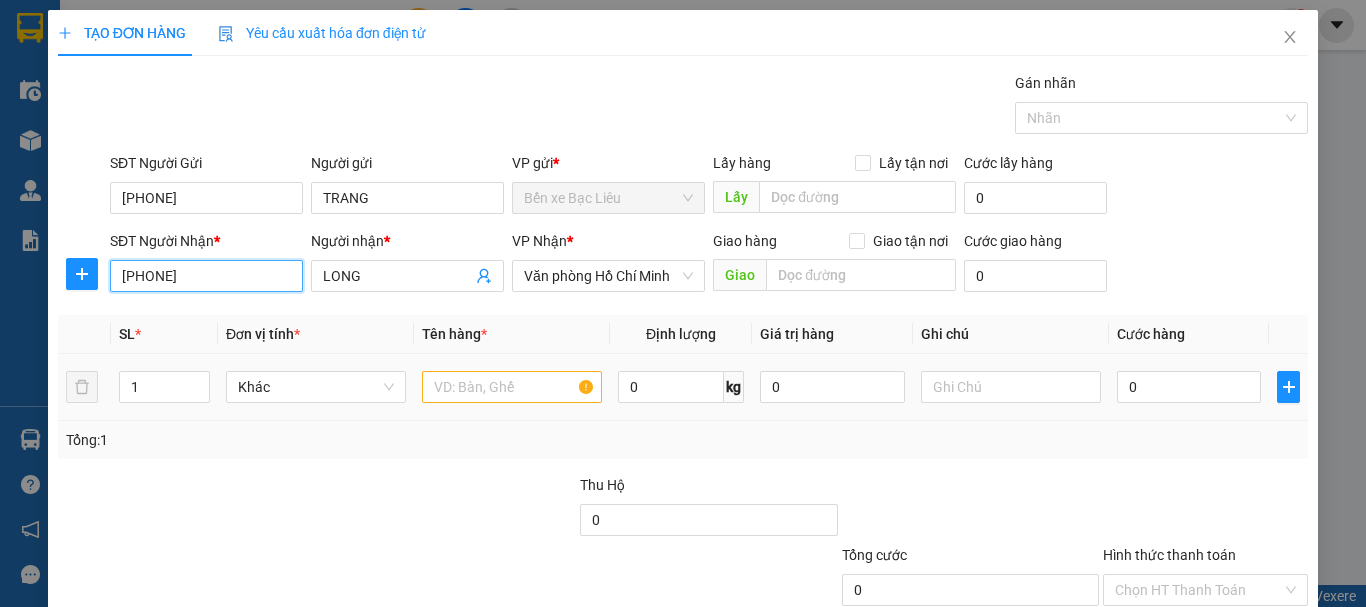 type on "[PHONE]" 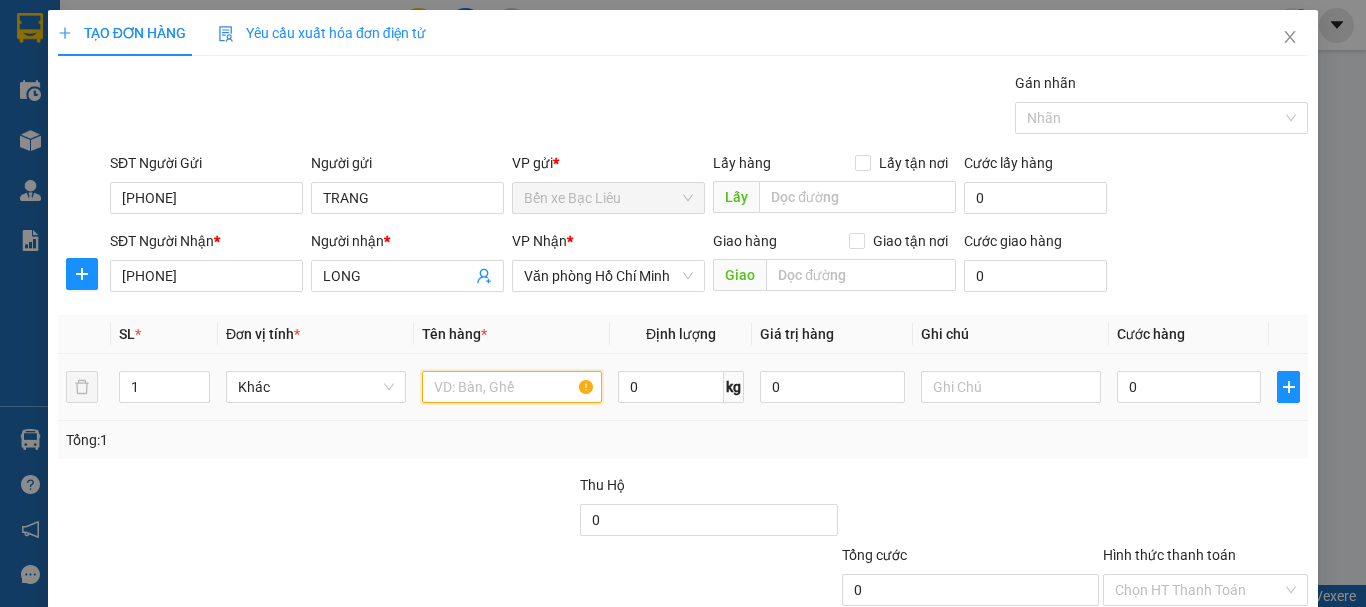 click at bounding box center (512, 387) 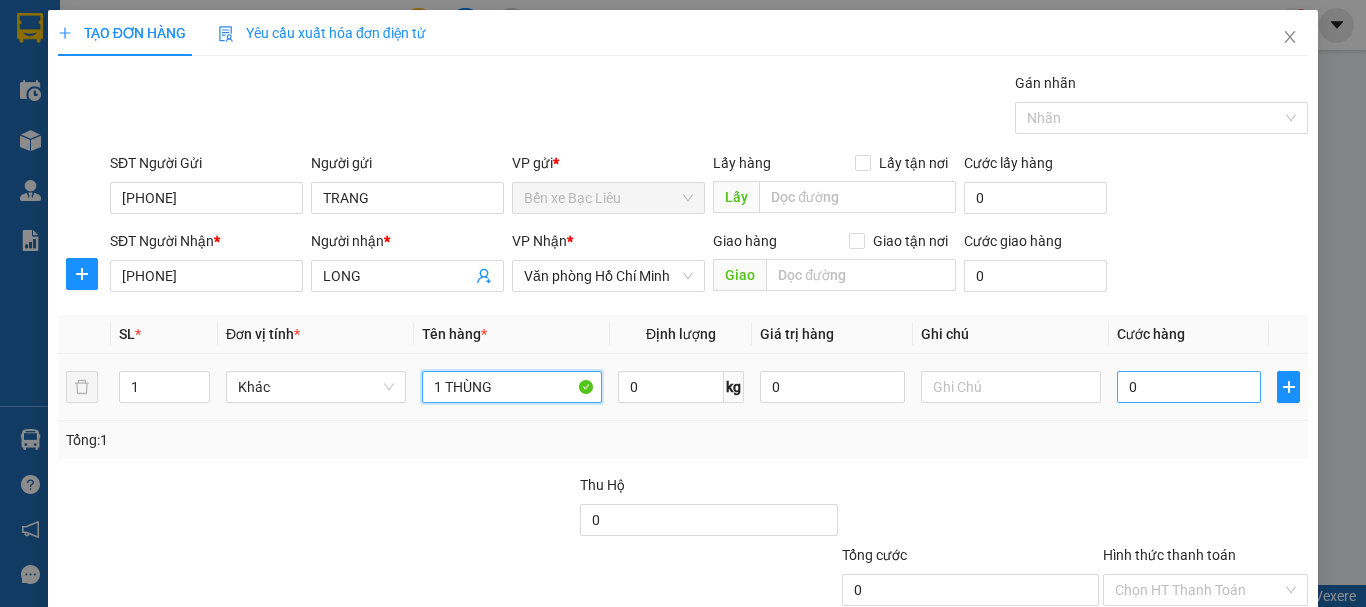 type on "1 THÙNG" 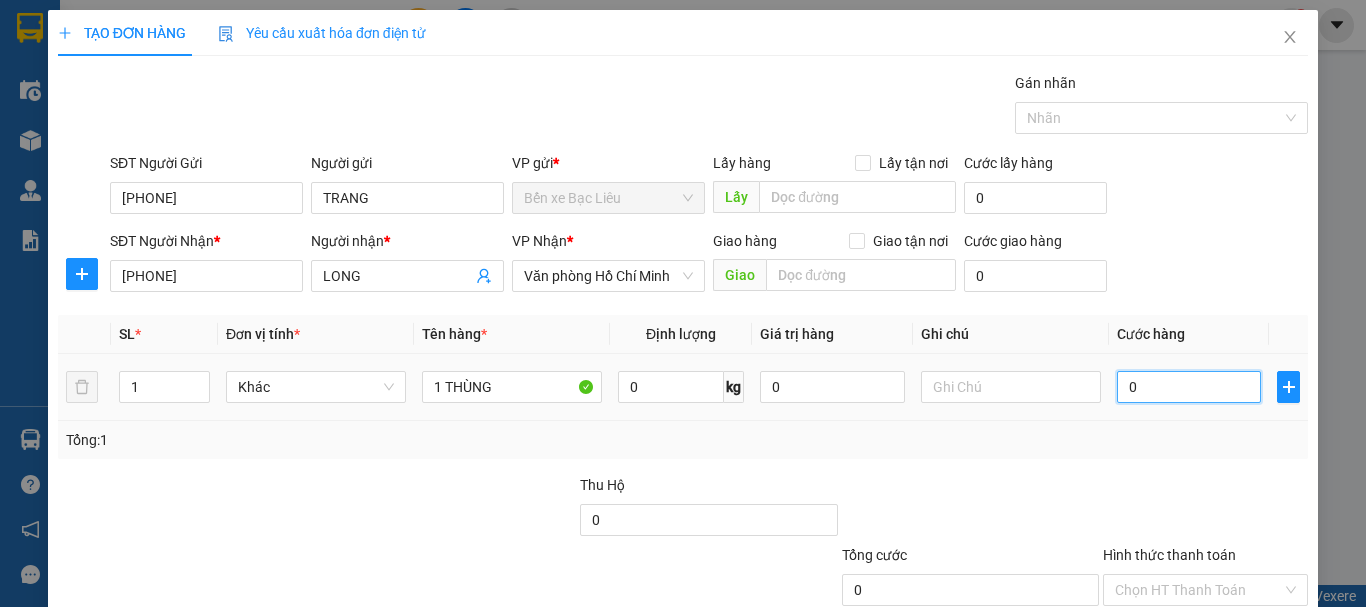click on "0" at bounding box center [1189, 387] 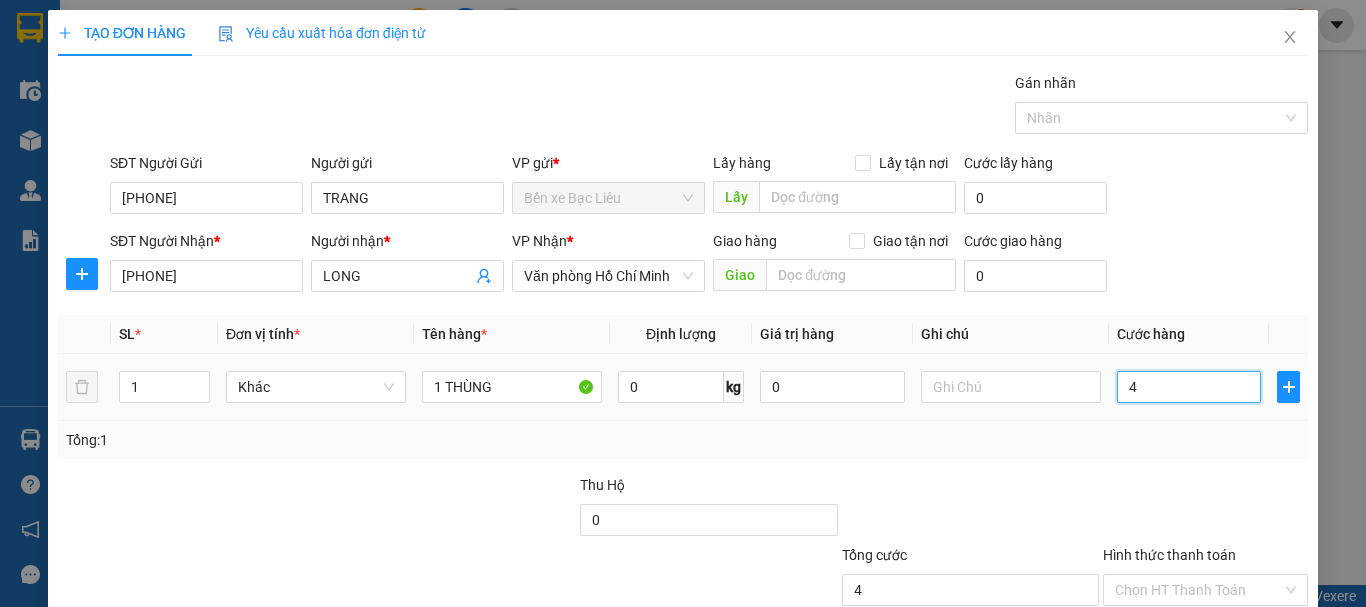 type on "40" 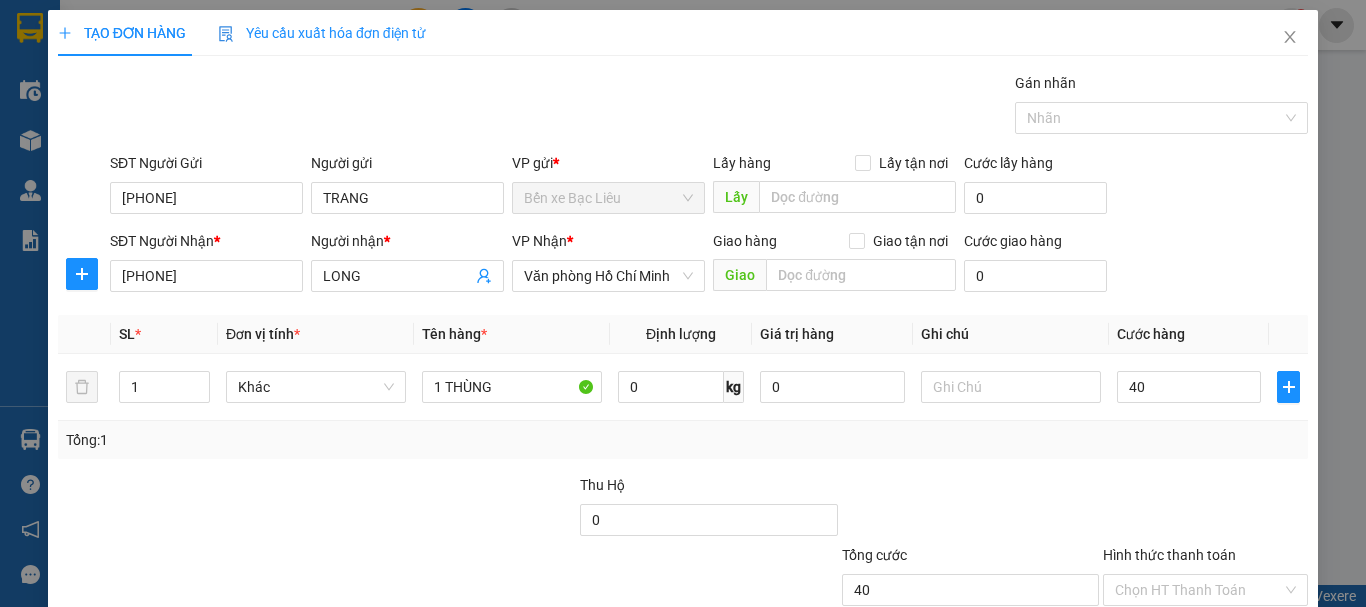 type on "40.000" 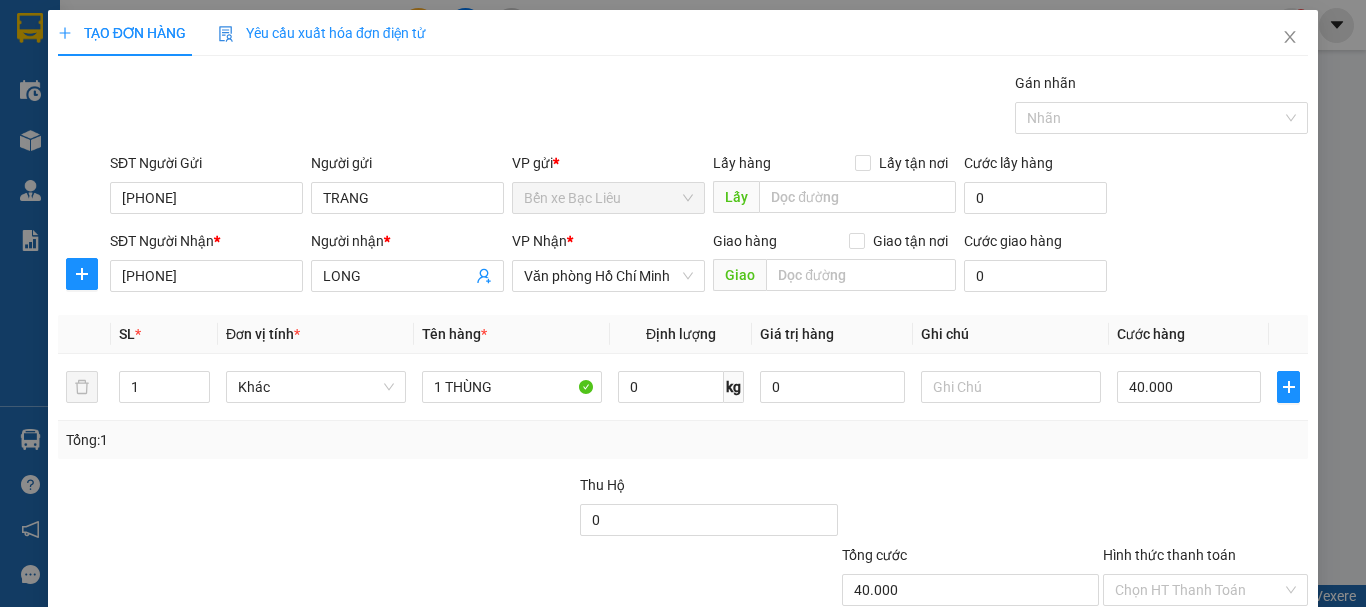 click on "Tổng:  1" at bounding box center (683, 440) 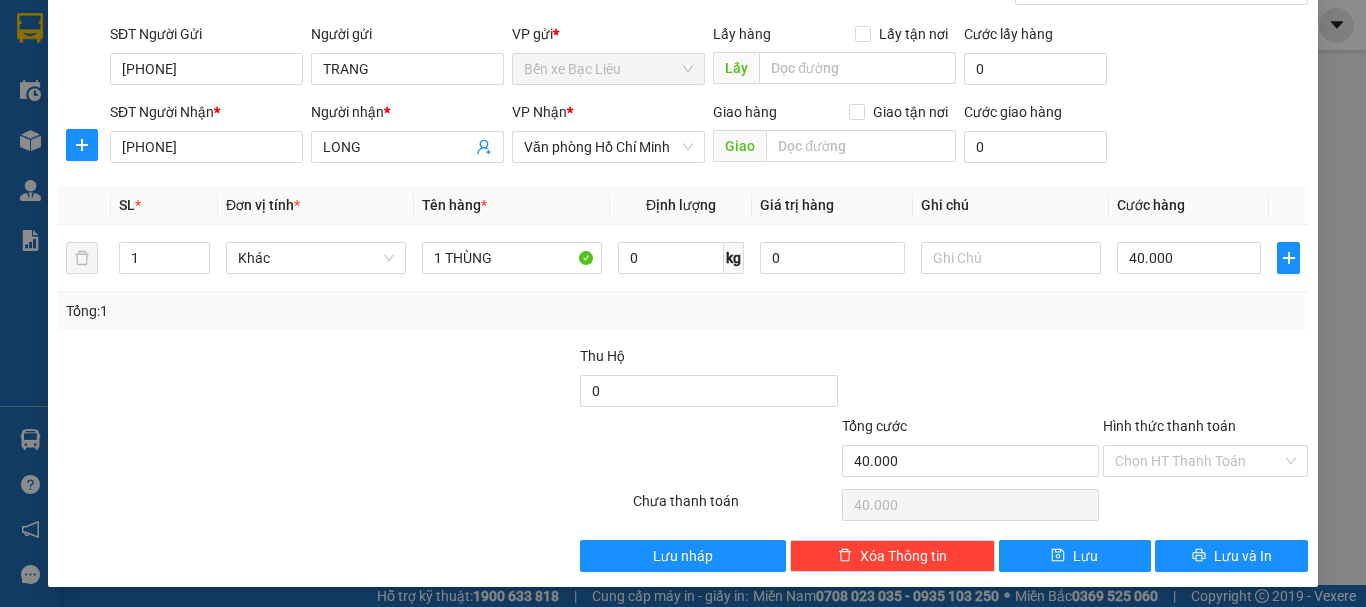 scroll, scrollTop: 133, scrollLeft: 0, axis: vertical 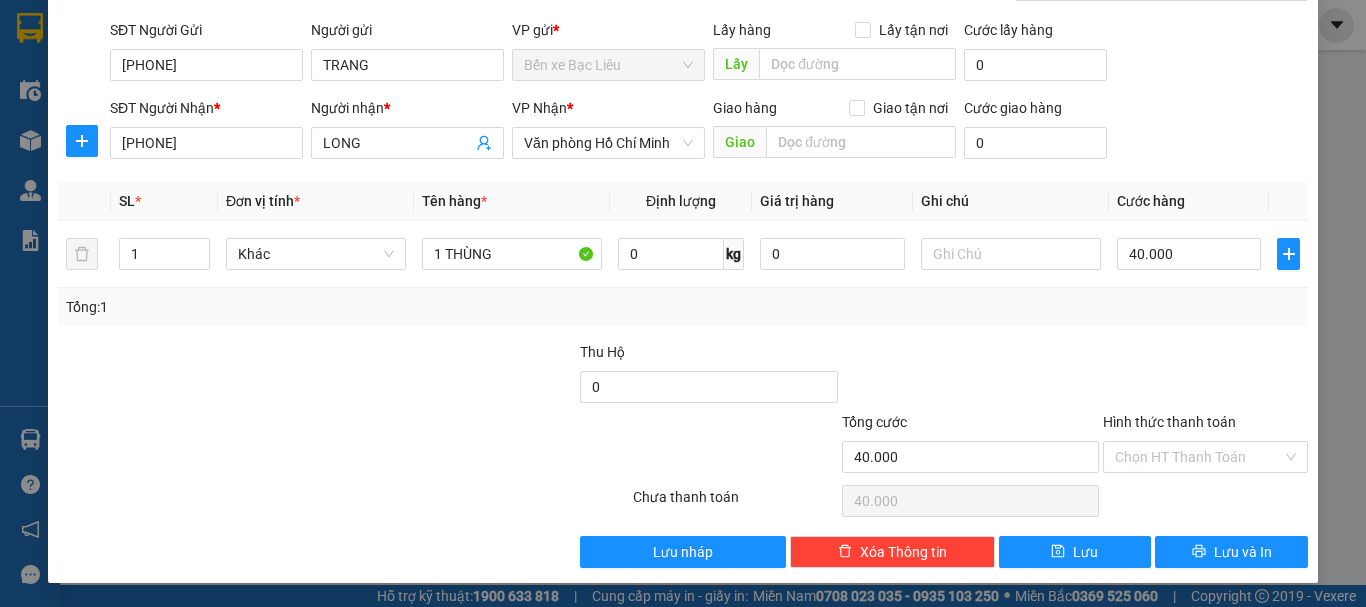 click at bounding box center (1205, 376) 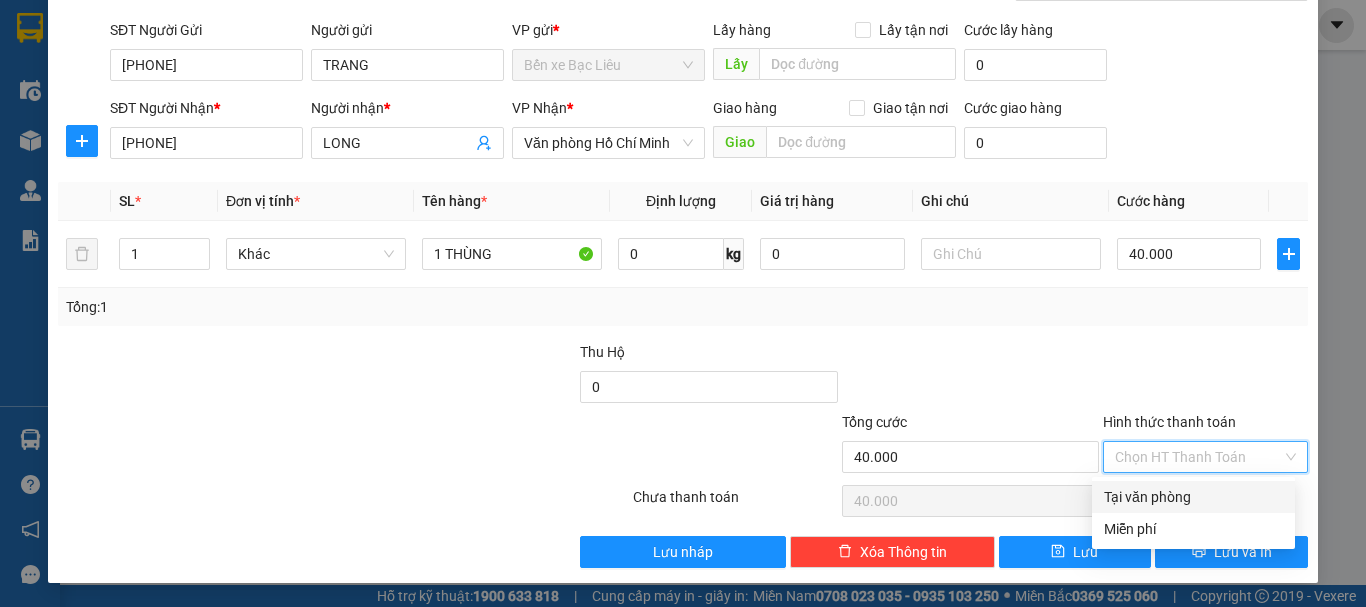 click on "Hình thức thanh toán" at bounding box center (1198, 457) 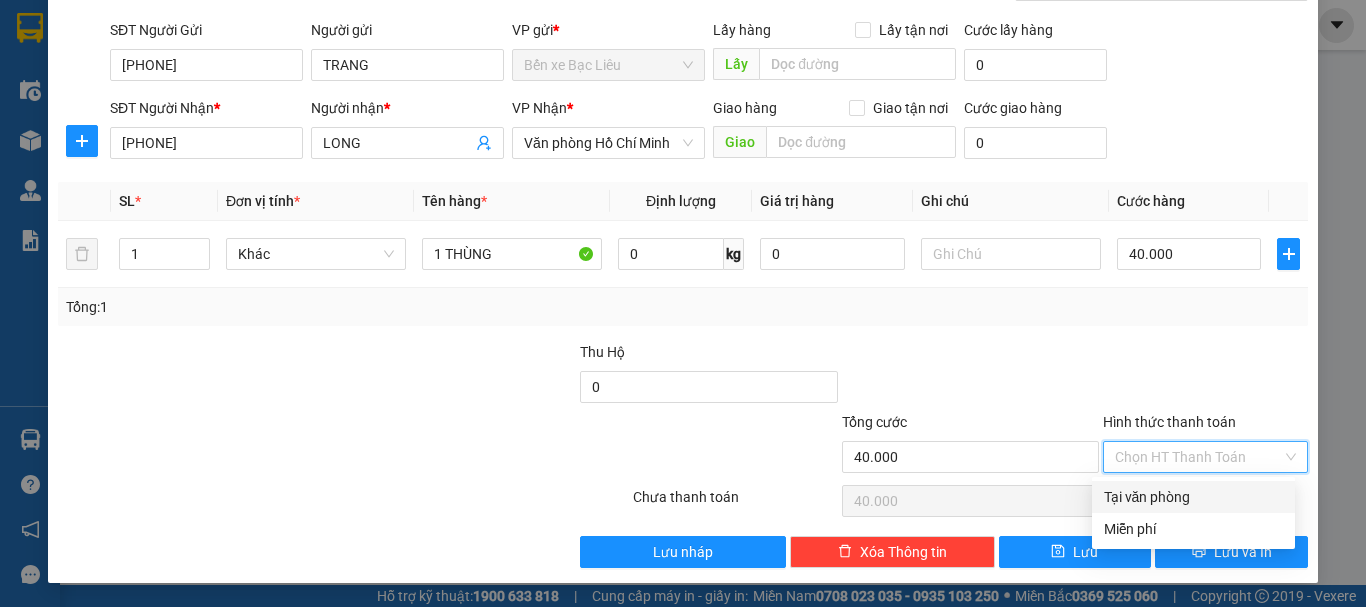 click on "Tại văn phòng" at bounding box center (1193, 497) 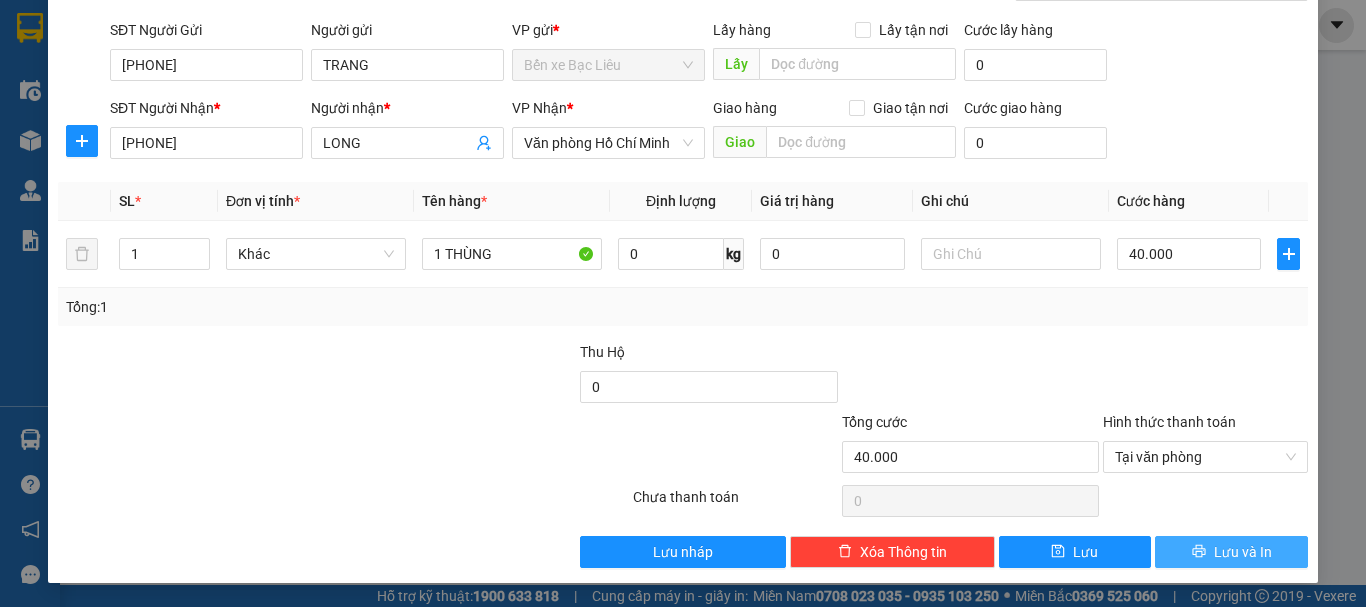 click on "Lưu và In" at bounding box center [1243, 552] 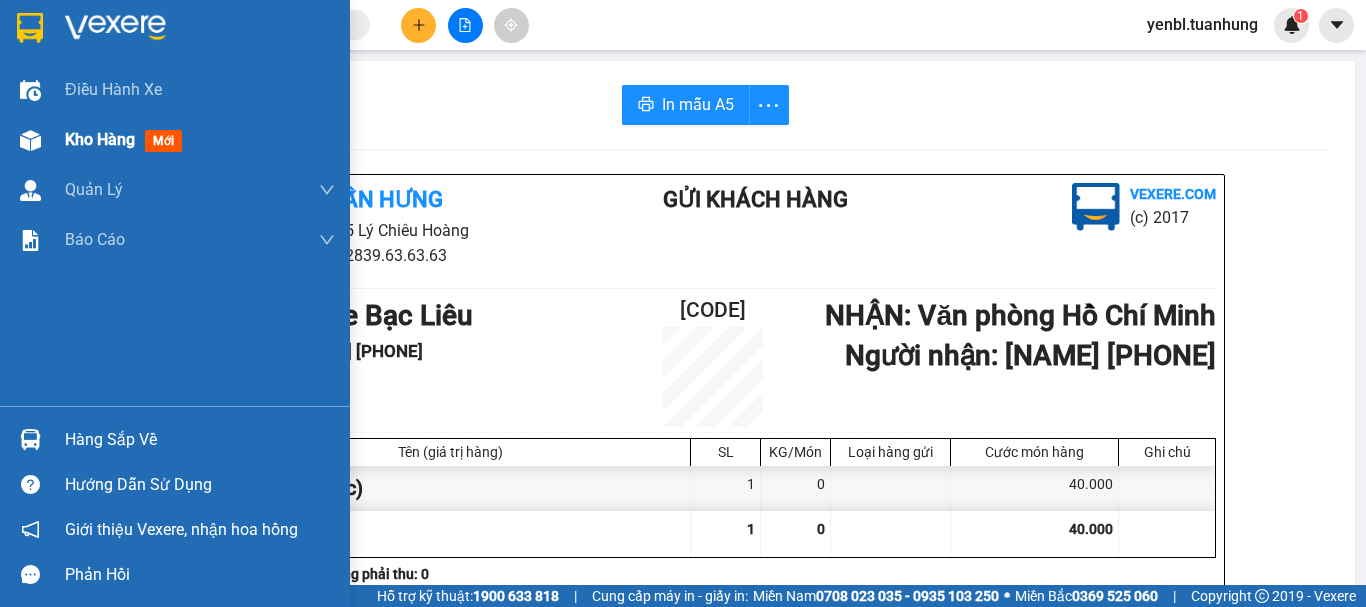 click at bounding box center (30, 140) 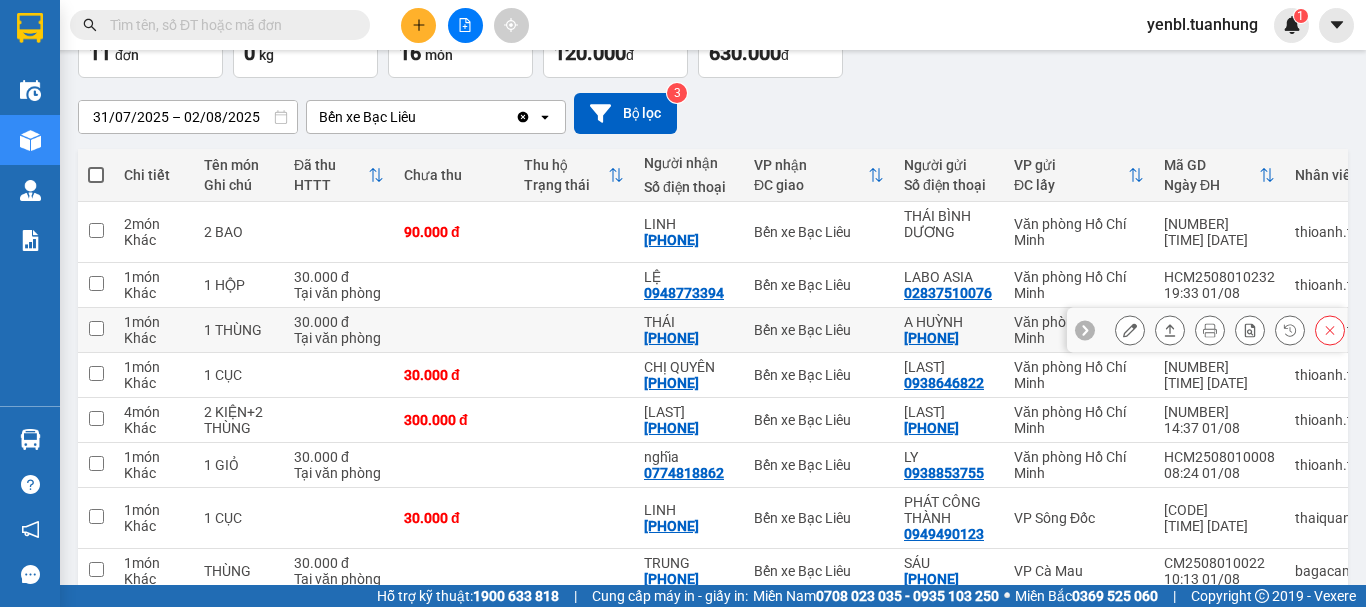 scroll, scrollTop: 100, scrollLeft: 0, axis: vertical 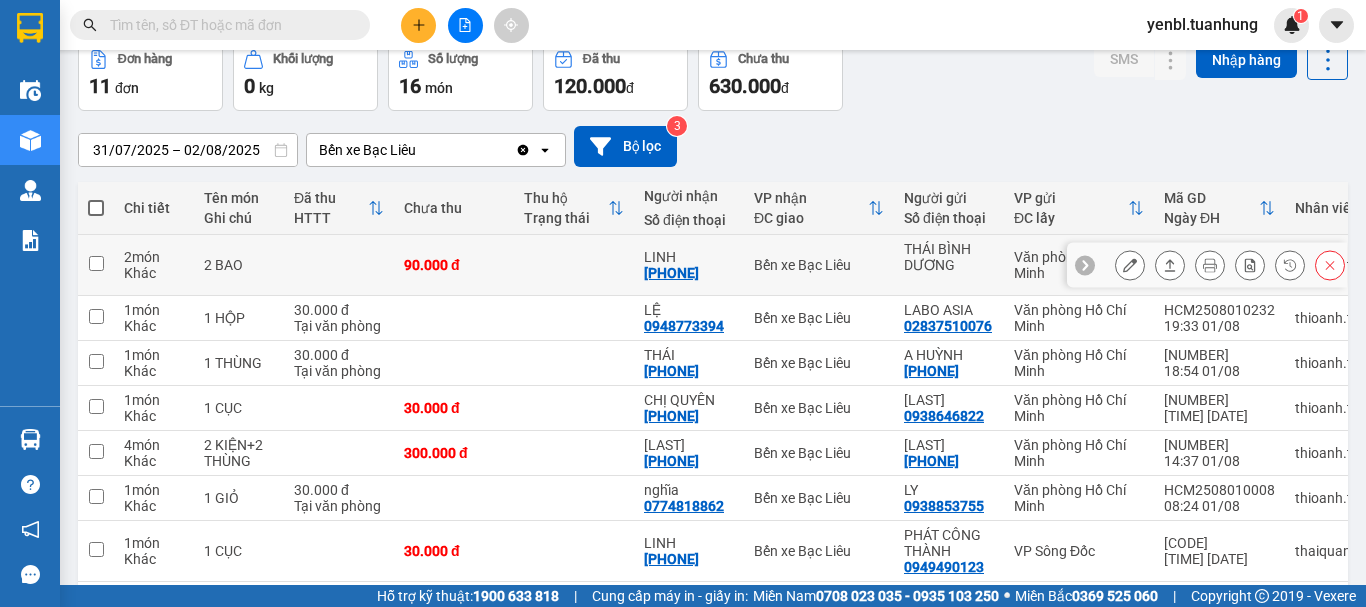 click 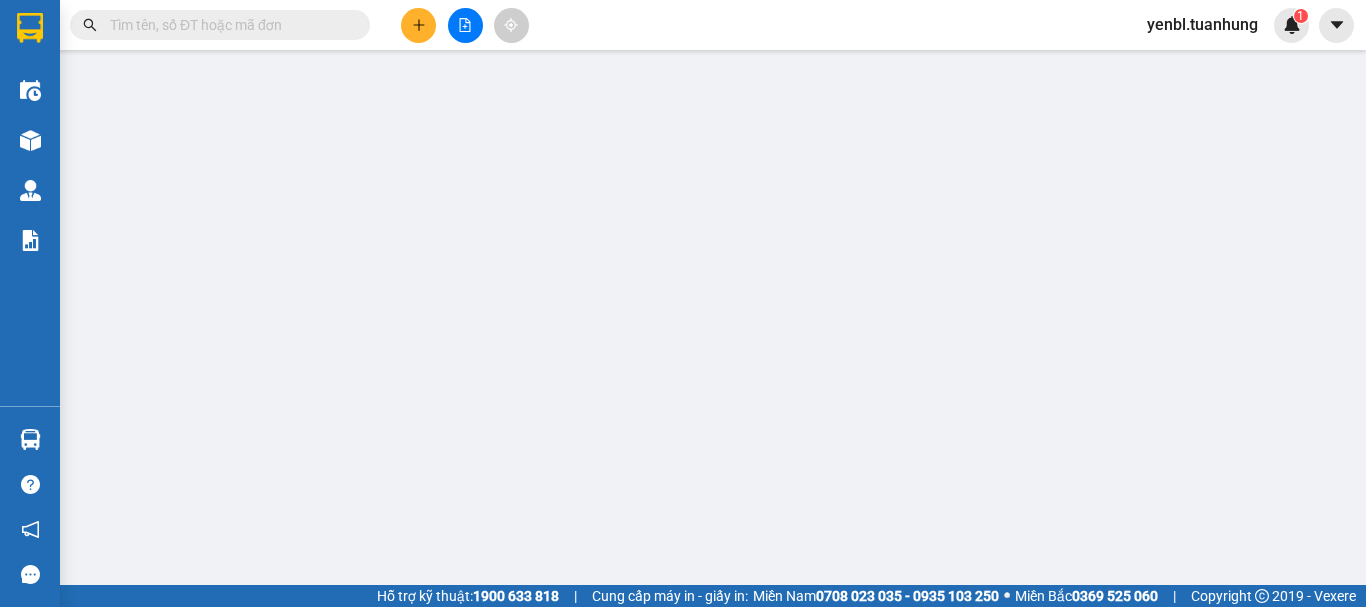 type on "THÁI BÌNH DƯƠNG" 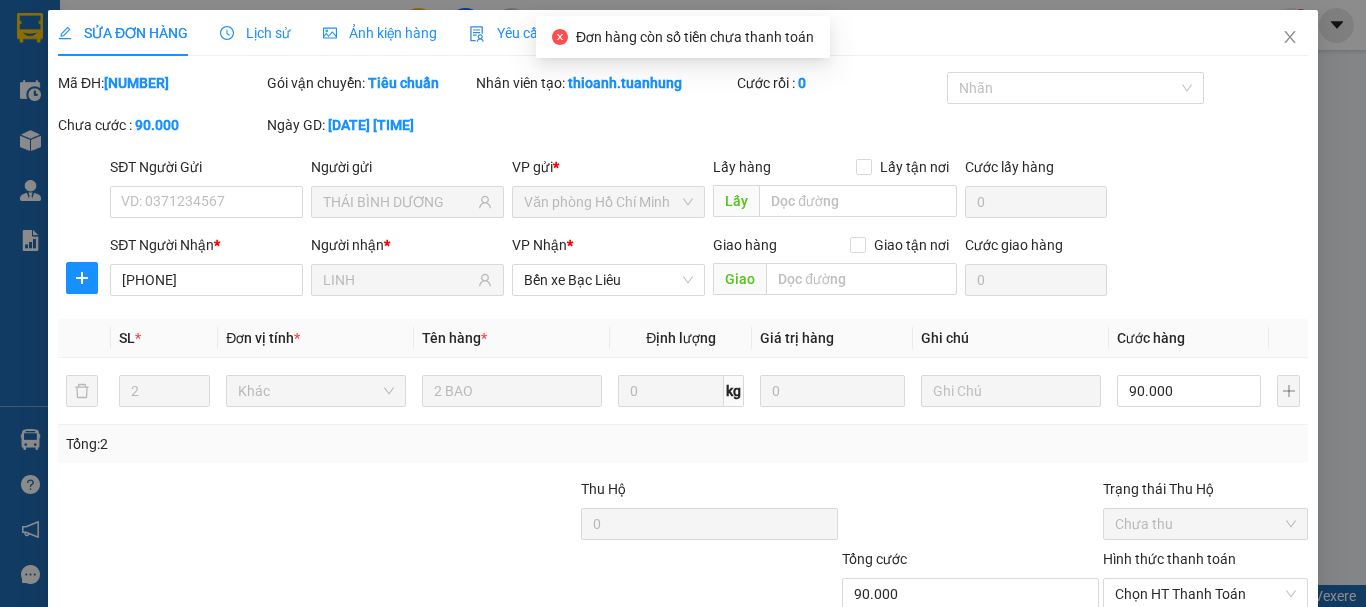 scroll, scrollTop: 0, scrollLeft: 0, axis: both 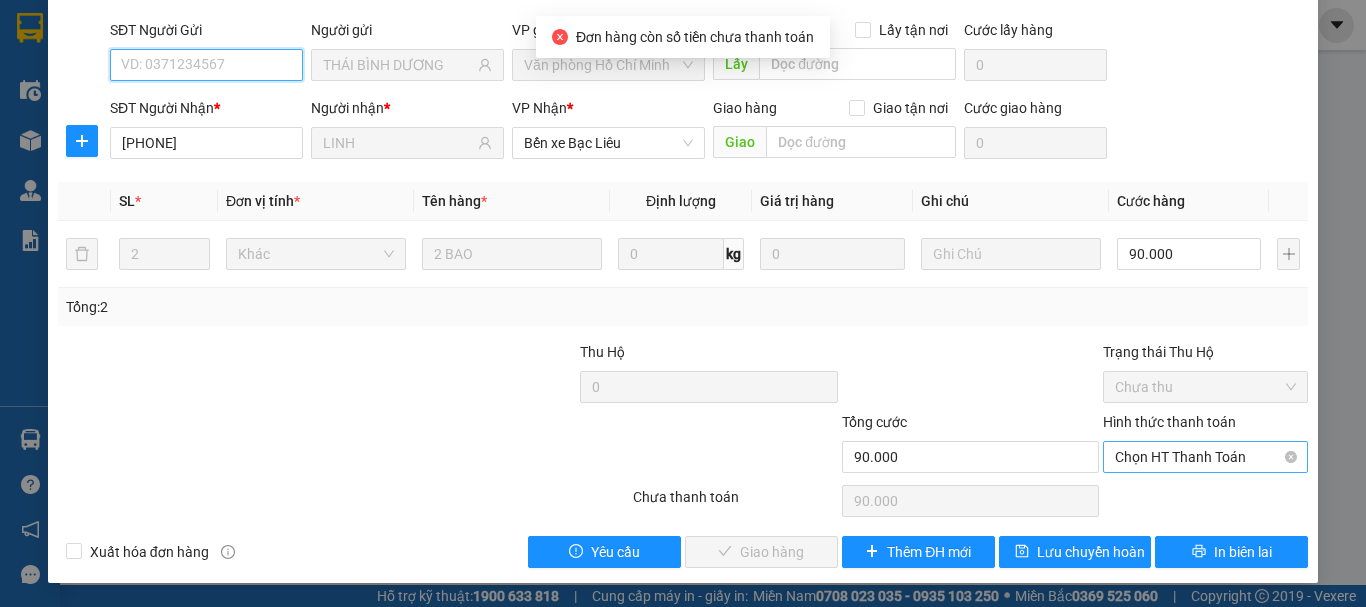 click on "Chọn HT Thanh Toán" at bounding box center [1205, 457] 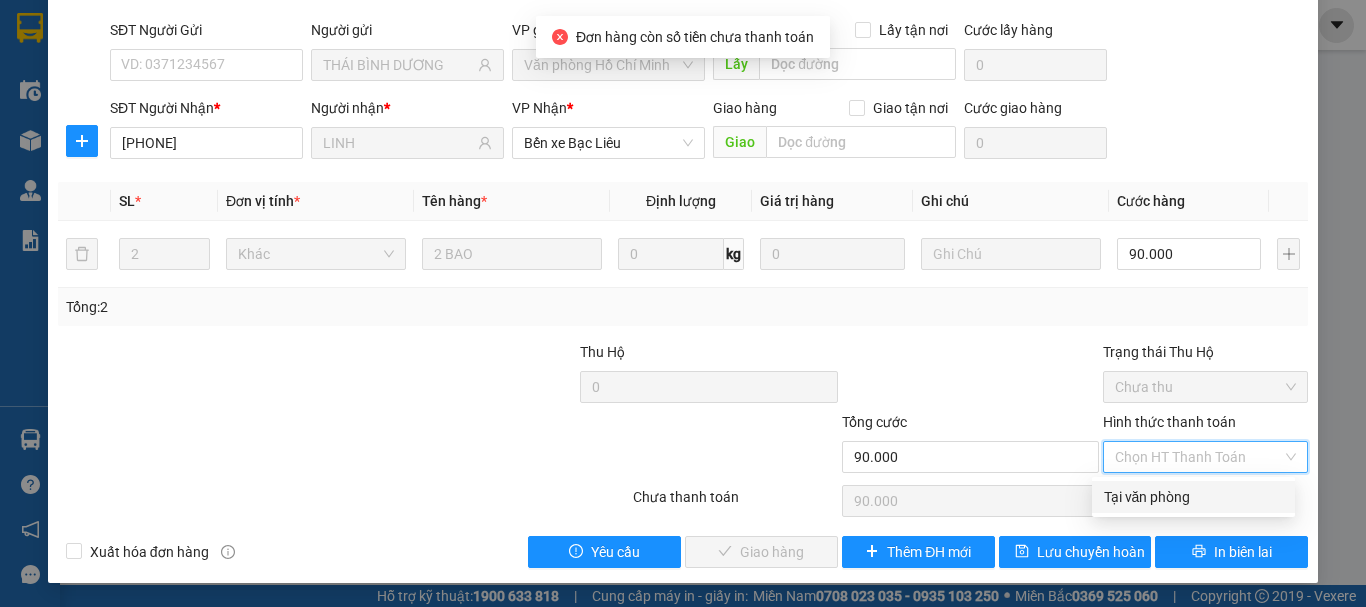drag, startPoint x: 1136, startPoint y: 497, endPoint x: 956, endPoint y: 527, distance: 182.48288 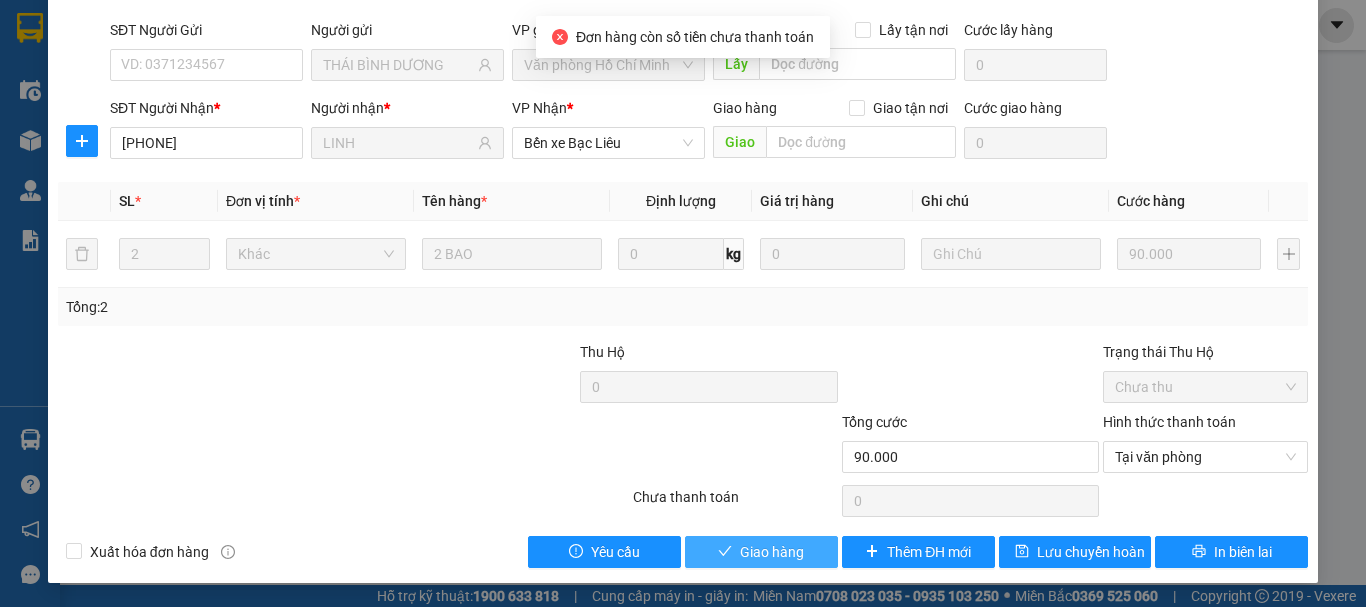 click on "Giao hàng" at bounding box center [761, 552] 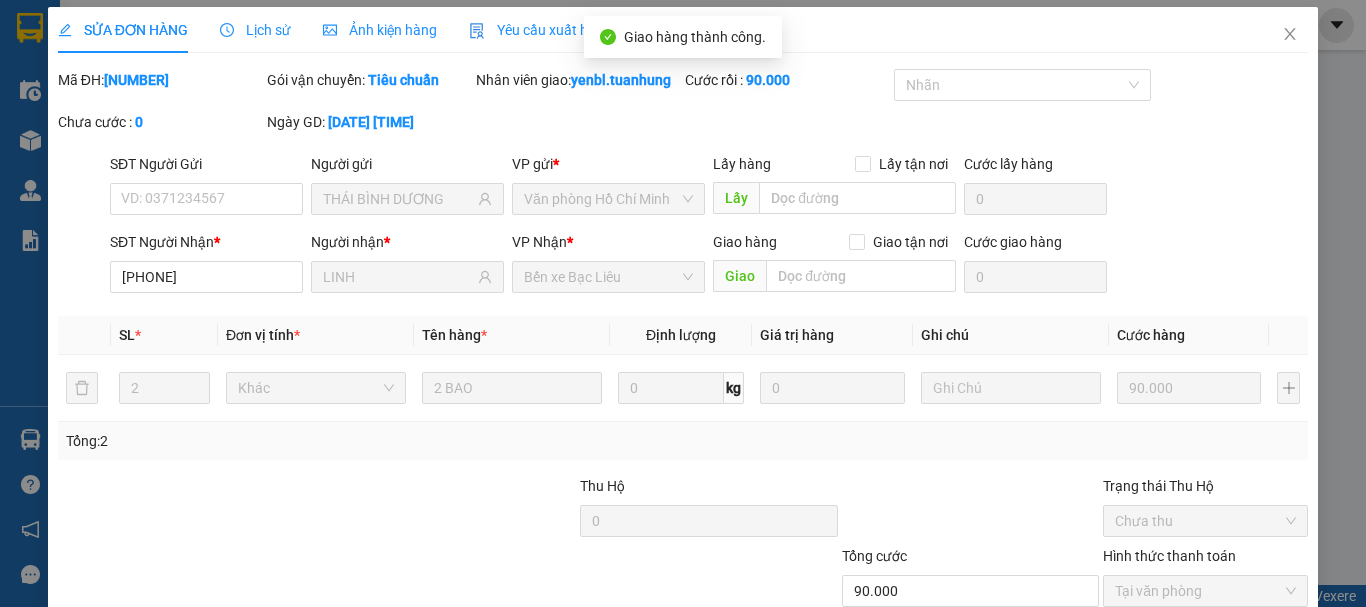 scroll, scrollTop: 0, scrollLeft: 0, axis: both 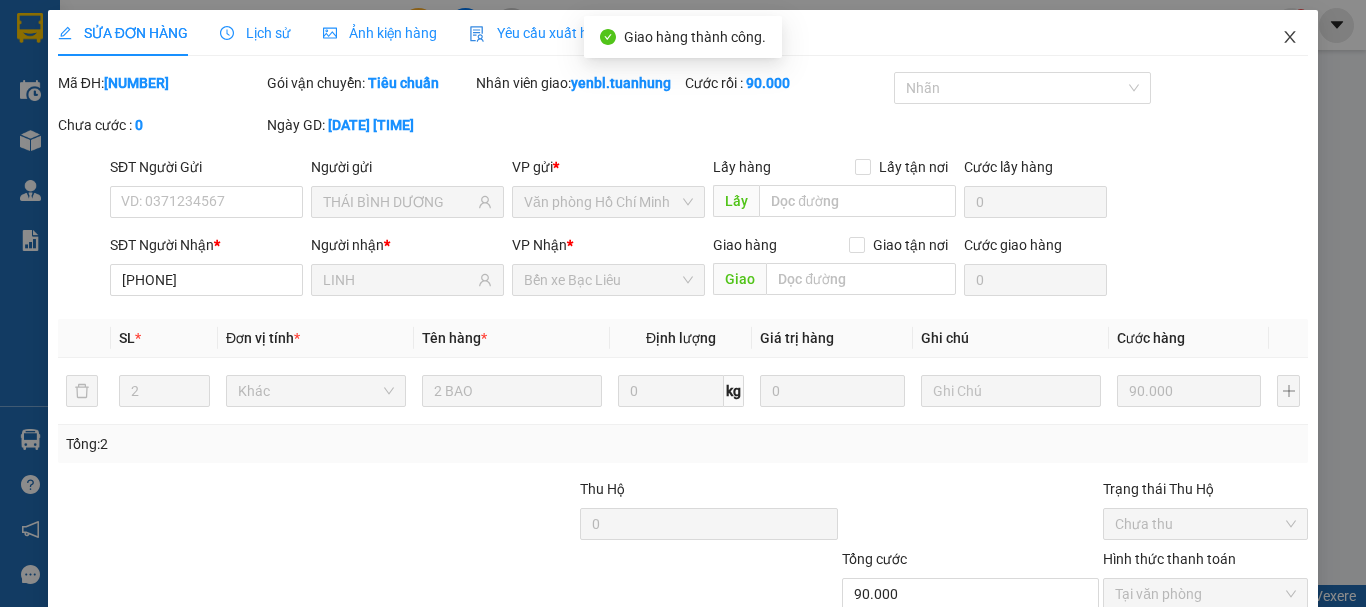click at bounding box center (1290, 38) 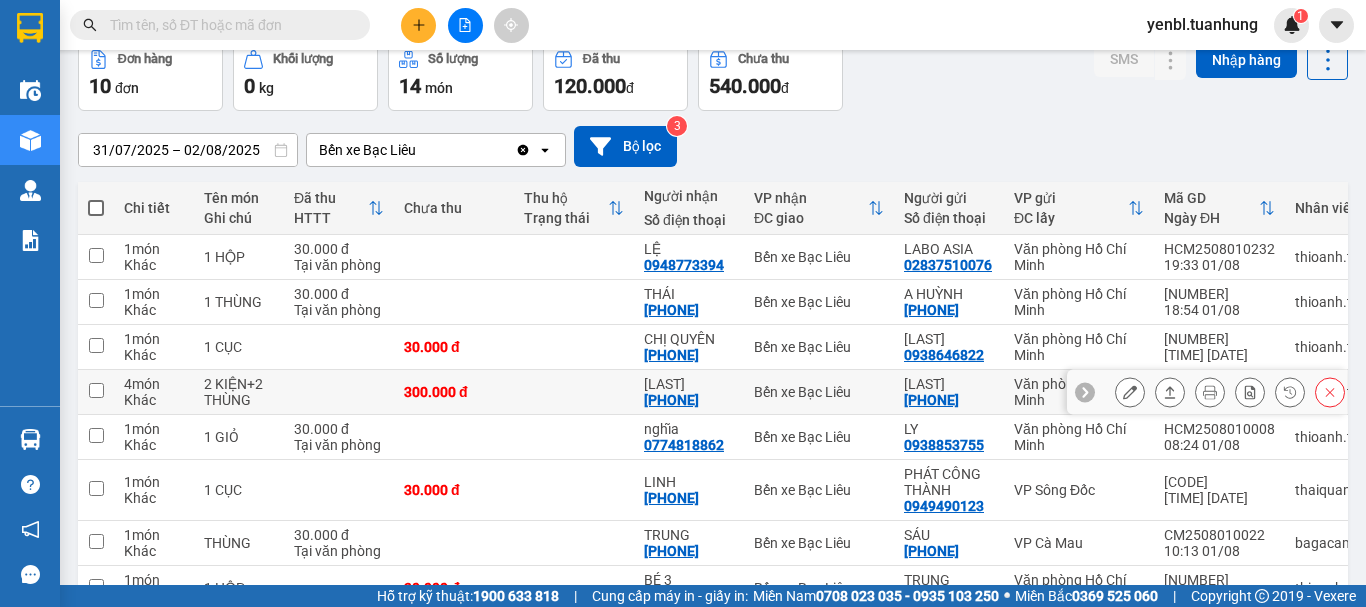 scroll, scrollTop: 200, scrollLeft: 0, axis: vertical 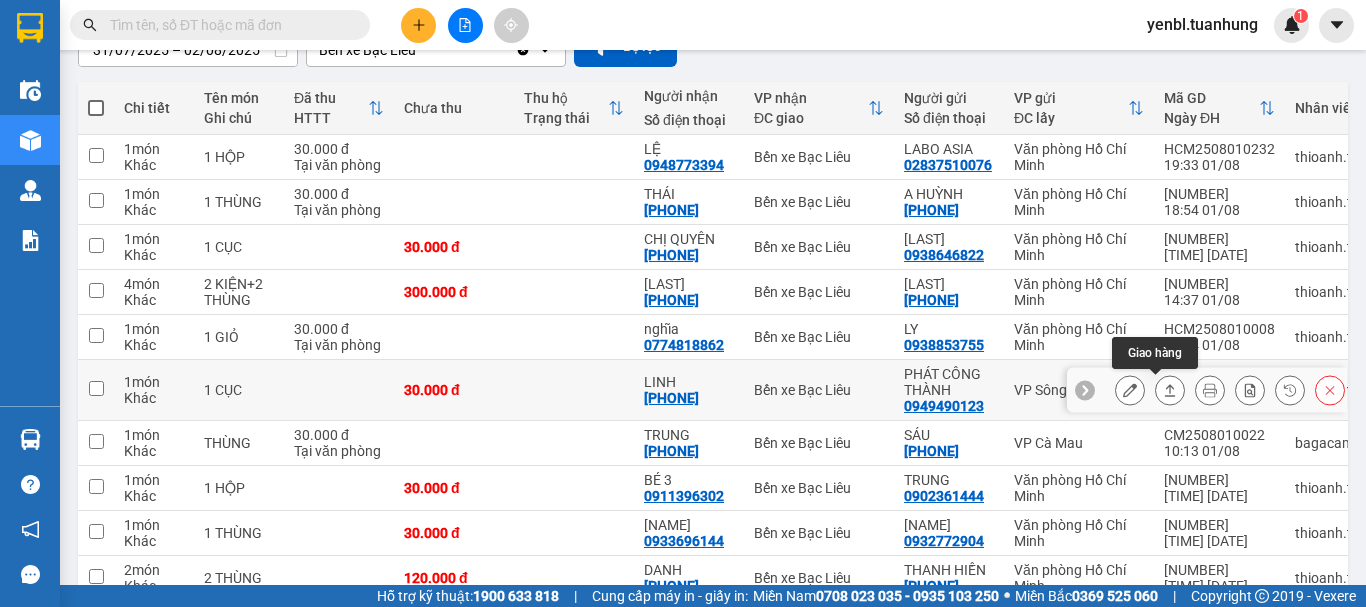 click 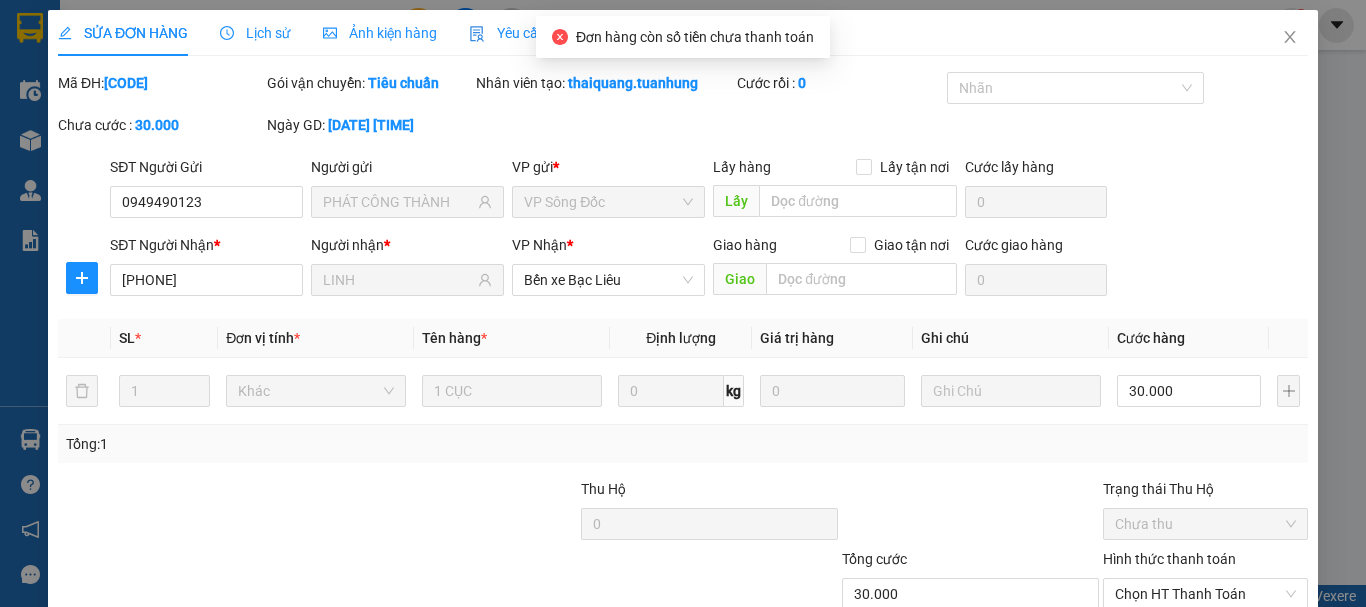 scroll, scrollTop: 0, scrollLeft: 0, axis: both 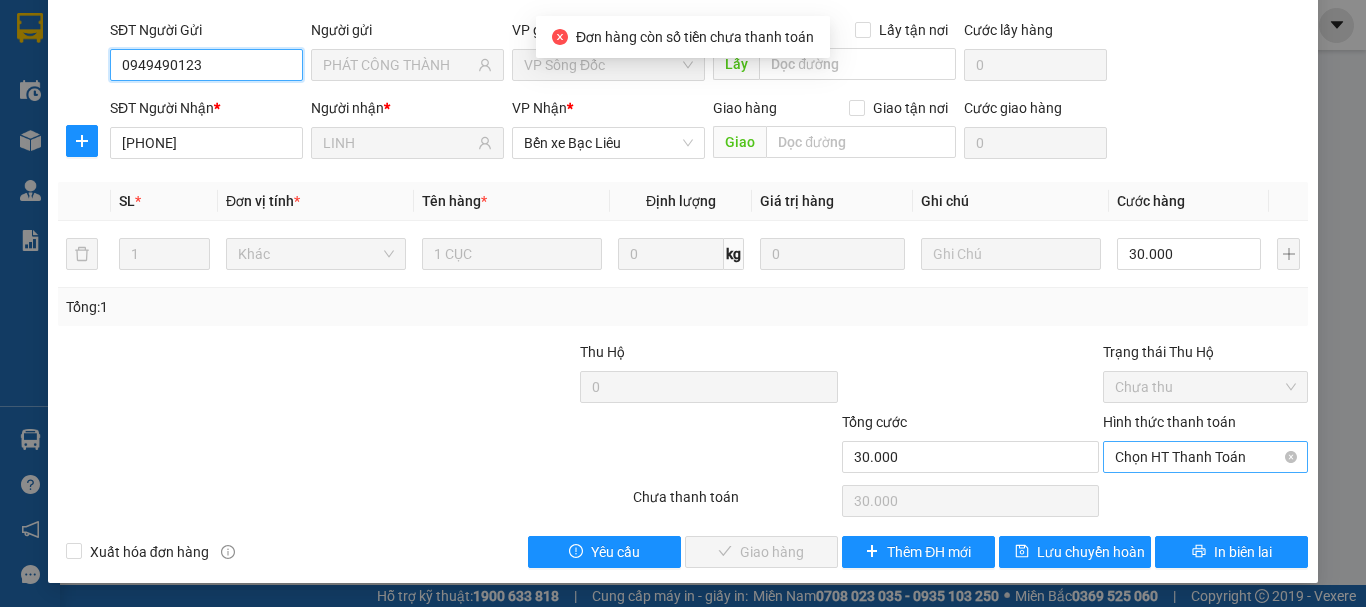 click on "Chọn HT Thanh Toán" at bounding box center [1205, 457] 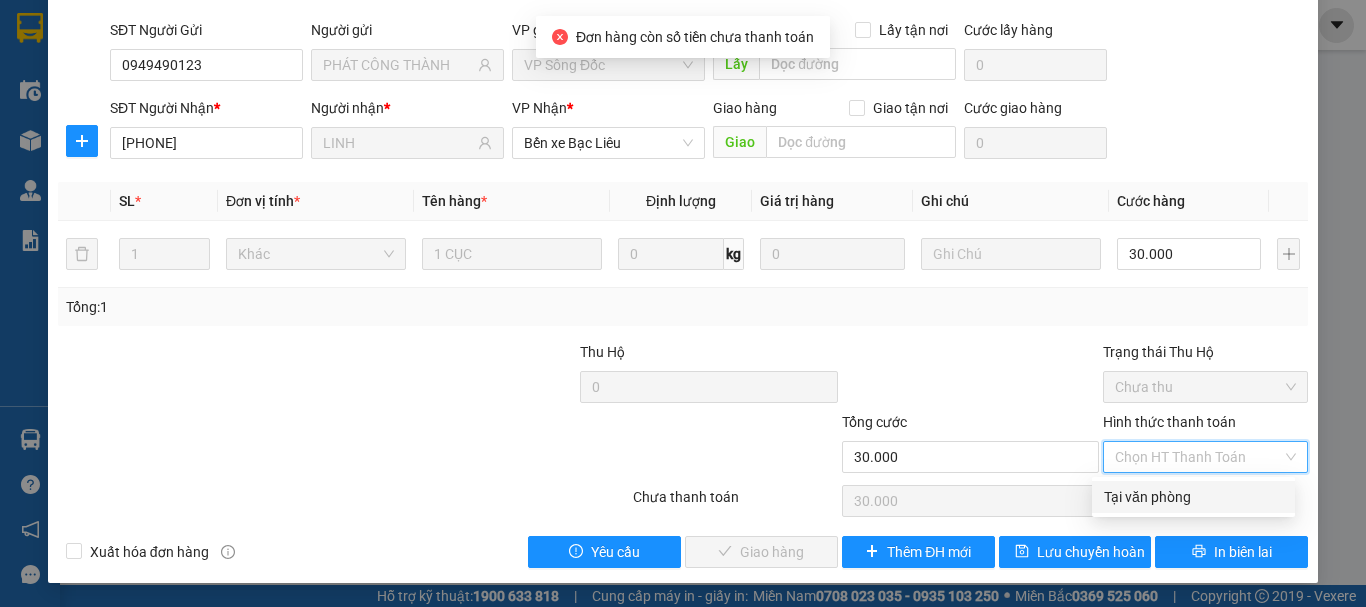 drag, startPoint x: 1119, startPoint y: 501, endPoint x: 1099, endPoint y: 506, distance: 20.615528 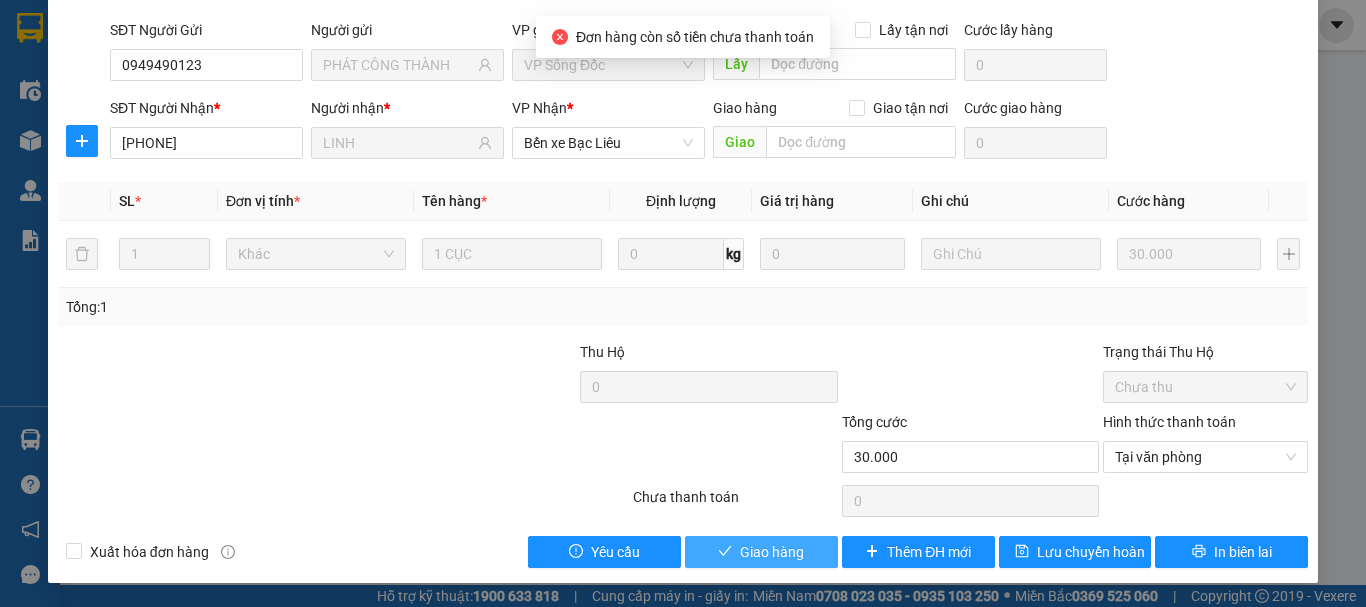 click on "Giao hàng" at bounding box center (761, 552) 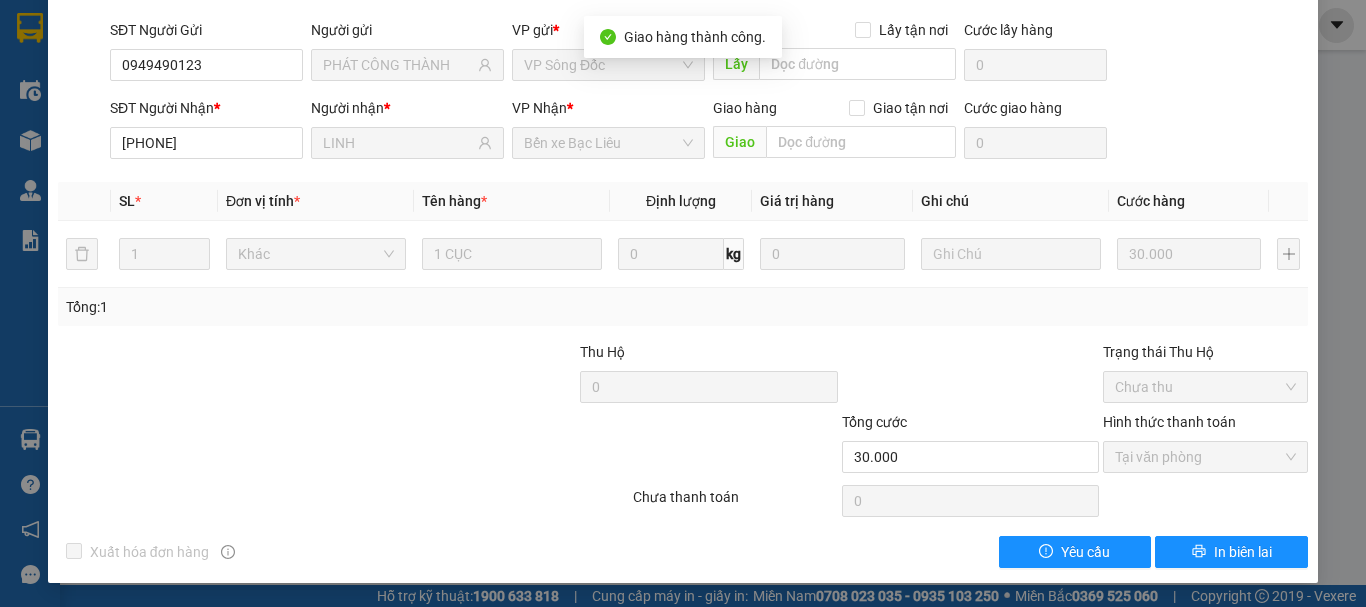 scroll, scrollTop: 0, scrollLeft: 0, axis: both 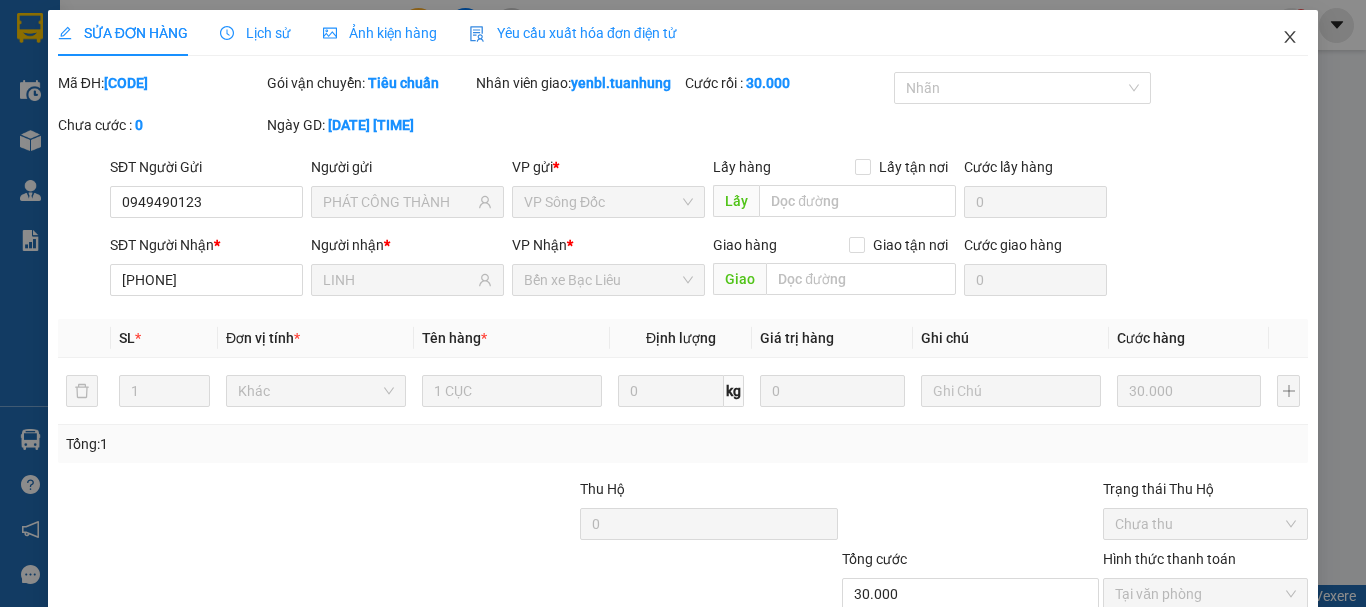 click at bounding box center (1290, 38) 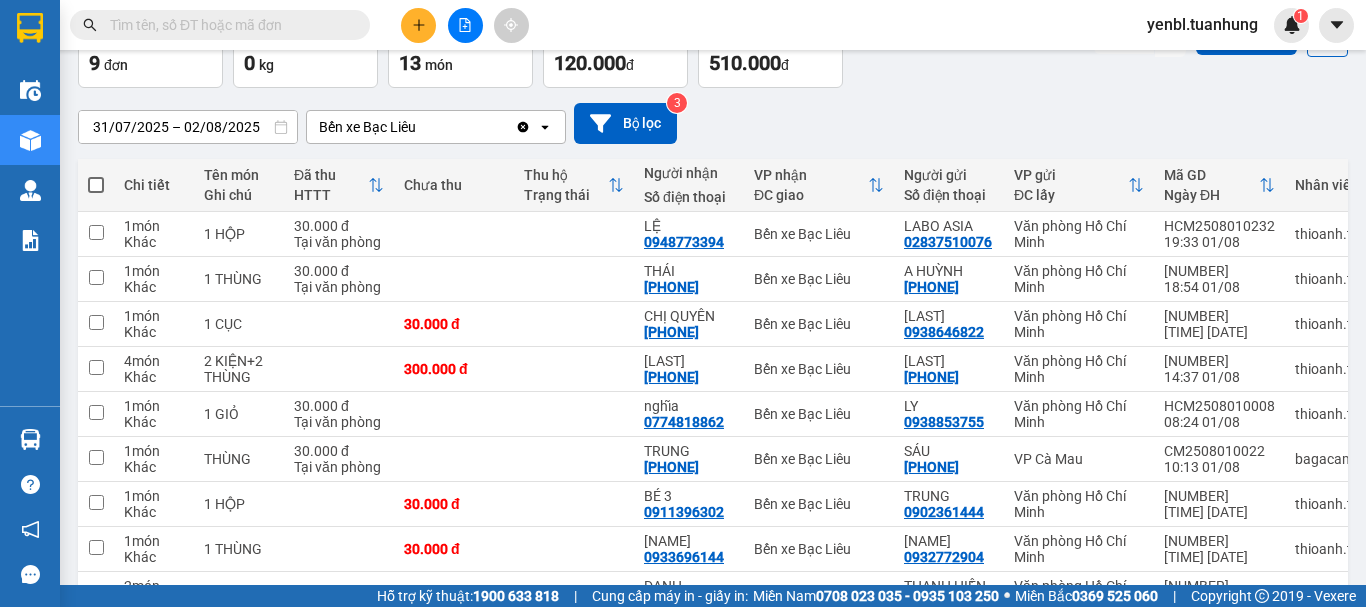 scroll, scrollTop: 0, scrollLeft: 0, axis: both 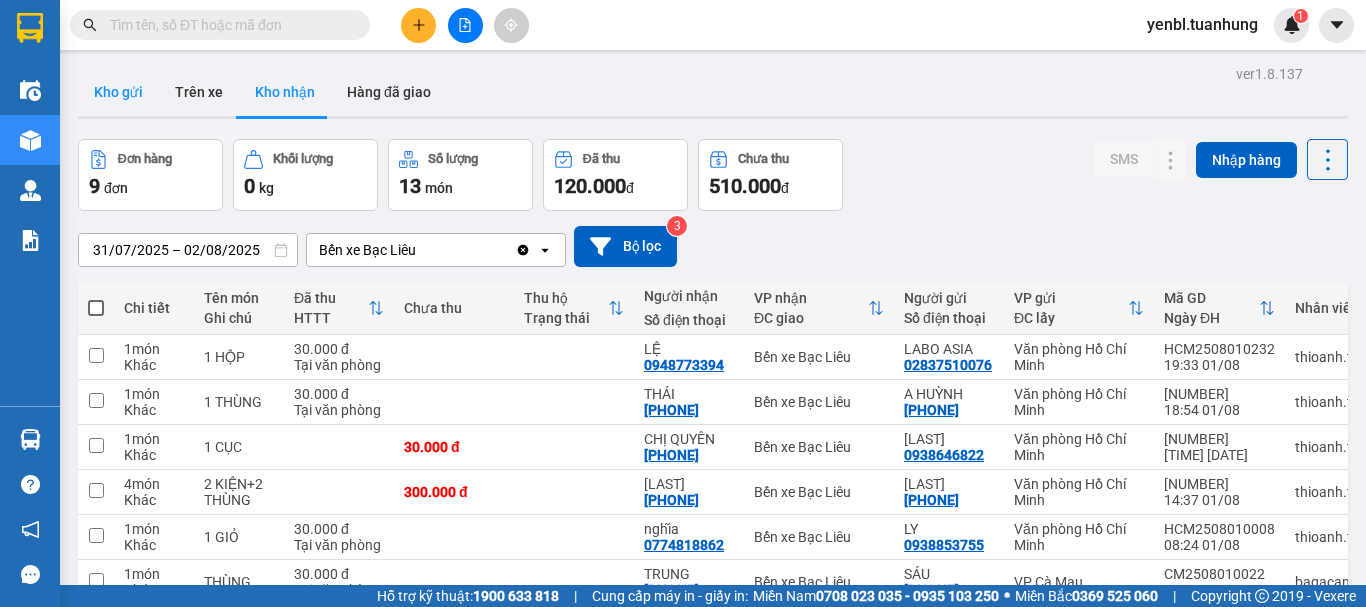 click on "Kho gửi" at bounding box center (118, 92) 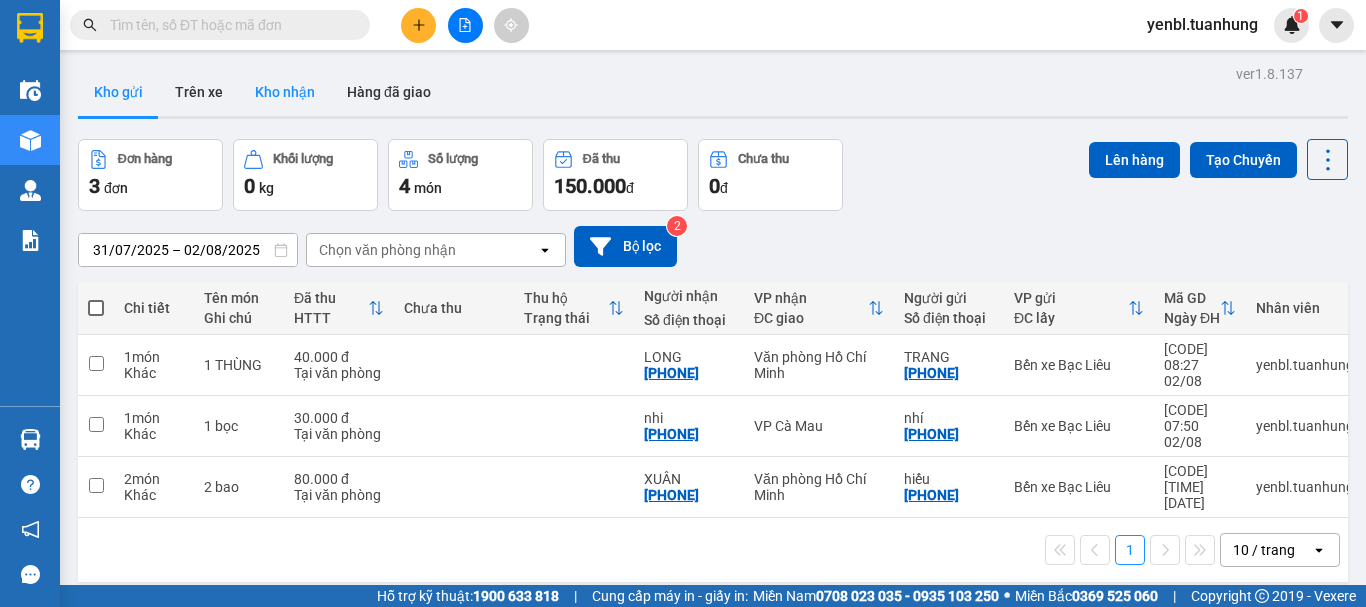 click on "Kho nhận" at bounding box center (285, 92) 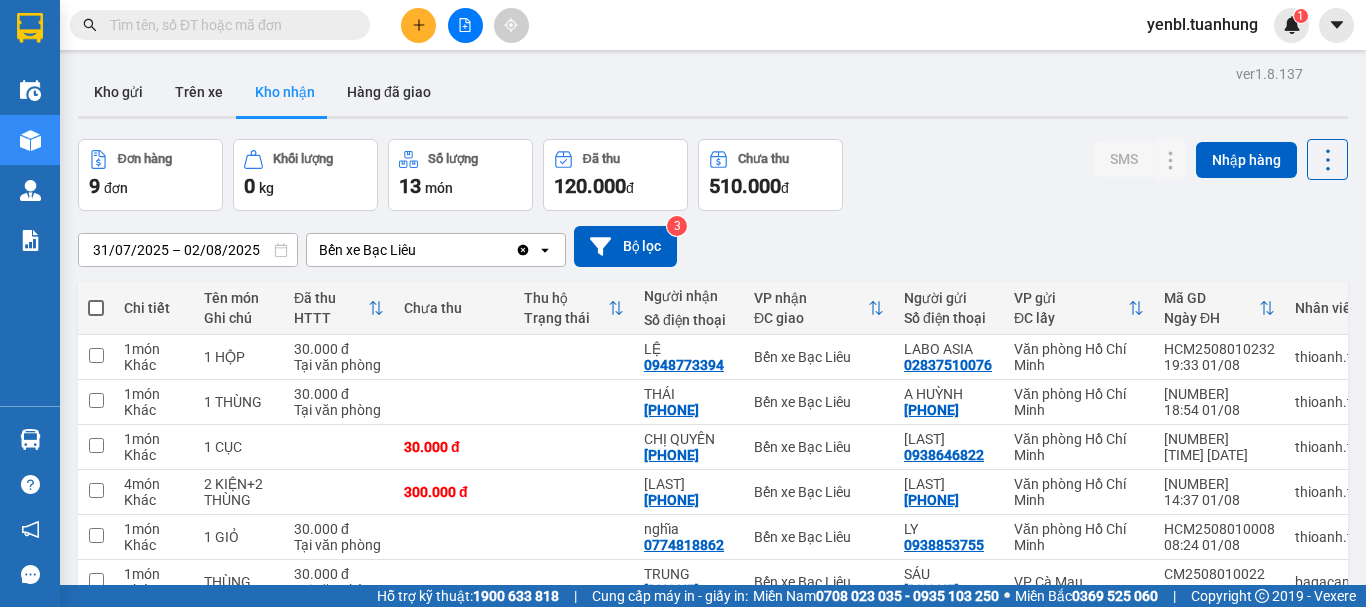 scroll, scrollTop: 100, scrollLeft: 0, axis: vertical 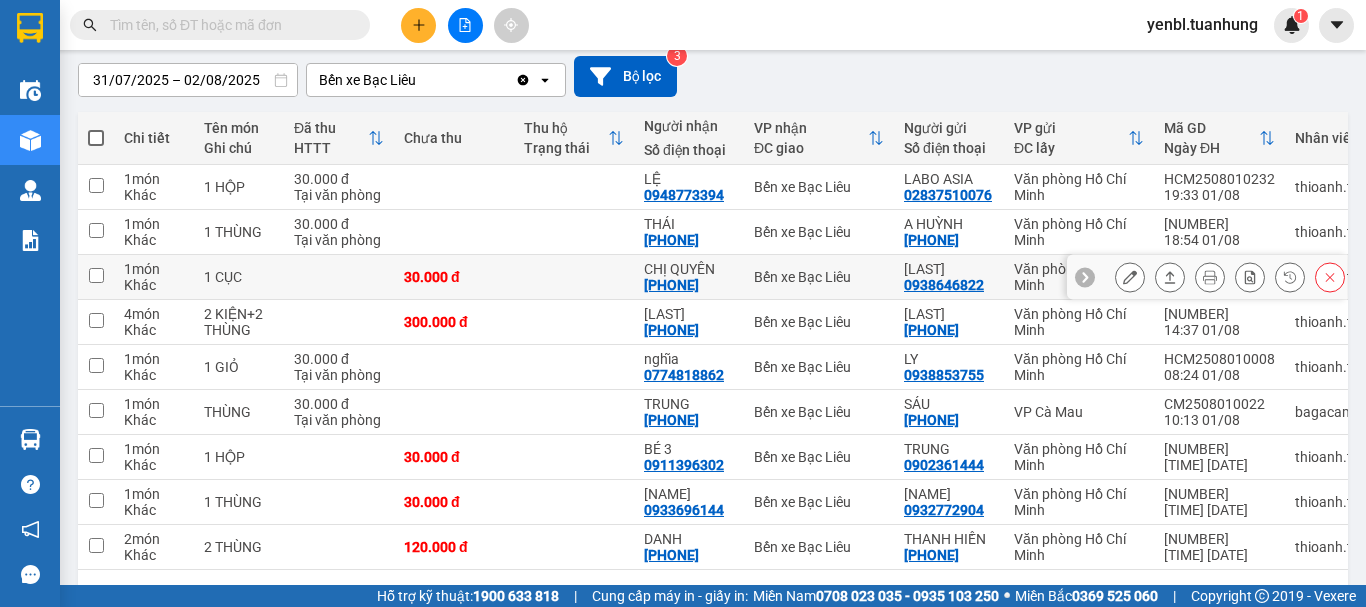 click 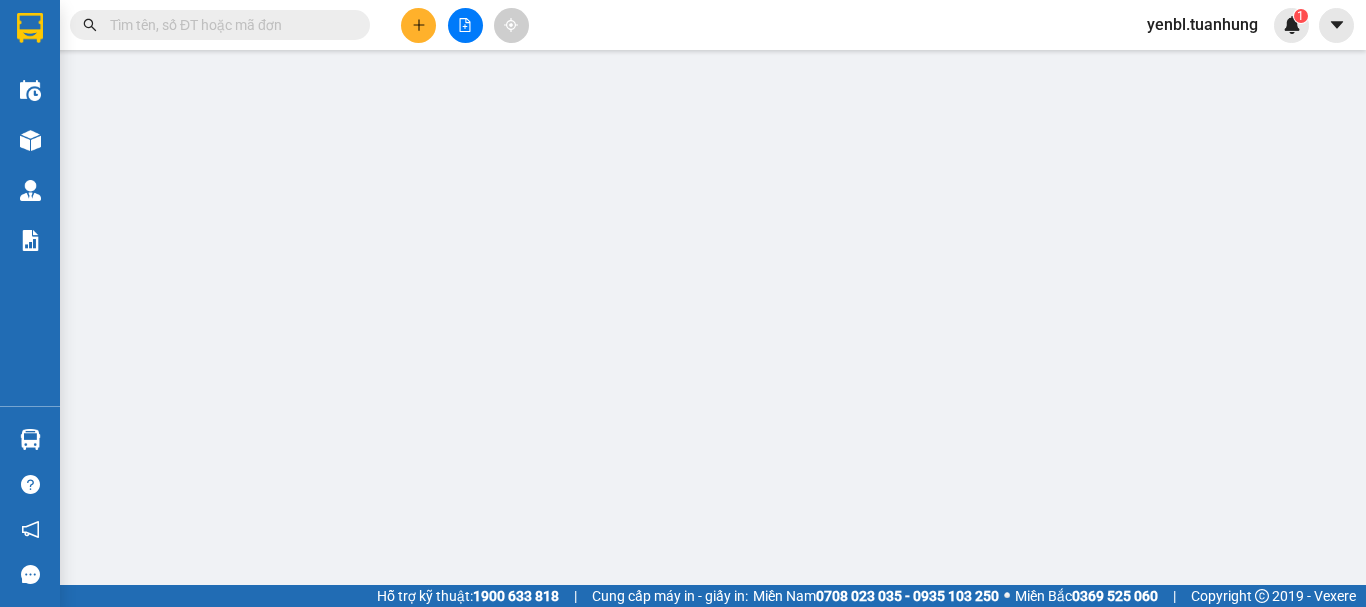scroll, scrollTop: 0, scrollLeft: 0, axis: both 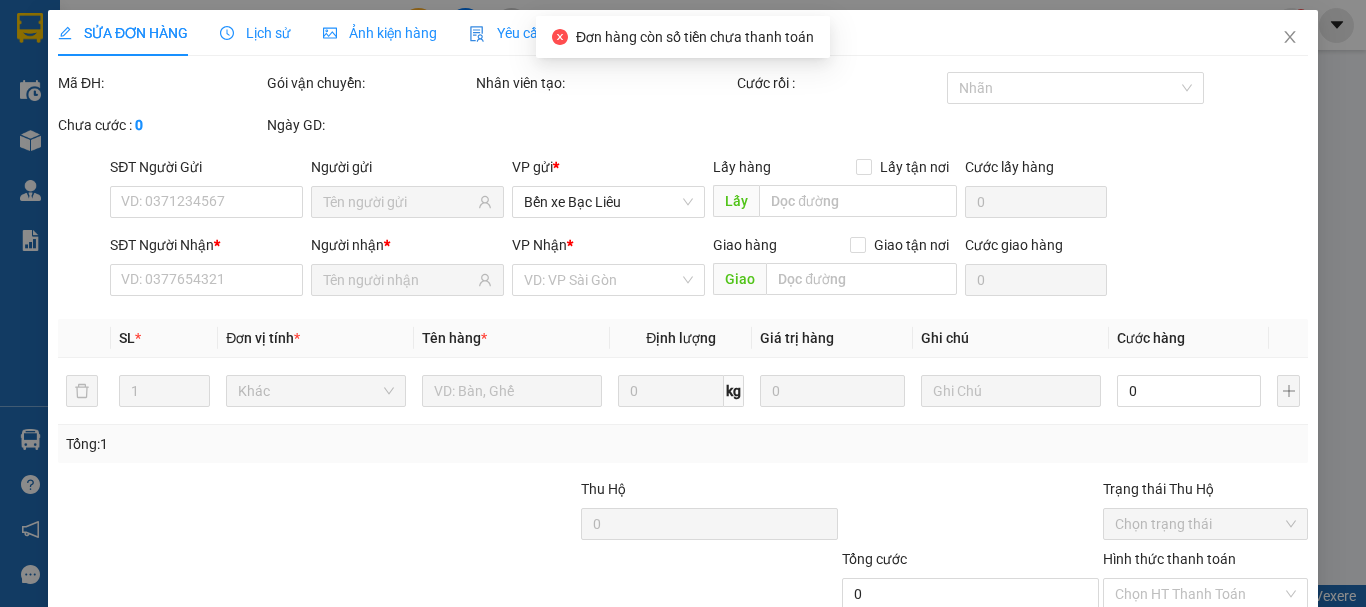 type on "0938646822" 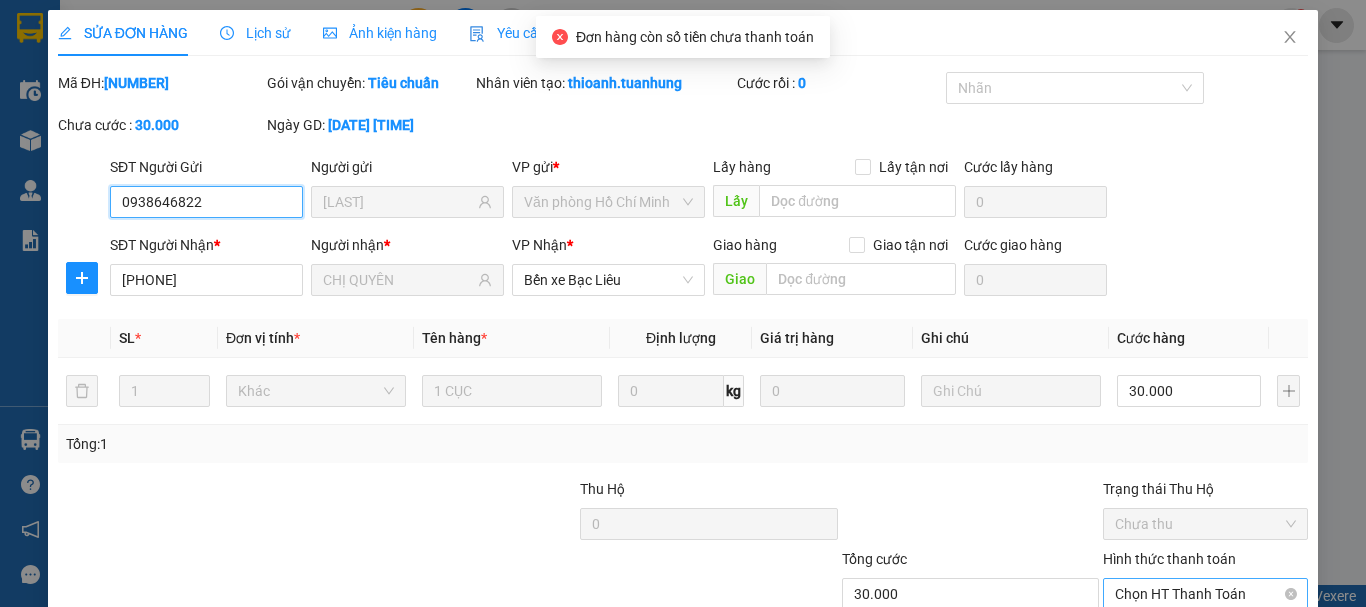 scroll, scrollTop: 137, scrollLeft: 0, axis: vertical 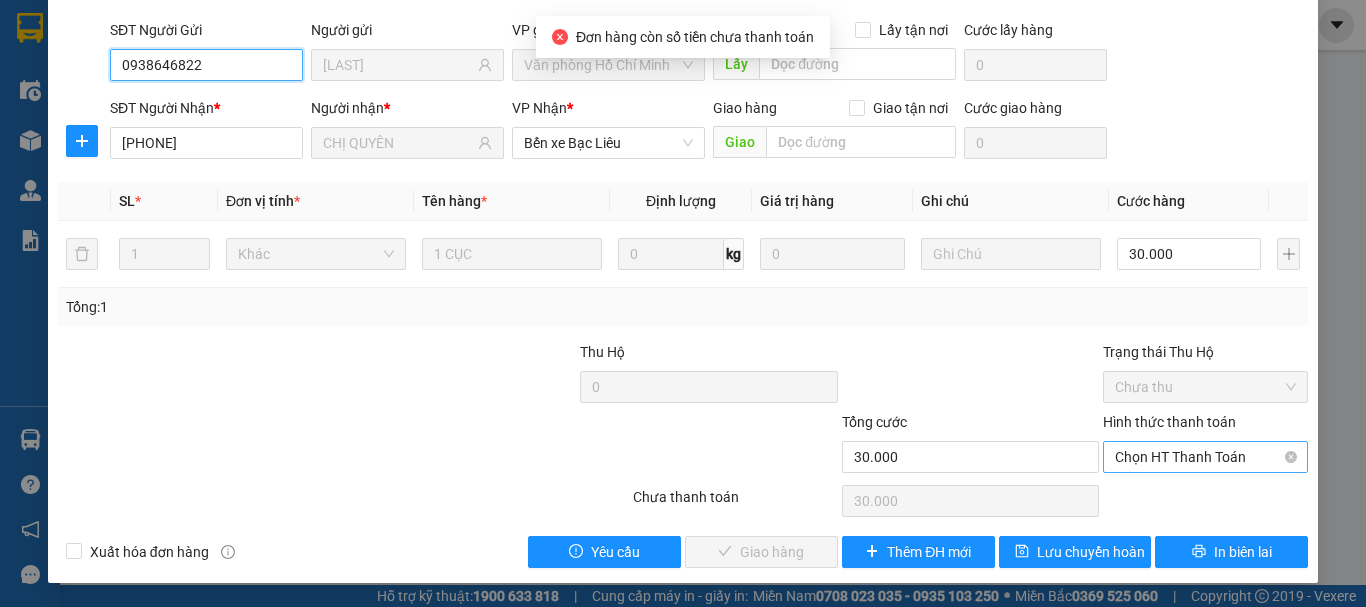 click on "Chọn HT Thanh Toán" at bounding box center [1205, 457] 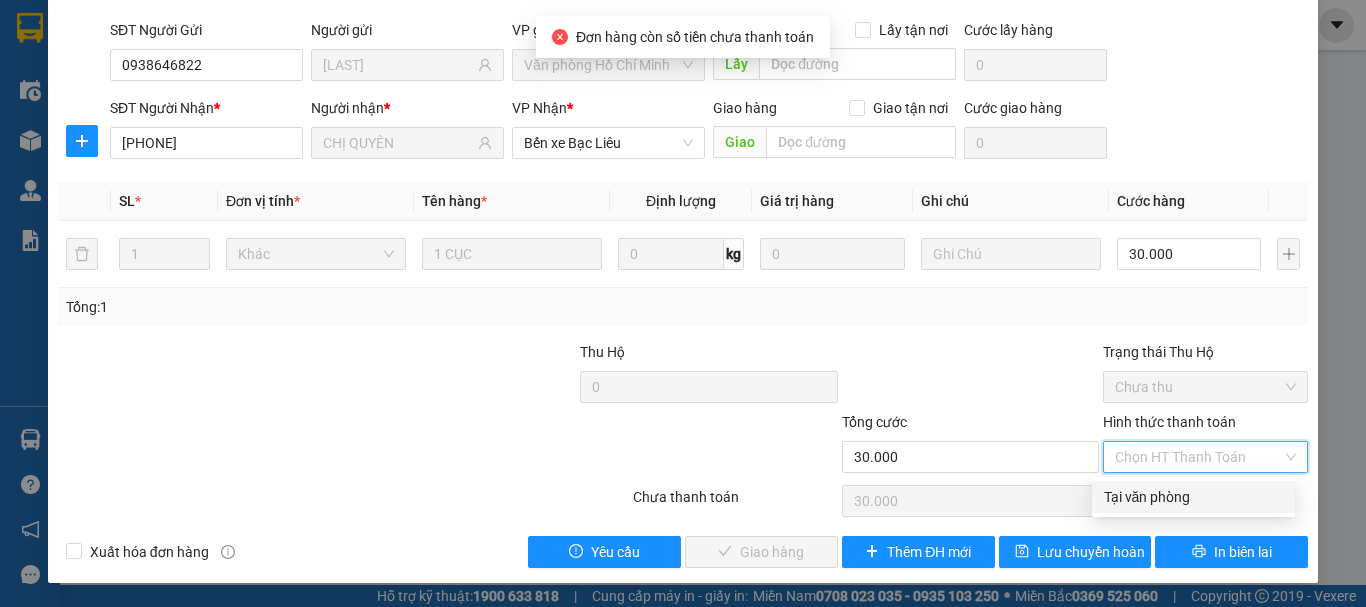 drag, startPoint x: 1145, startPoint y: 489, endPoint x: 958, endPoint y: 524, distance: 190.24721 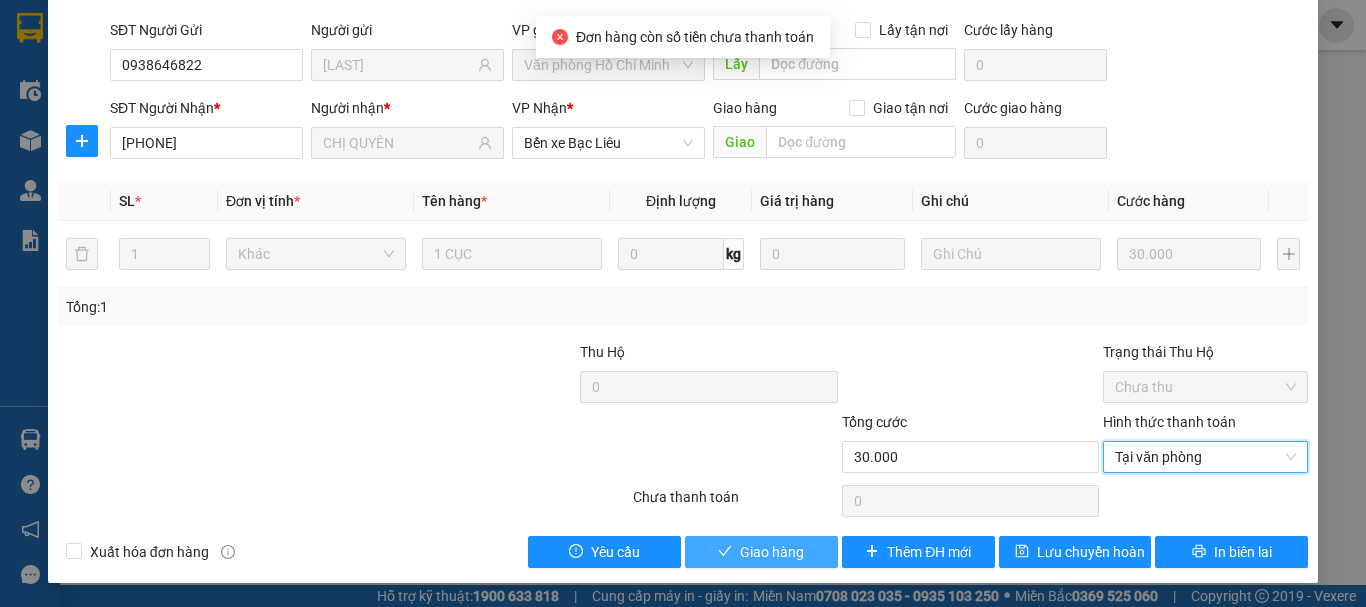 click on "Giao hàng" at bounding box center [772, 552] 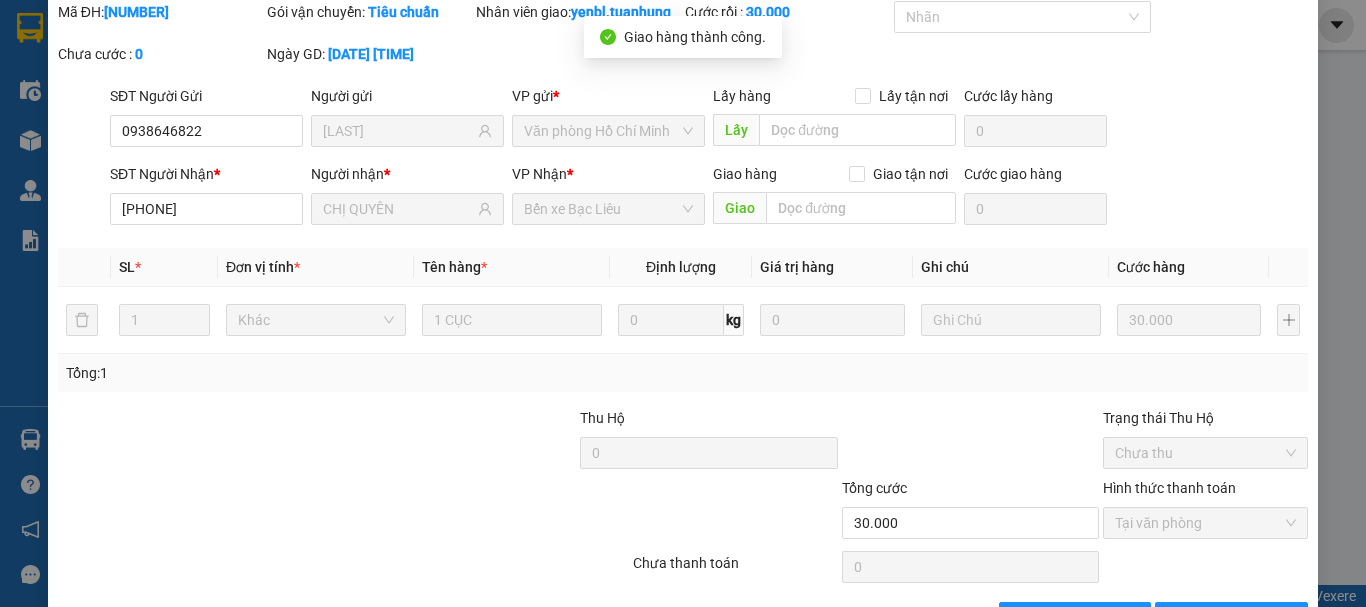 scroll, scrollTop: 0, scrollLeft: 0, axis: both 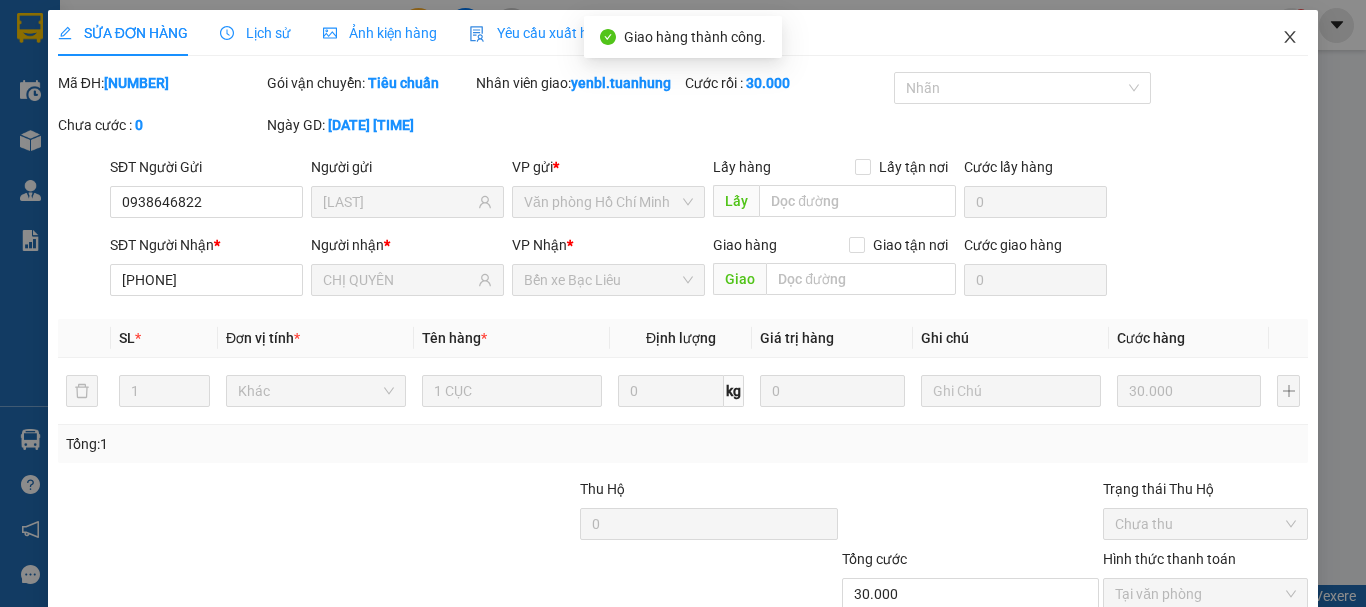 click at bounding box center [1290, 38] 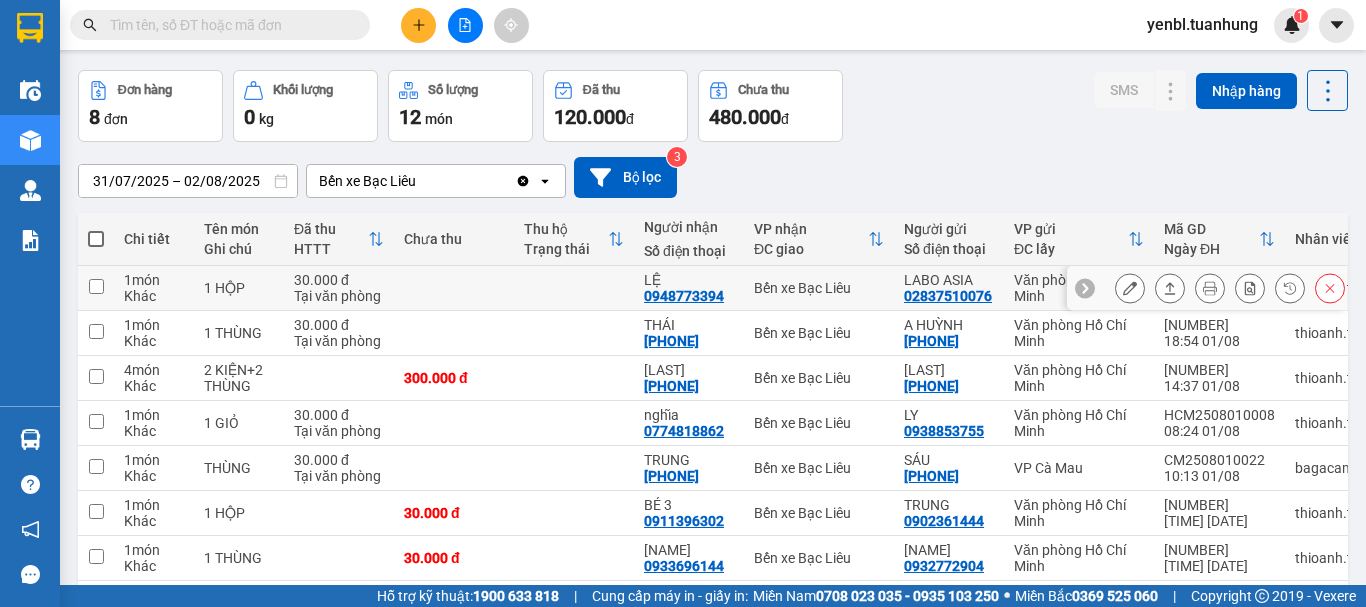 scroll, scrollTop: 0, scrollLeft: 0, axis: both 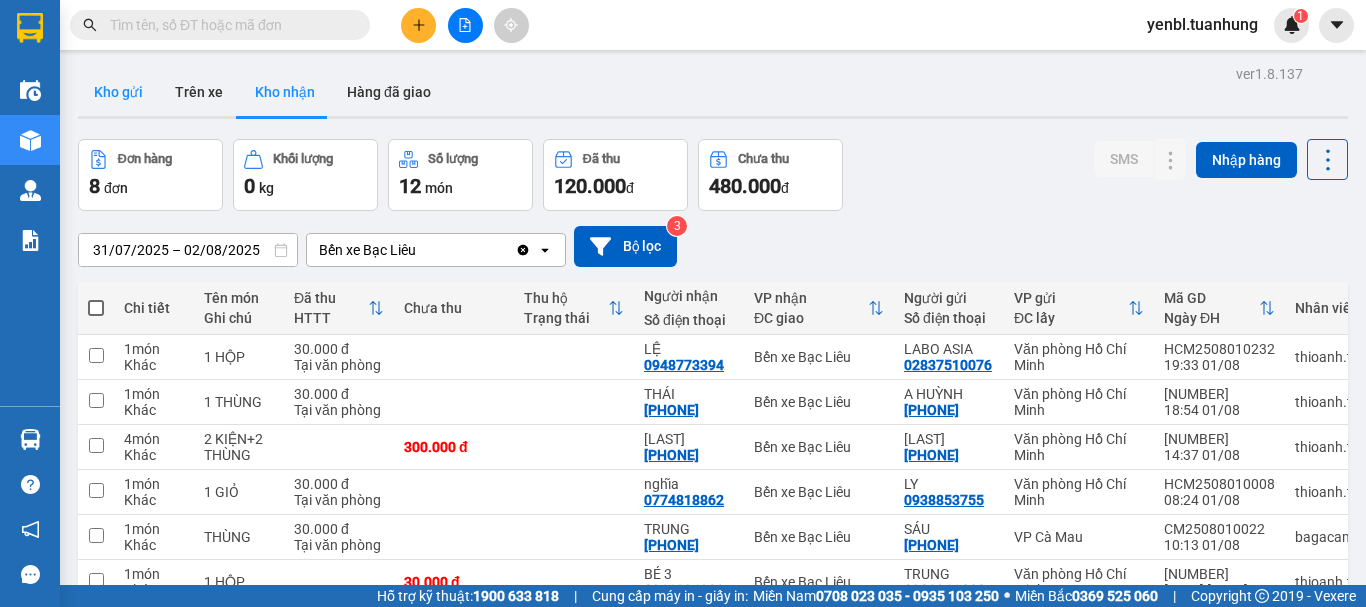 click on "Kho gửi" at bounding box center [118, 92] 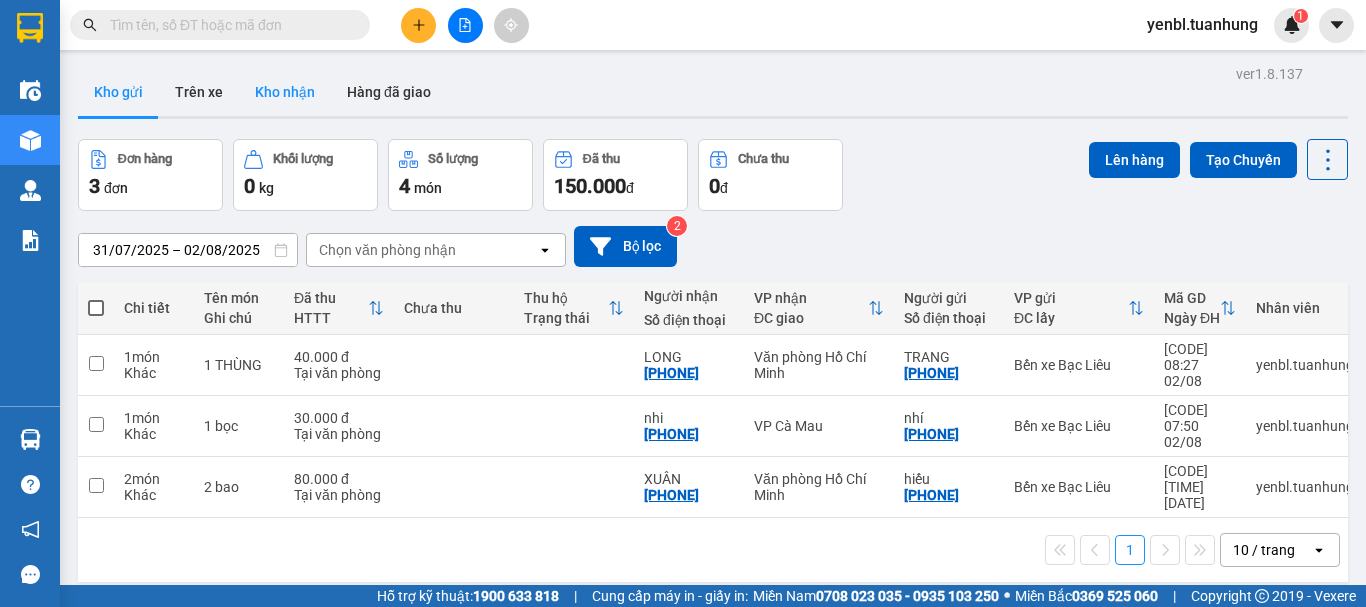 click on "Kho nhận" at bounding box center [285, 92] 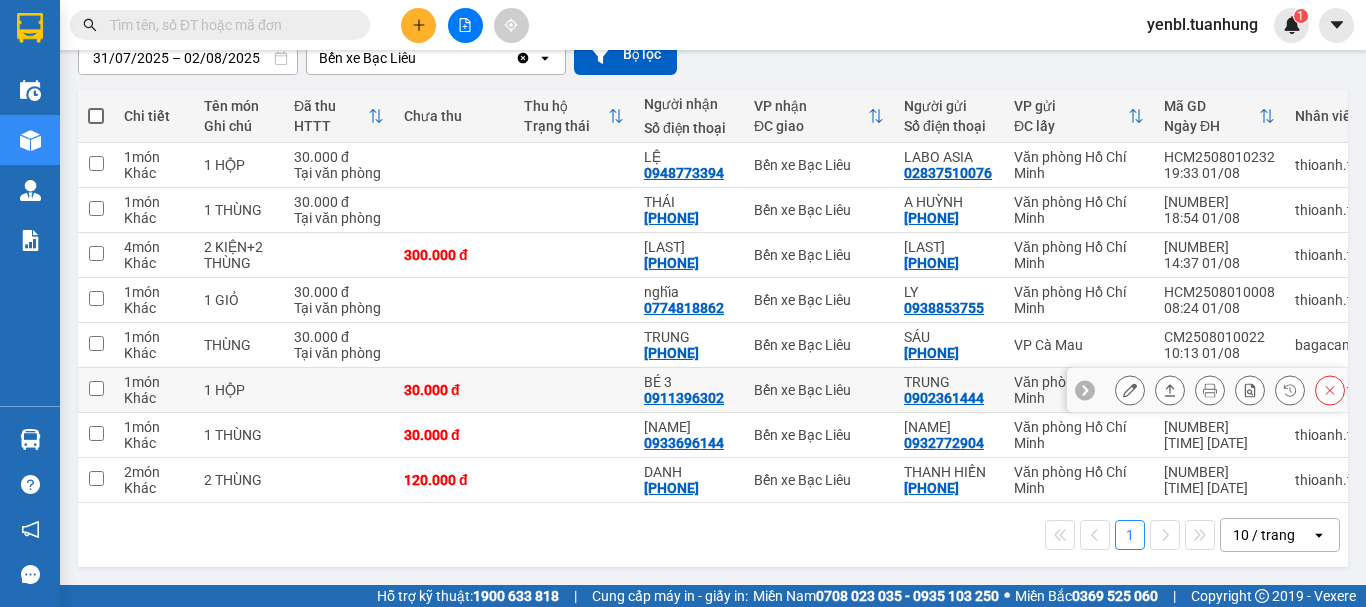 scroll, scrollTop: 0, scrollLeft: 0, axis: both 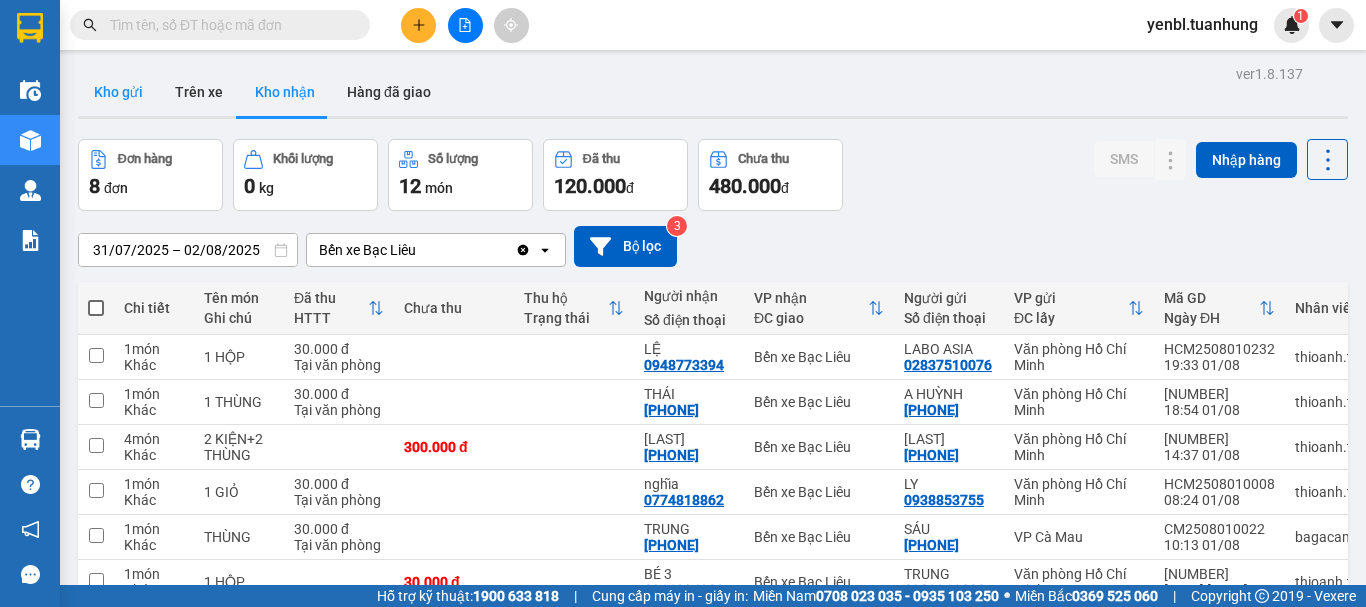 click on "Kho gửi" at bounding box center (118, 92) 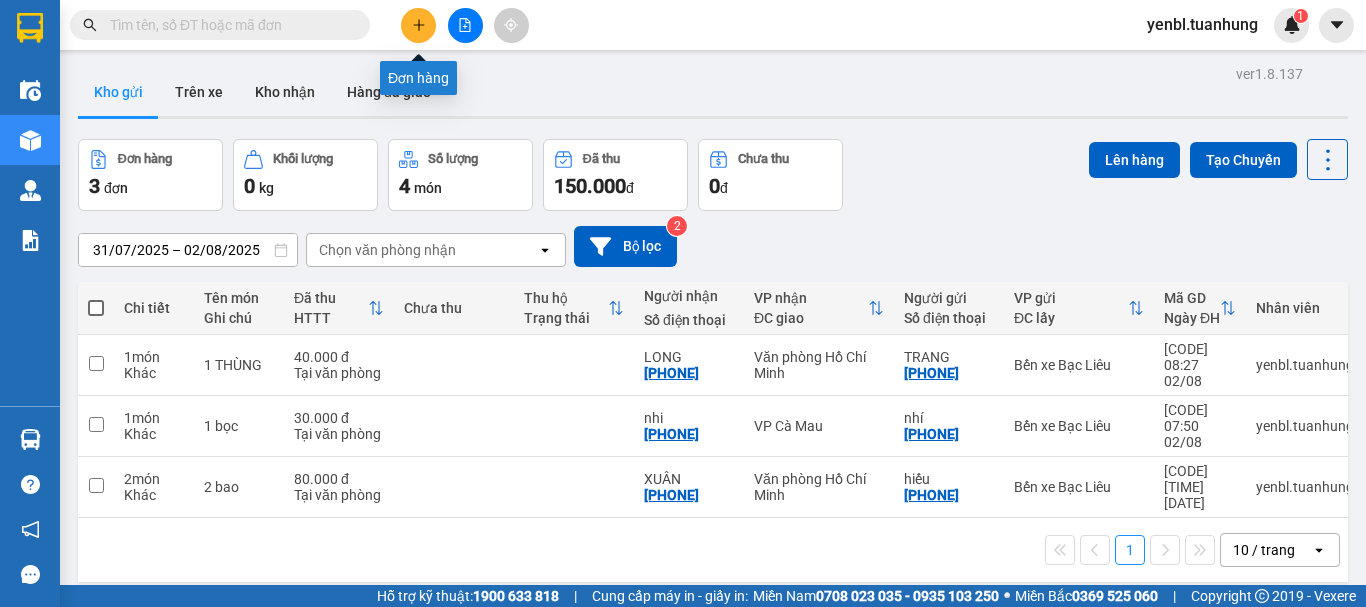 click at bounding box center (418, 25) 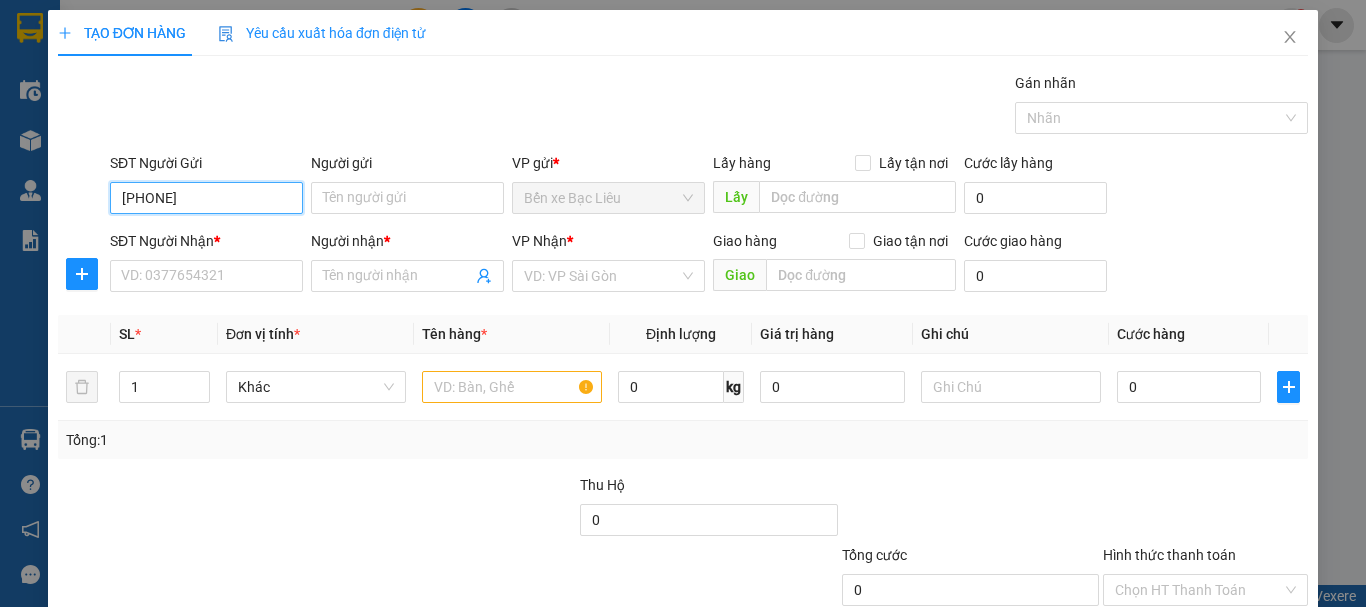 click on "[PHONE]" at bounding box center [206, 198] 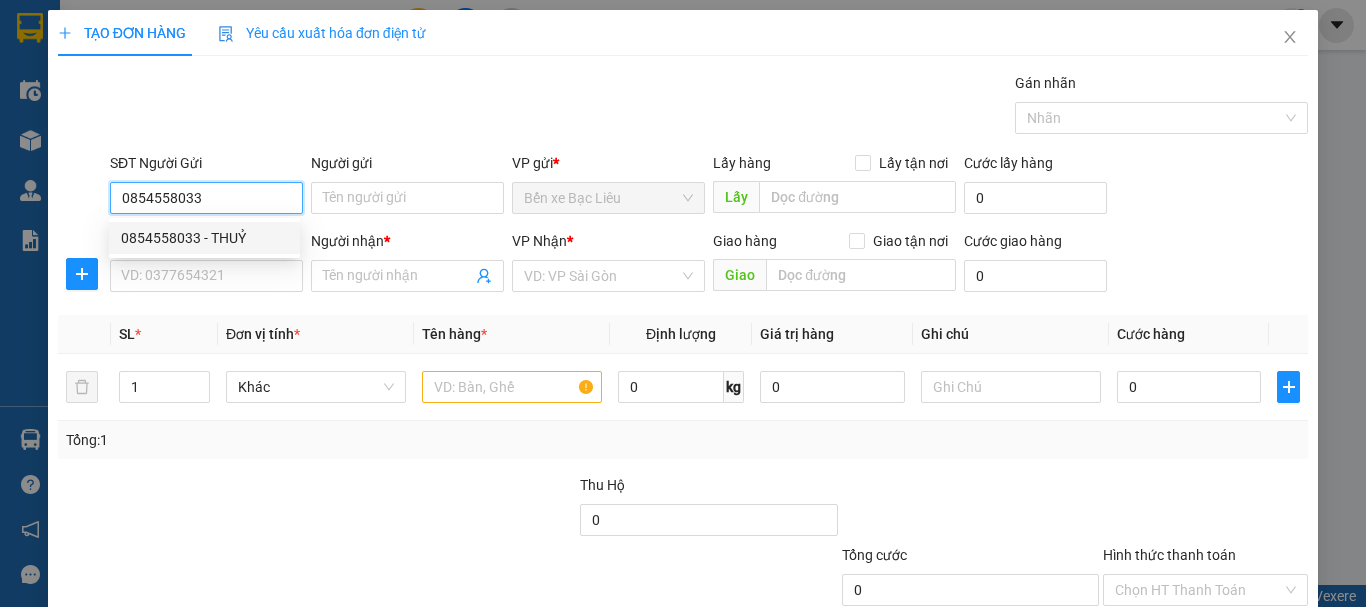 click on "0854558033 - THUỶ" at bounding box center [204, 238] 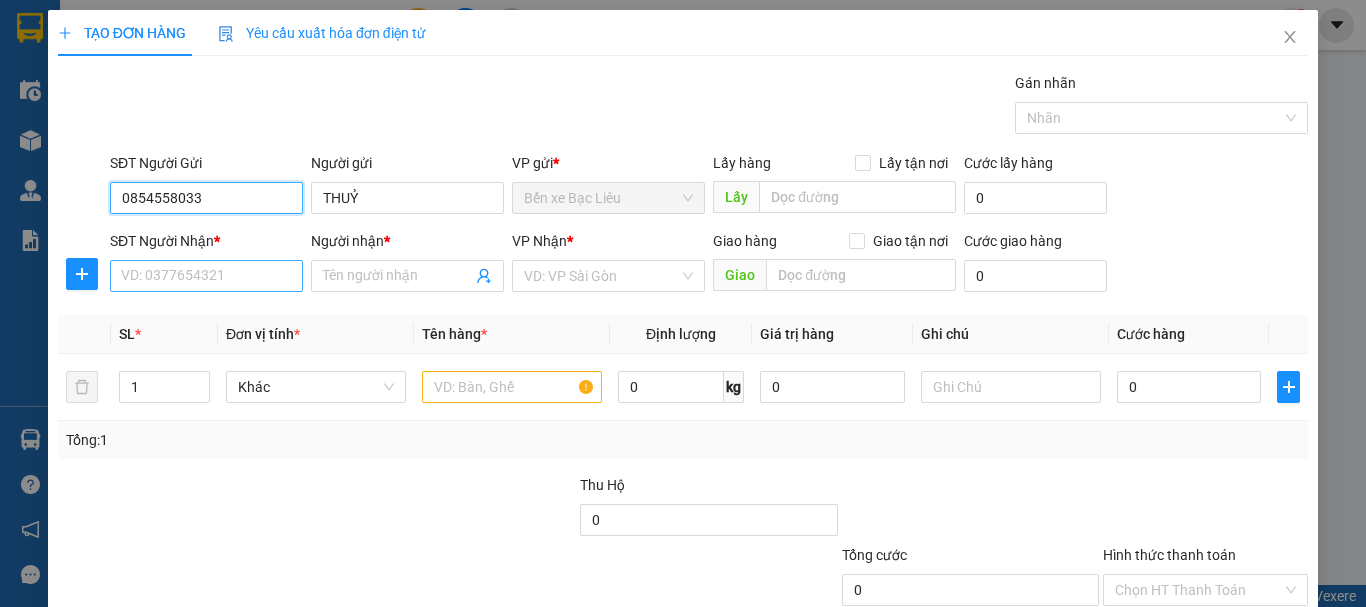 type on "0854558033" 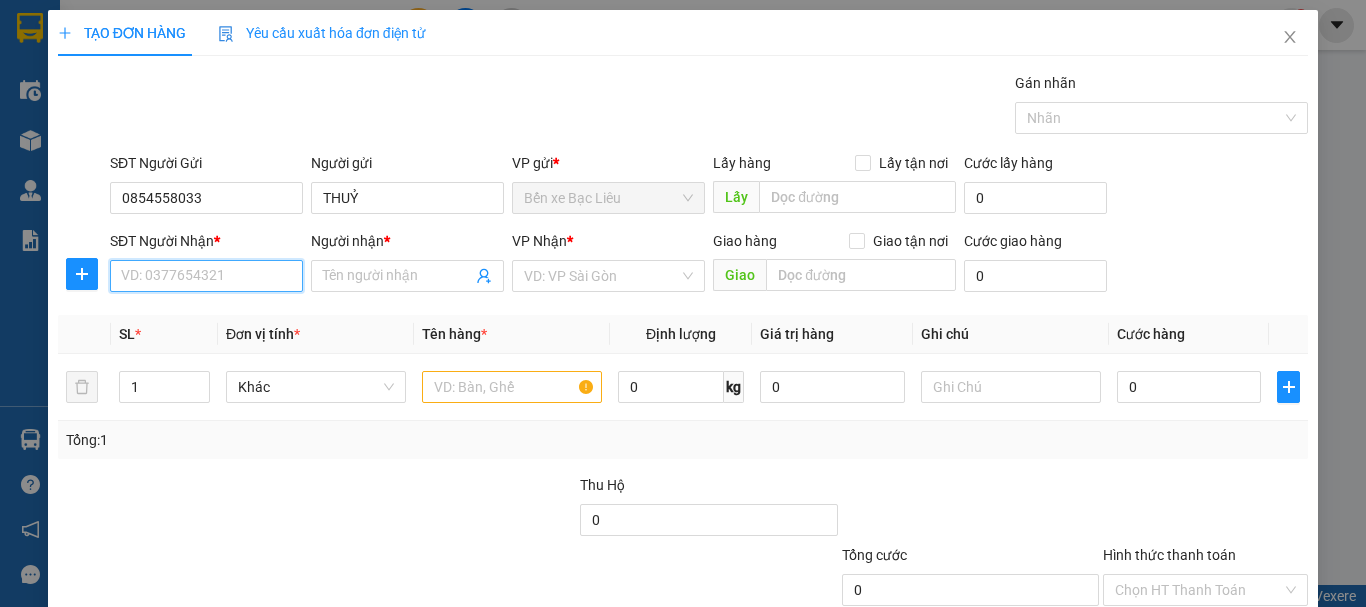 click on "SĐT Người Nhận  *" at bounding box center (206, 276) 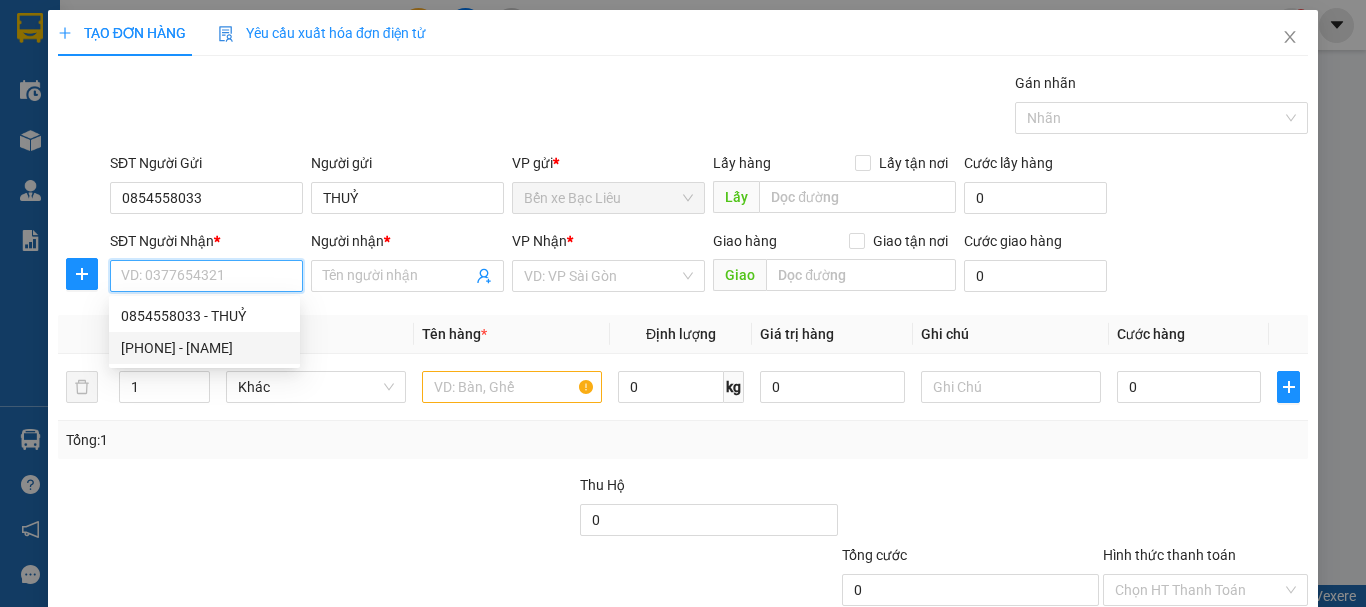 click on "[PHONE] - [NAME]" at bounding box center (204, 348) 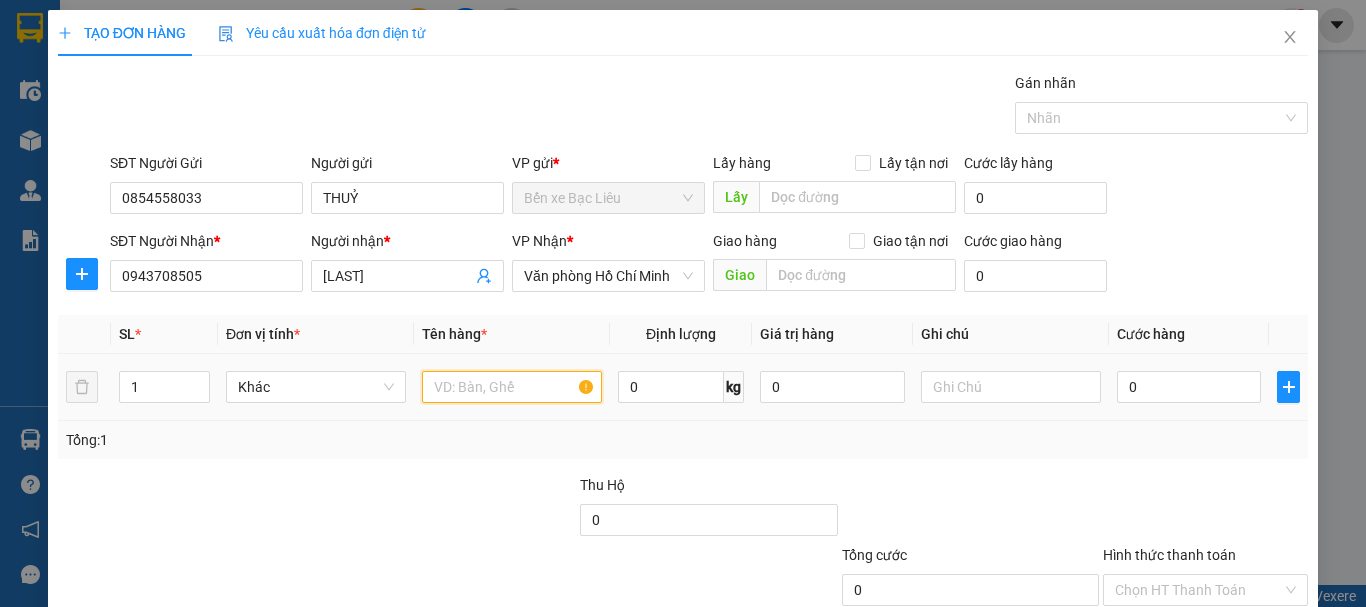 click at bounding box center [512, 387] 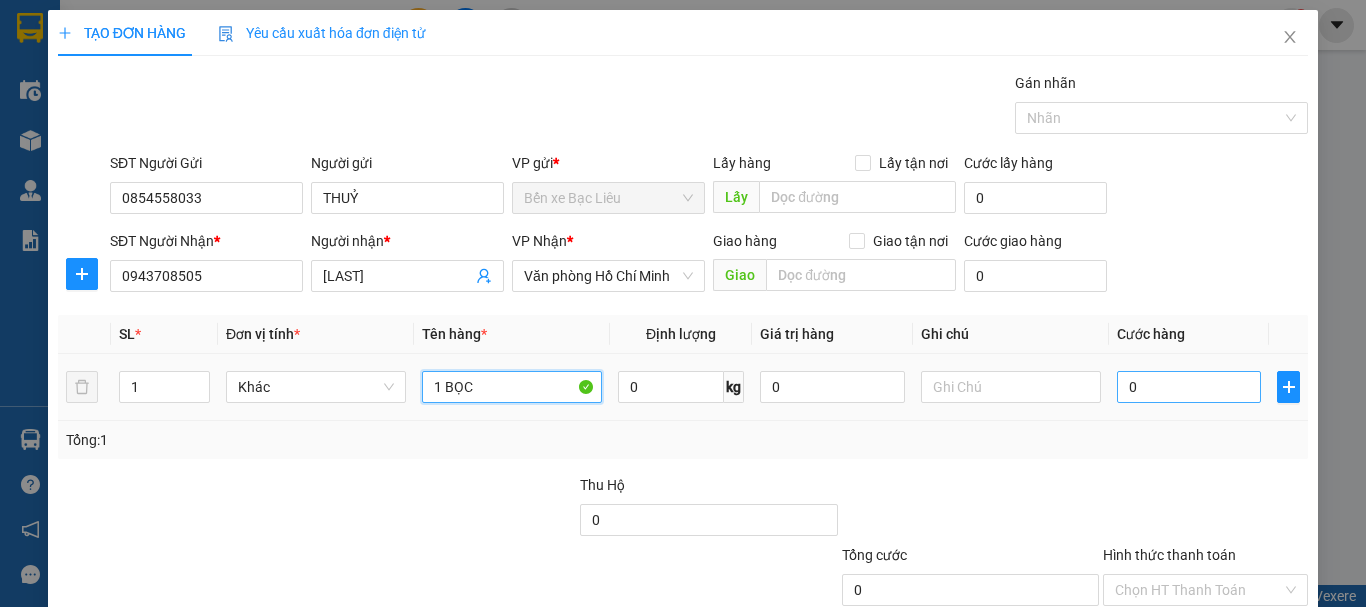 type on "1 BỌC" 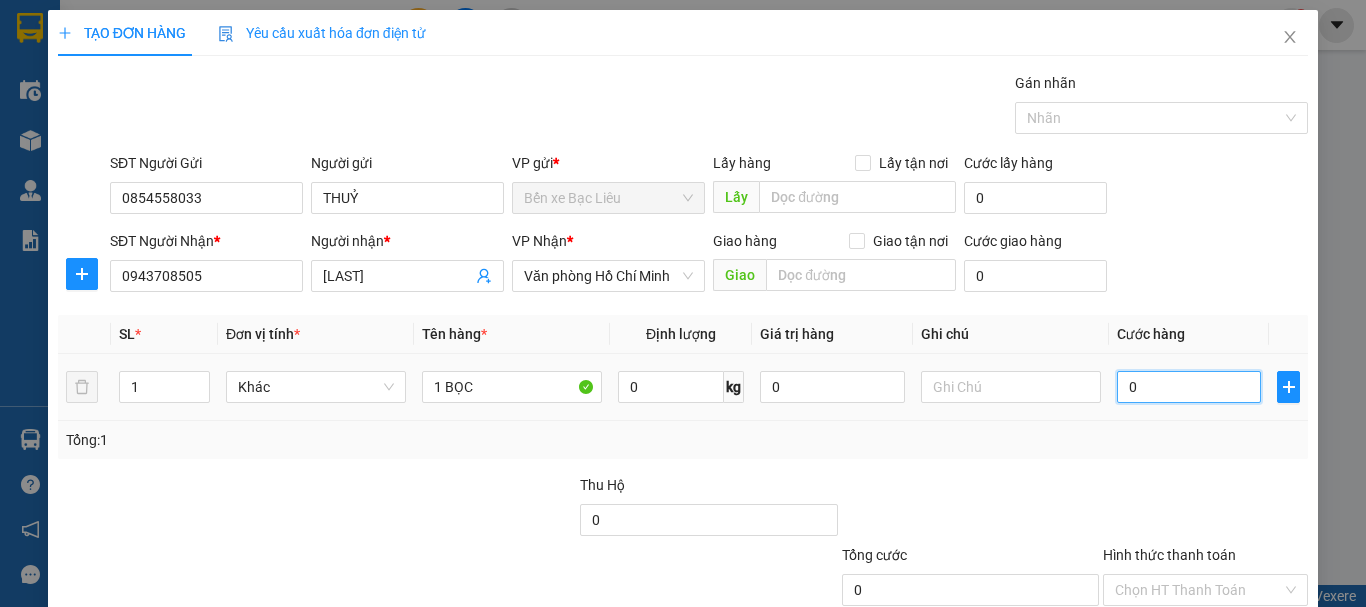 click on "0" at bounding box center (1189, 387) 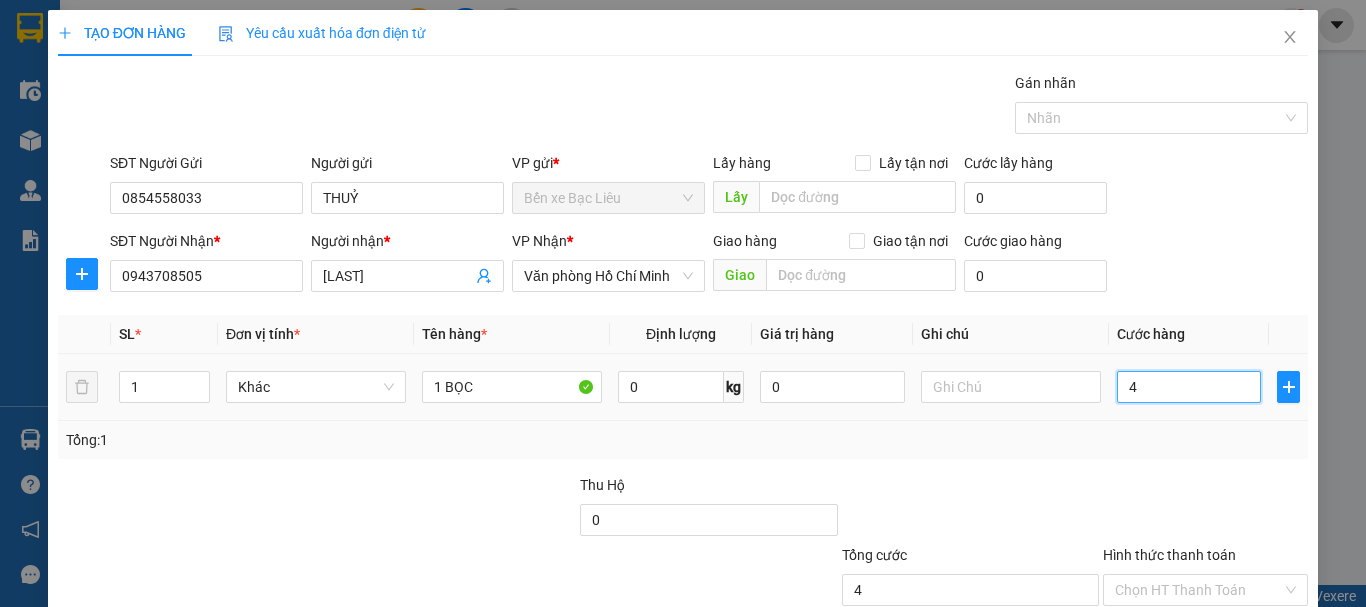 type on "40" 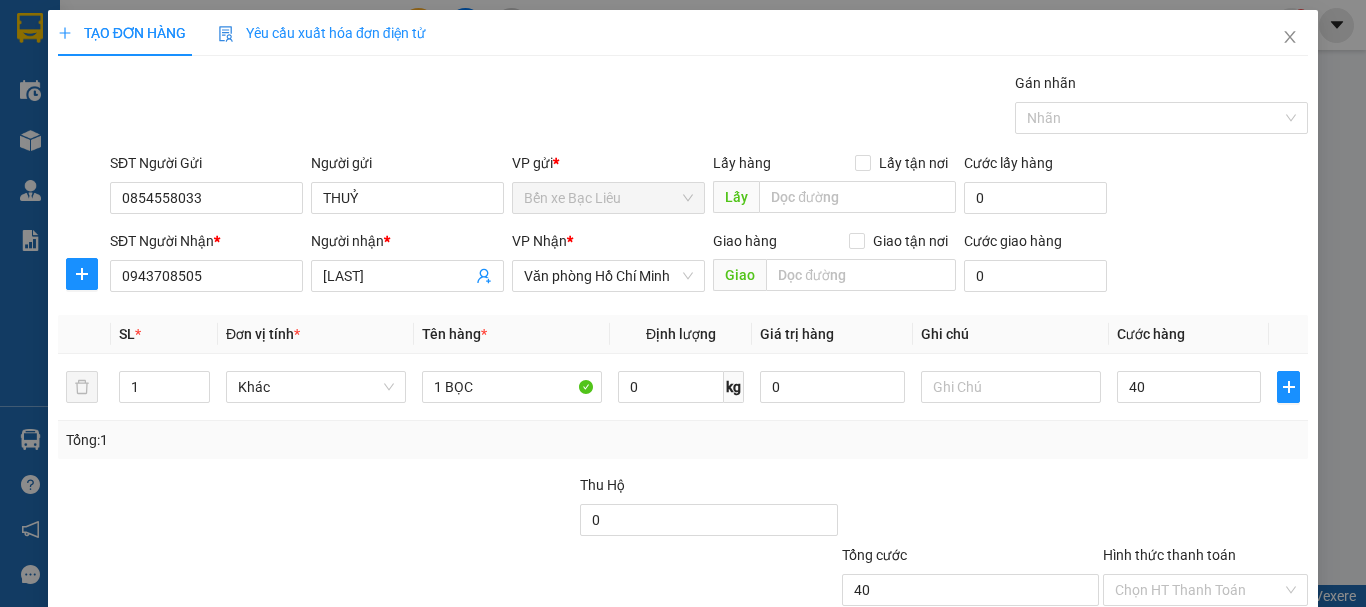 type on "40.000" 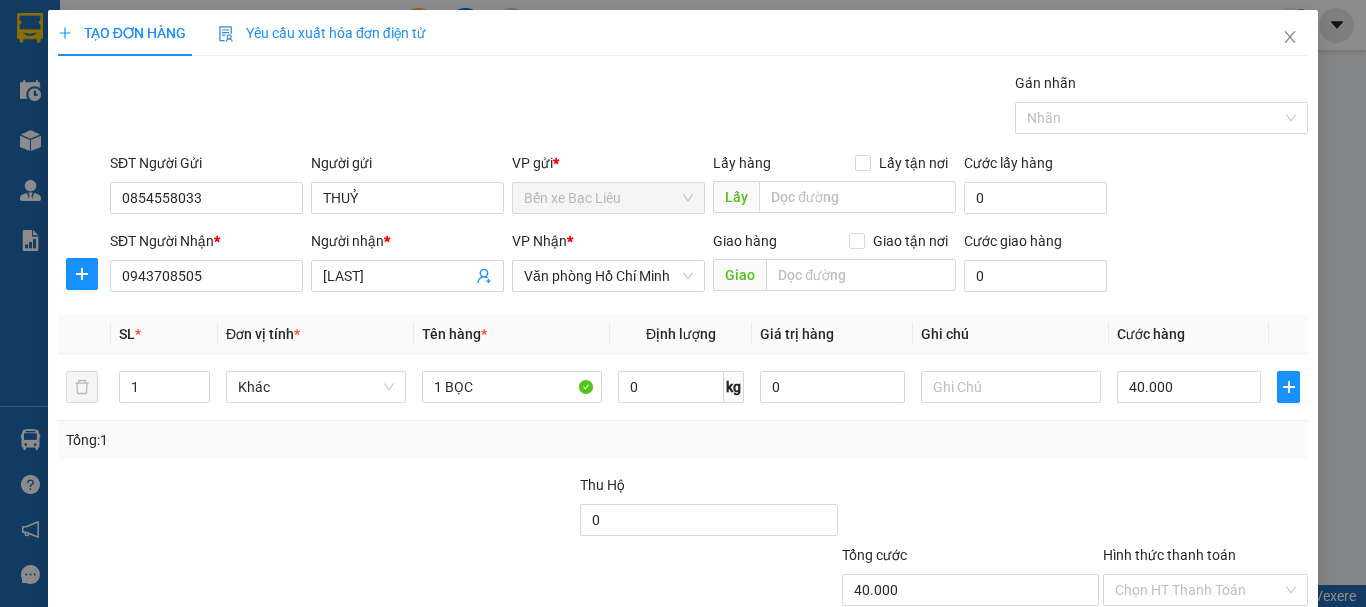 click on "Tổng:  1" at bounding box center (683, 440) 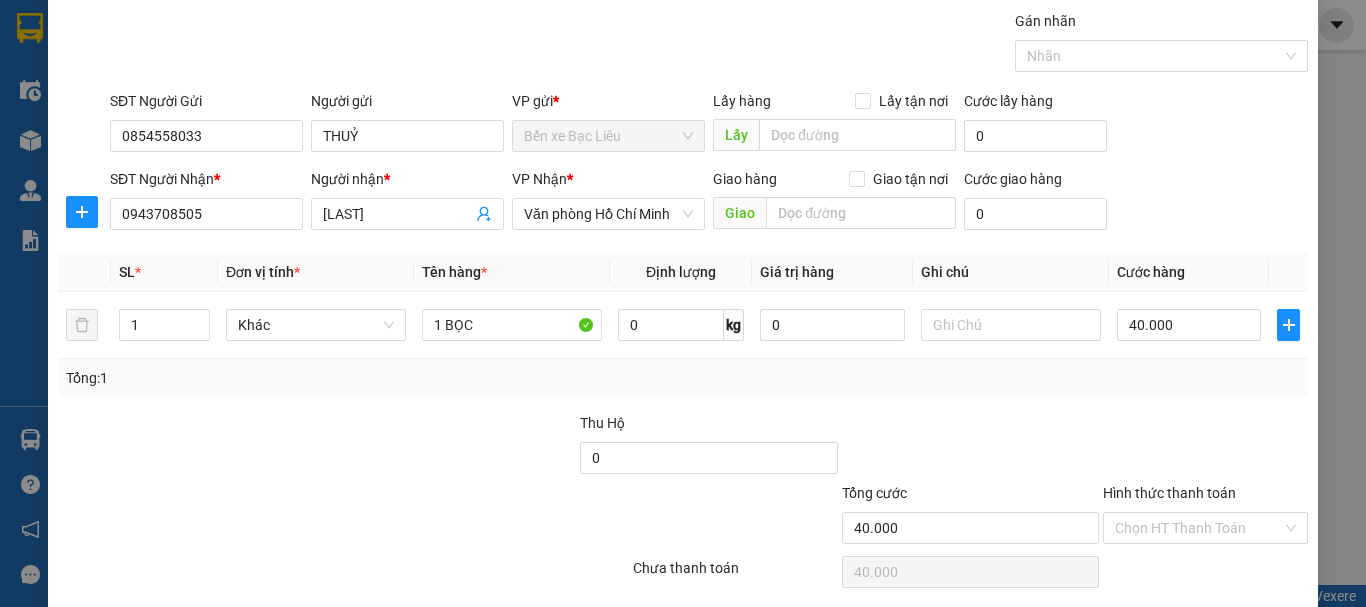 scroll, scrollTop: 130, scrollLeft: 0, axis: vertical 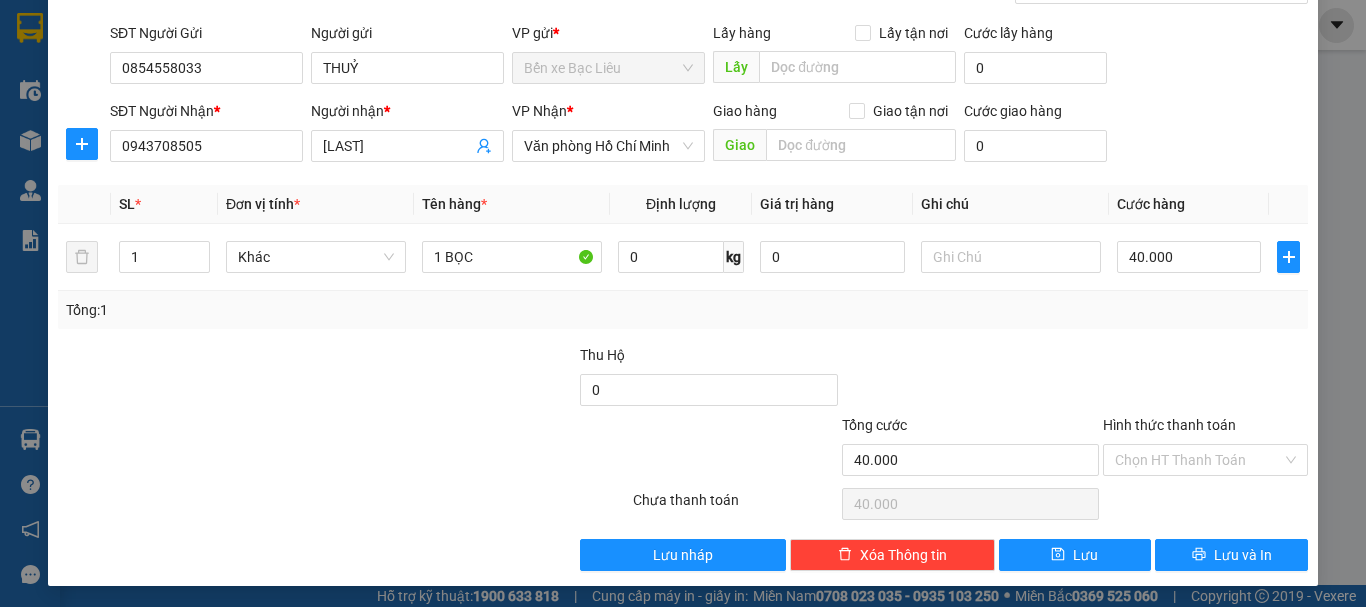 click on "Hình thức thanh toán Chọn HT Thanh Toán" at bounding box center [1205, 449] 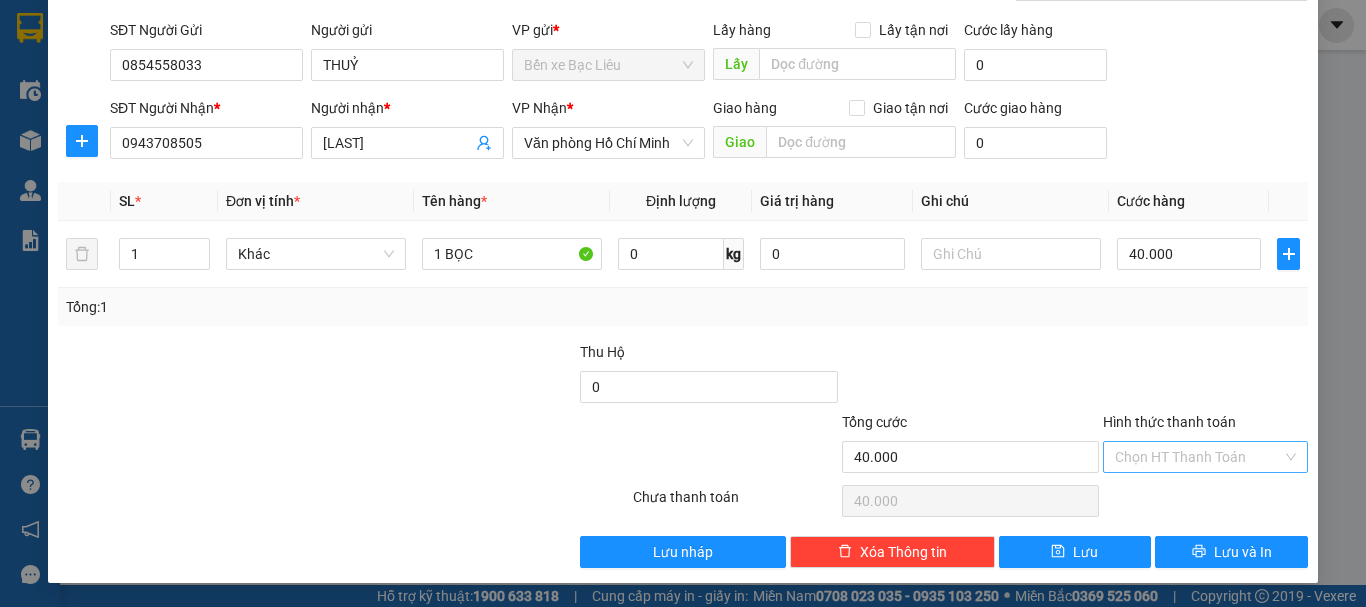 click on "Chọn HT Thanh Toán" at bounding box center (1205, 457) 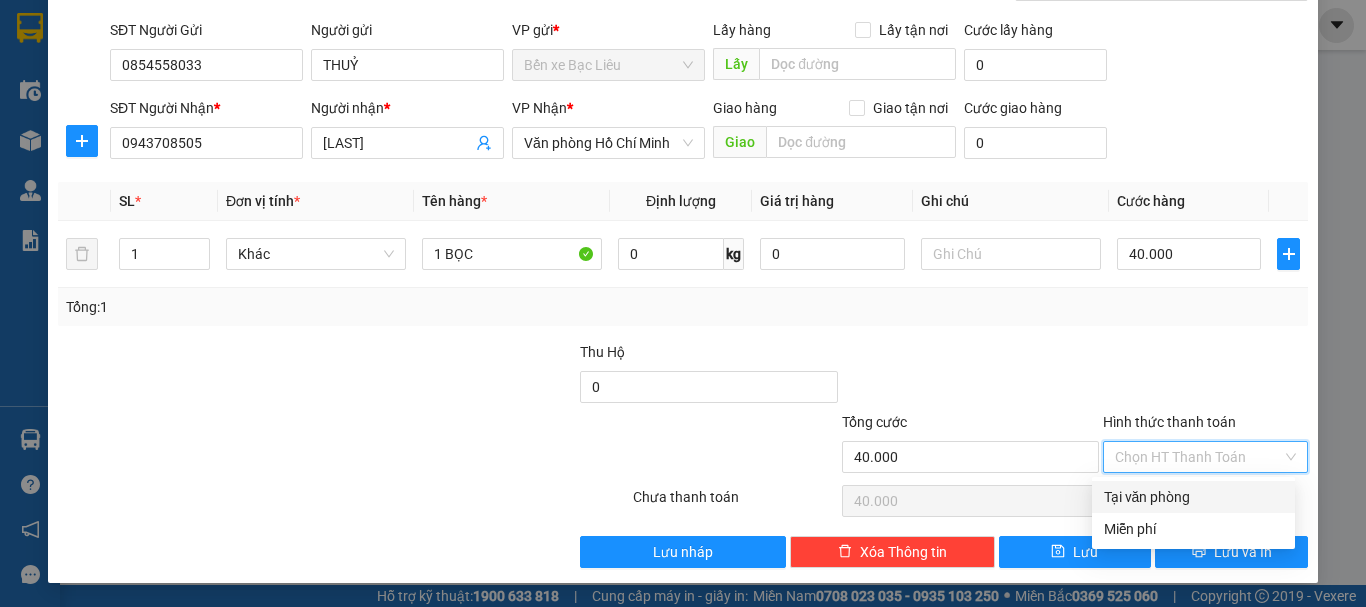 click on "Tại văn phòng" at bounding box center (1193, 497) 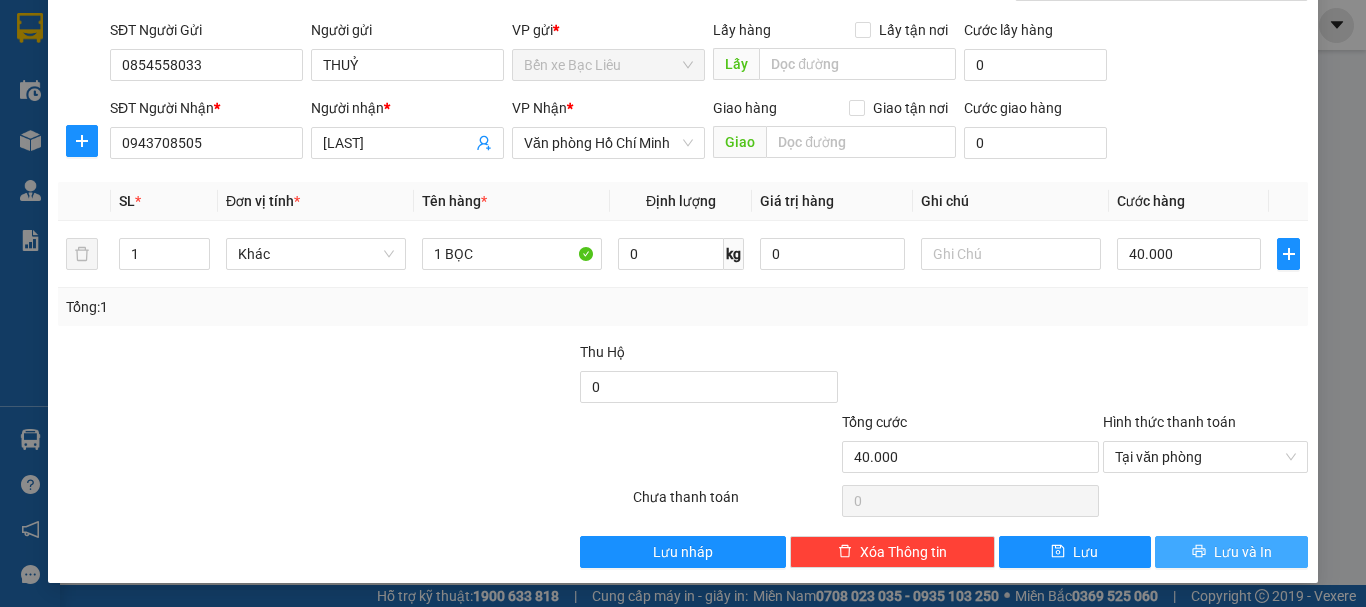click 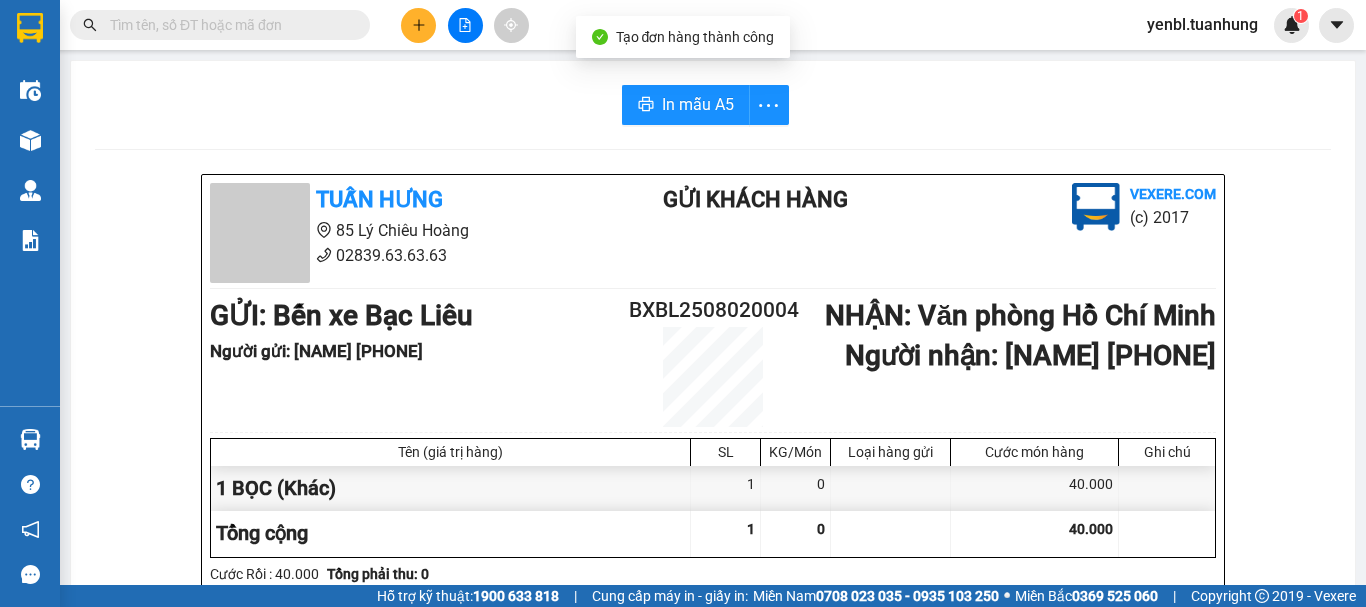 click on "In mẫu A5
[NAME]   [NUMBER]   [PHONE] Gửi khách hàng Vexere.com (c) 2017 GỬI :   Bến xe Bạc Liêu Người gửi :   [NAME] [PHONE] BXBL2508020004 NHẬN :   Văn phòng Hồ Chí Minh Người nhận :   [NAME] [PHONE] Tên (giá trị hàng) SL KG/Món Loại hàng gửi Cước món hàng Ghi chú 1 BỌC (Khác) 1 0 40.000 Tổng cộng 1 0 40.000 Loading... Cước Rồi   : 40.000 Tổng phải thu: 0 Người gửi hàng xác nhận (Tôi đã đọc và đồng ý nộp dung phiếu gửi hàng) NV kiểm tra hàng (Kí và ghi rõ họ tên) [TIME], [DATE] NV nhận hàng (Kí và ghi rõ họ tên) LOAN BL NV nhận hàng (Kí và ghi rõ họ tên) Quy định nhận/gửi hàng : -Phiếu này chỉ có giá trị 5 ngày tính từ ngày ngày gửi -Khi thất lạc, mất mát hàng hóa của quý khách, công ty sẽ chịu trách nhiệm bồi thường gấp 10 lần giá cước gửi hàng [NAME] vexere.com" at bounding box center [713, 828] 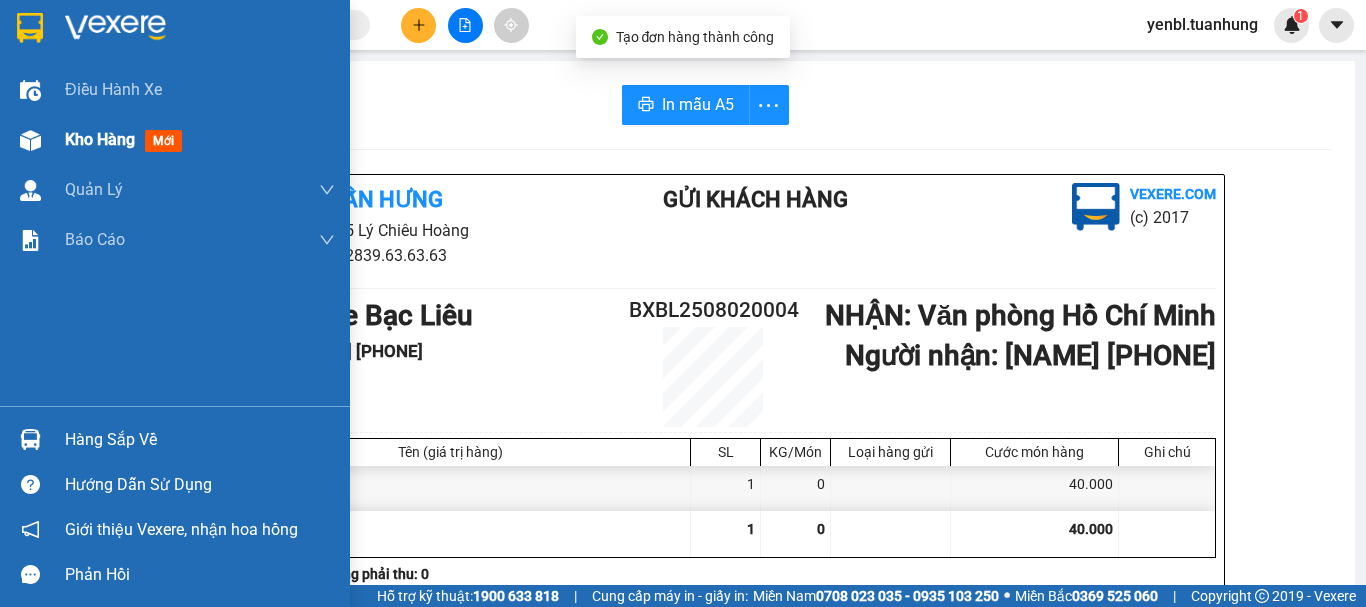 click on "Kho hàng" at bounding box center [100, 139] 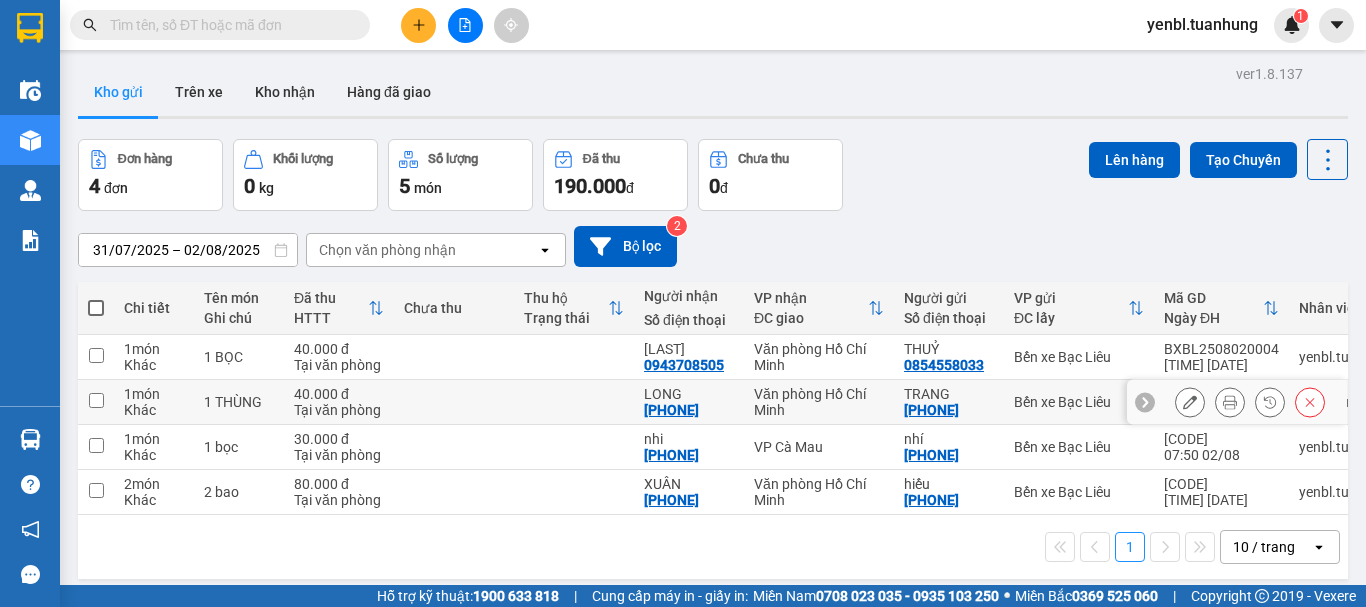 click at bounding box center [574, 402] 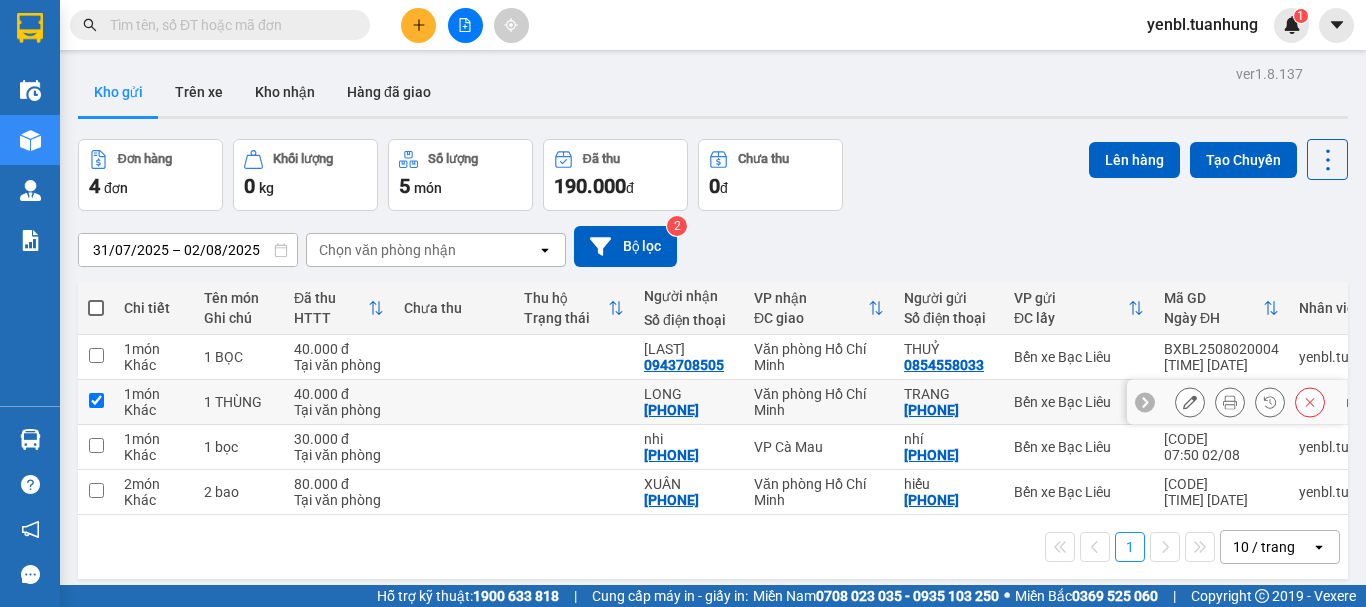 checkbox on "true" 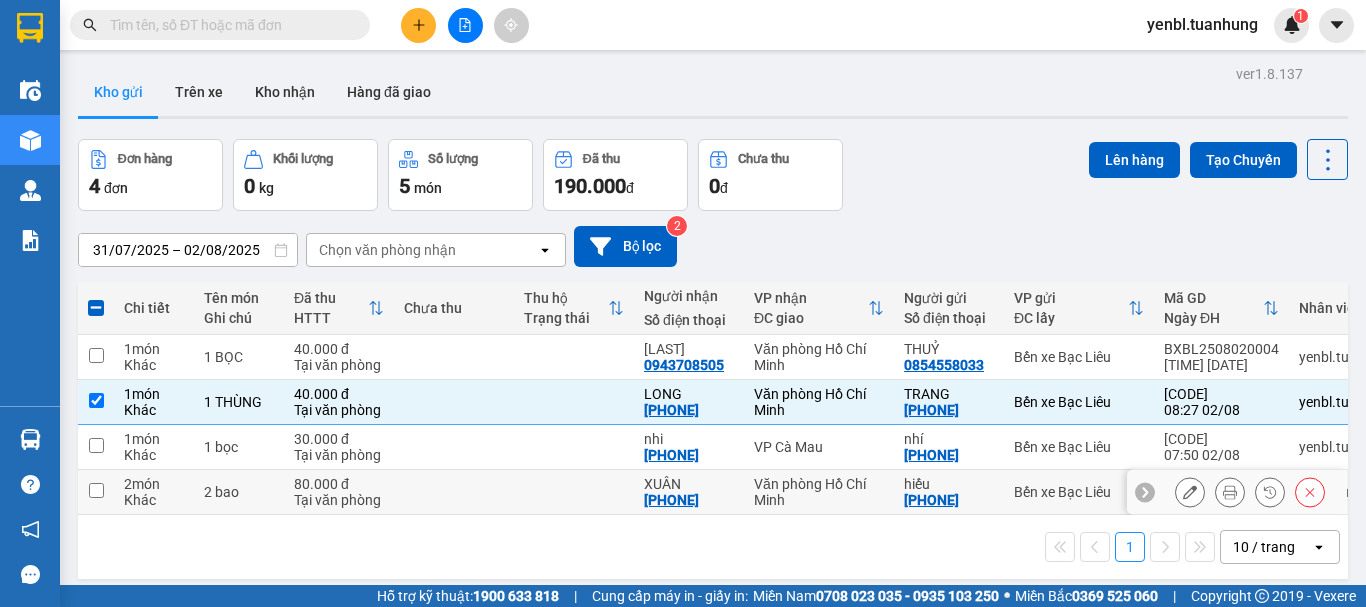 click at bounding box center (574, 492) 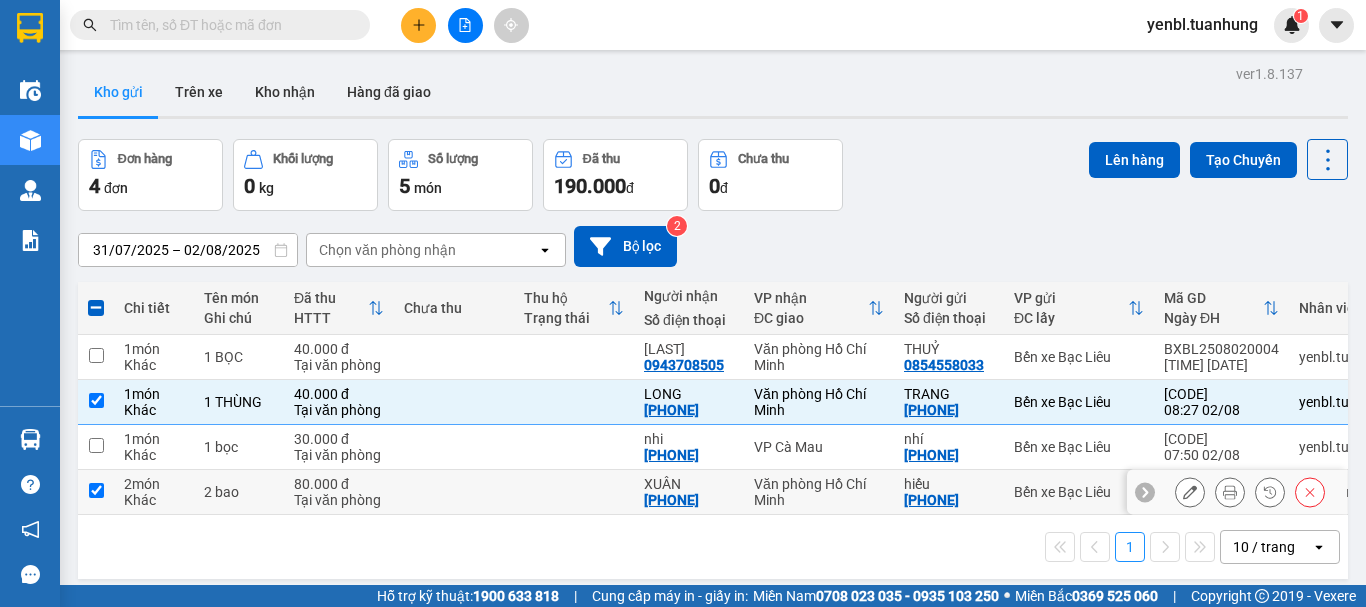 checkbox on "true" 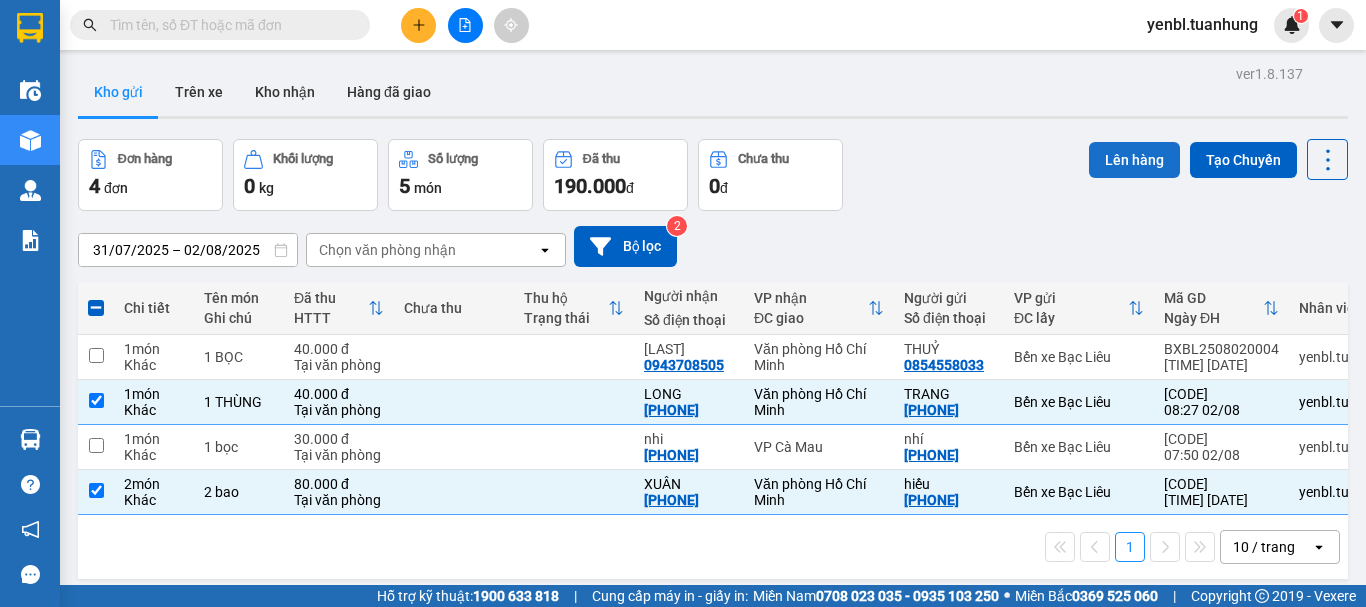 click on "Lên hàng" at bounding box center [1134, 160] 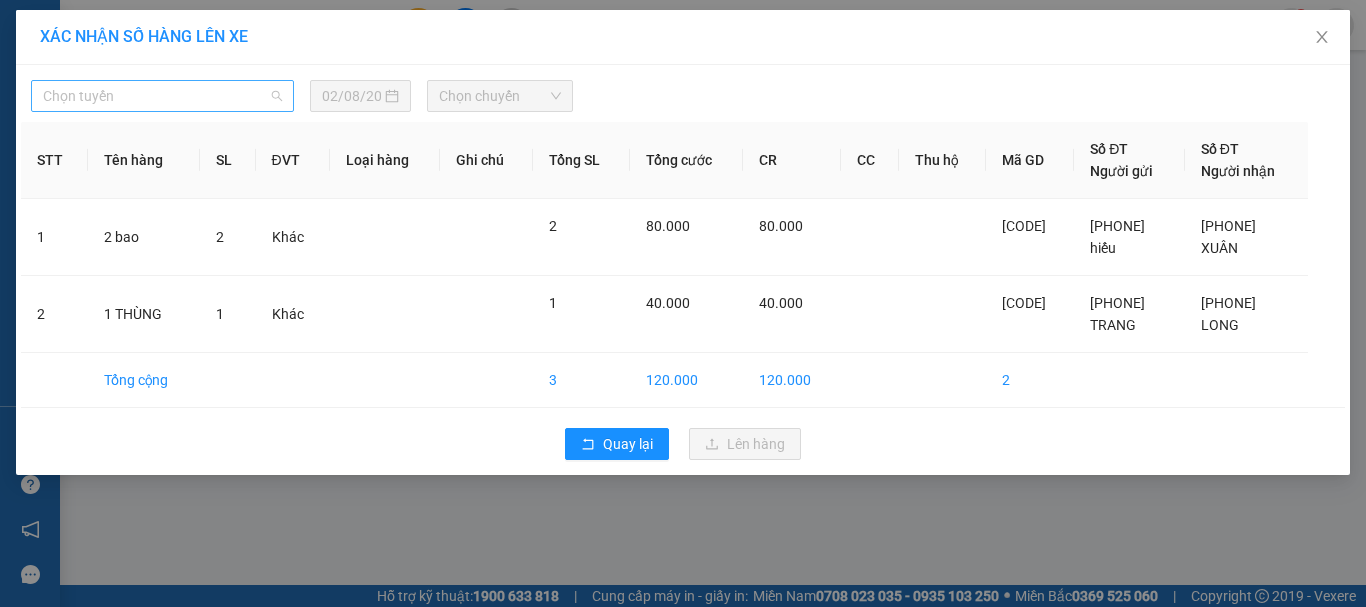 click on "Chọn tuyến" at bounding box center [162, 96] 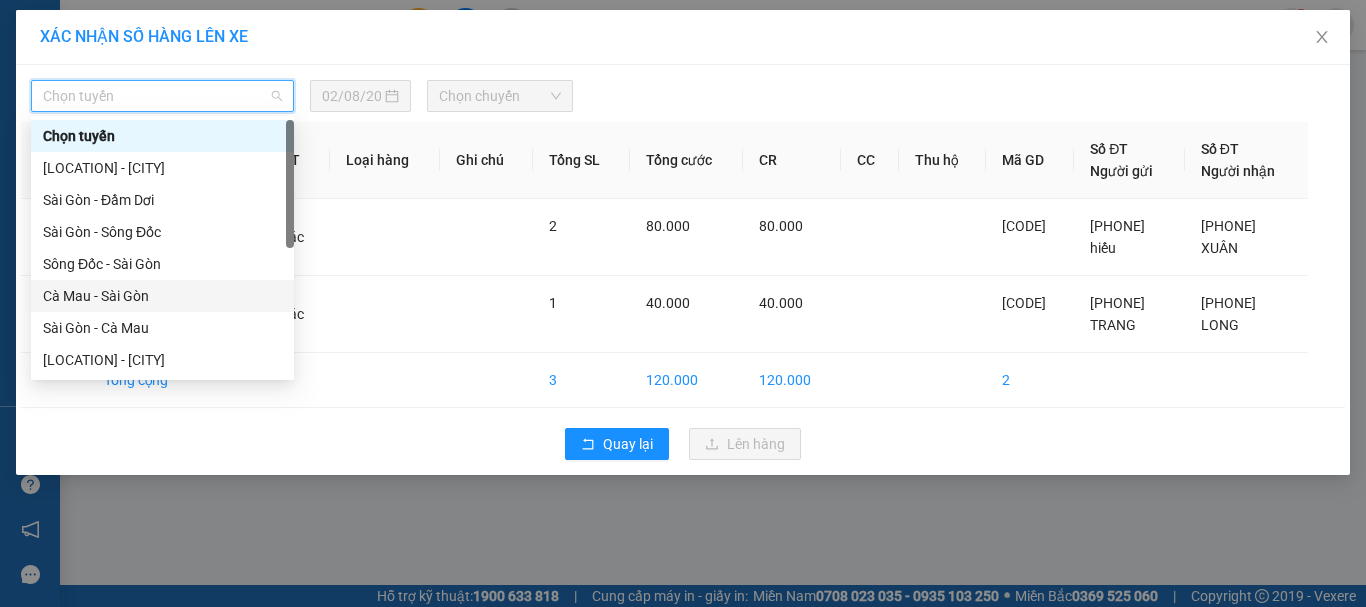 click on "Cà Mau - Sài Gòn" at bounding box center (162, 296) 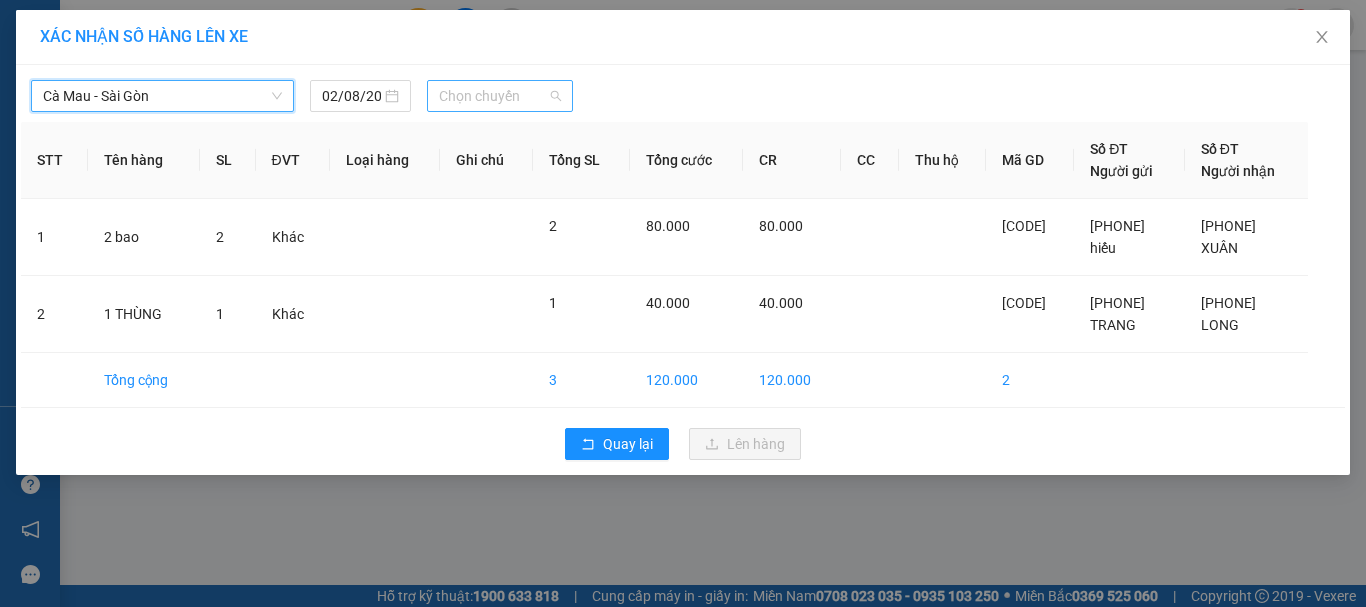 click on "Chọn chuyến" at bounding box center [500, 96] 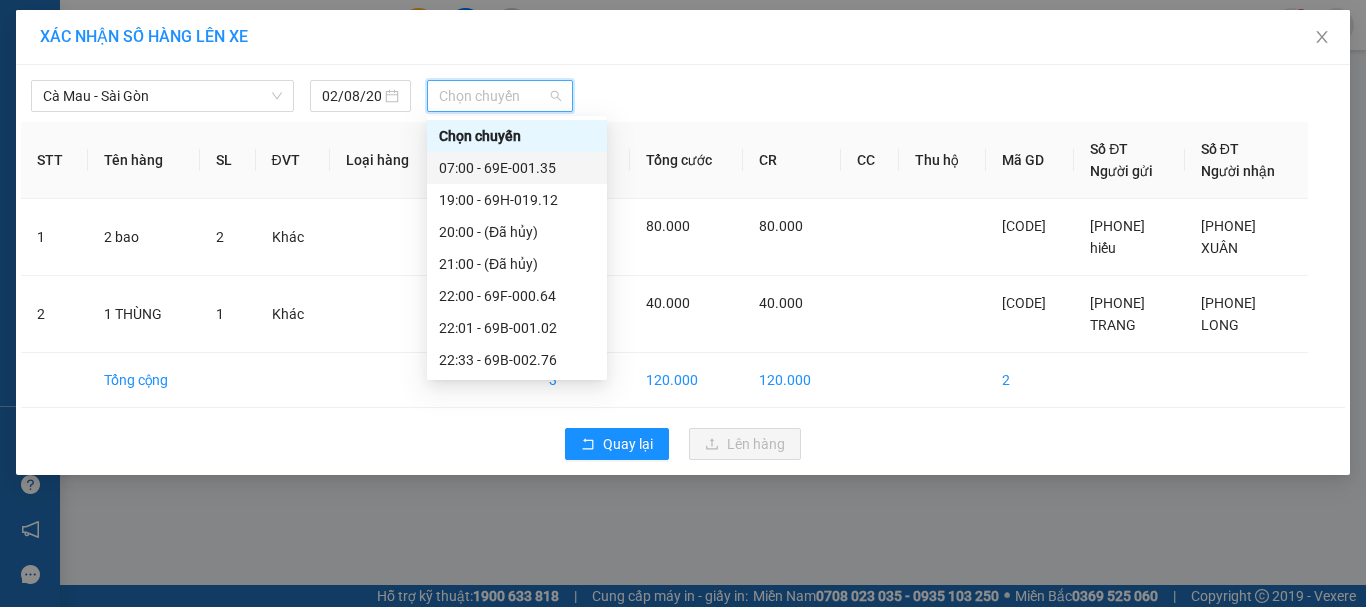 click on "[TIME] - [CODE]" at bounding box center (517, 168) 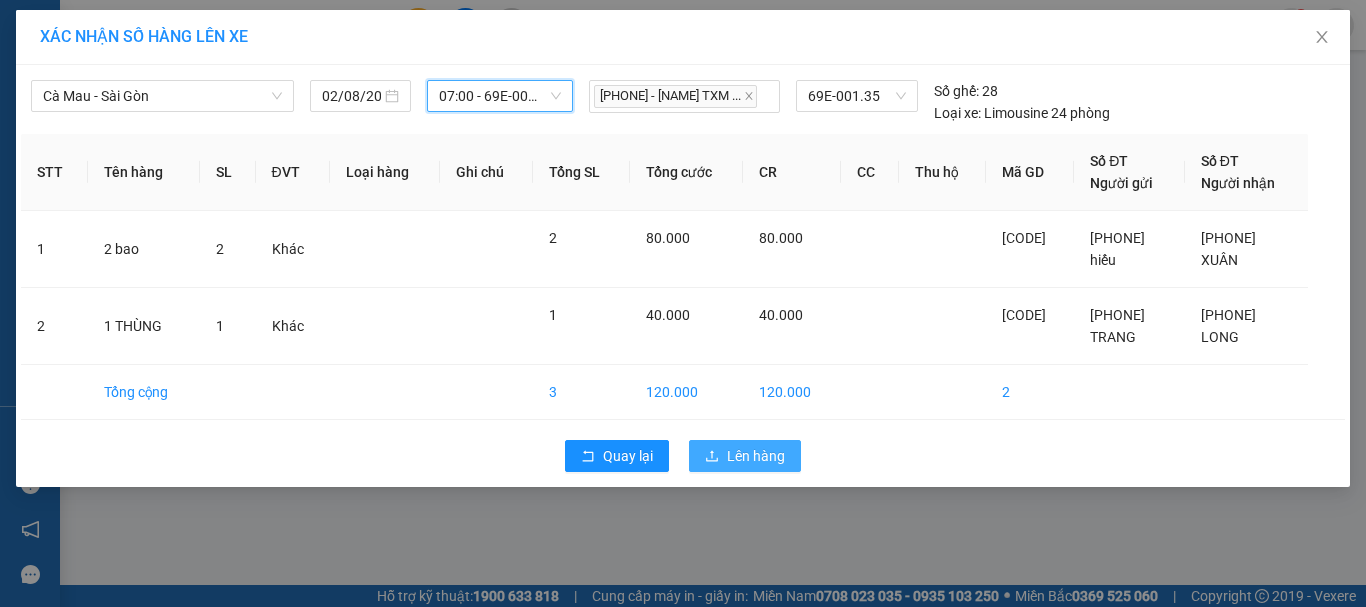 click on "Lên hàng" at bounding box center [756, 456] 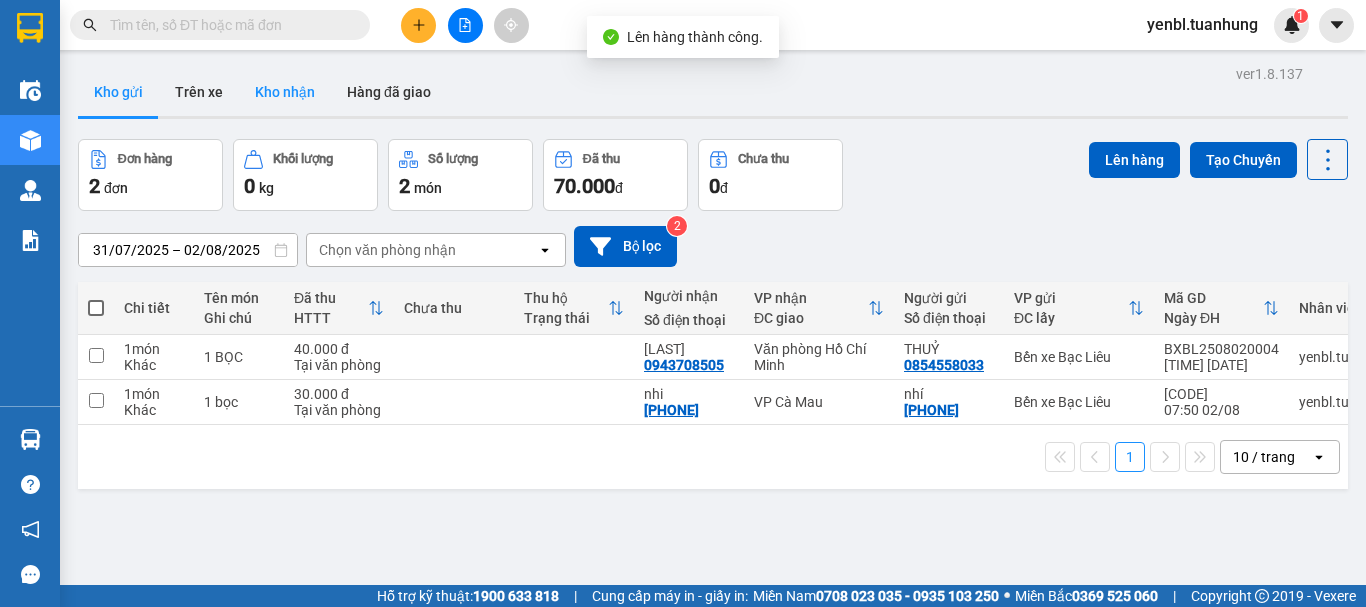 click on "Kho nhận" at bounding box center (285, 92) 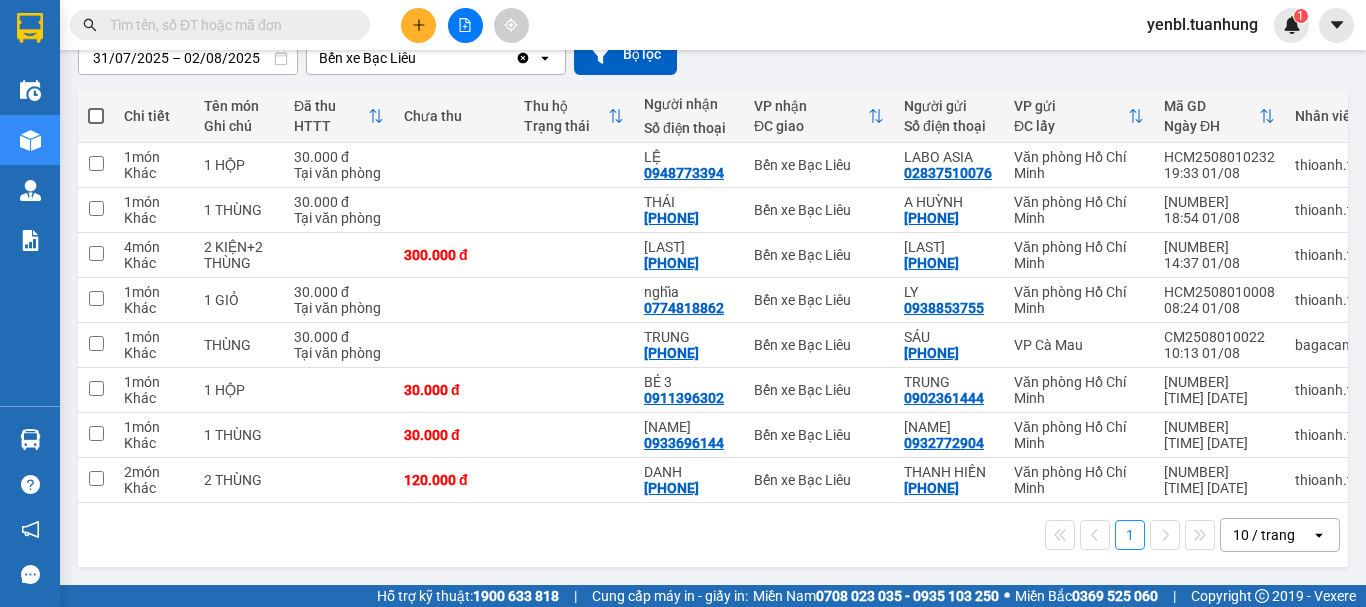 scroll, scrollTop: 200, scrollLeft: 0, axis: vertical 